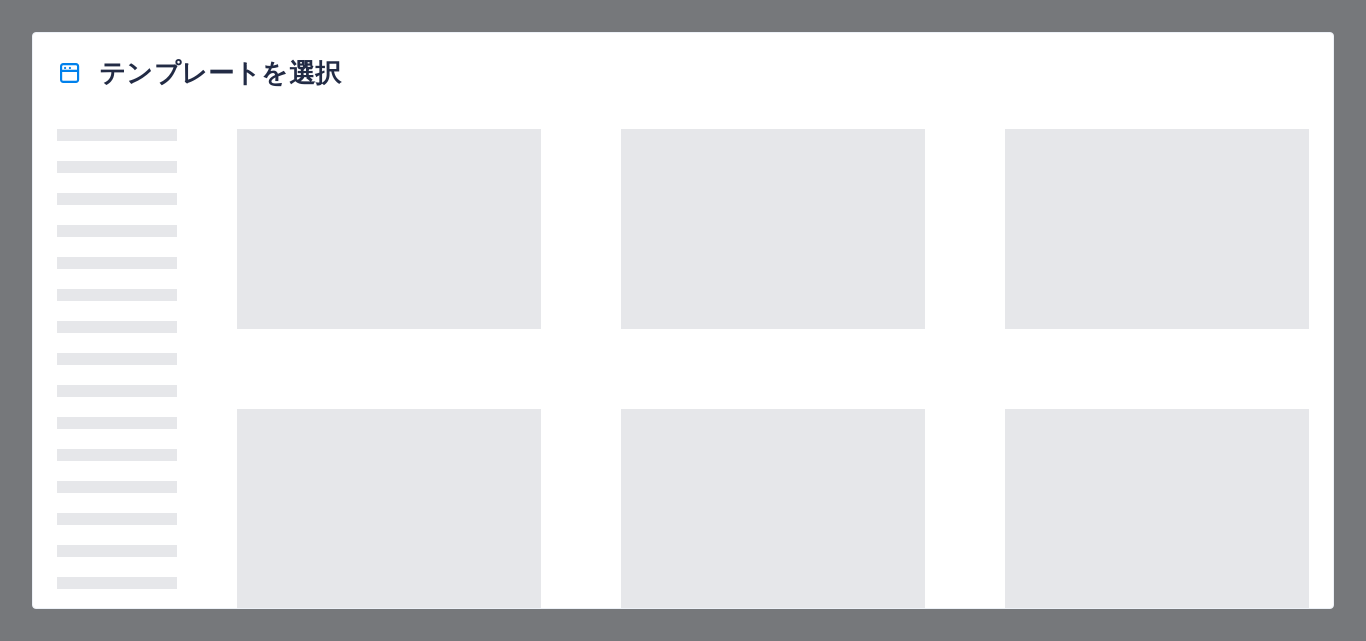 scroll, scrollTop: 0, scrollLeft: 0, axis: both 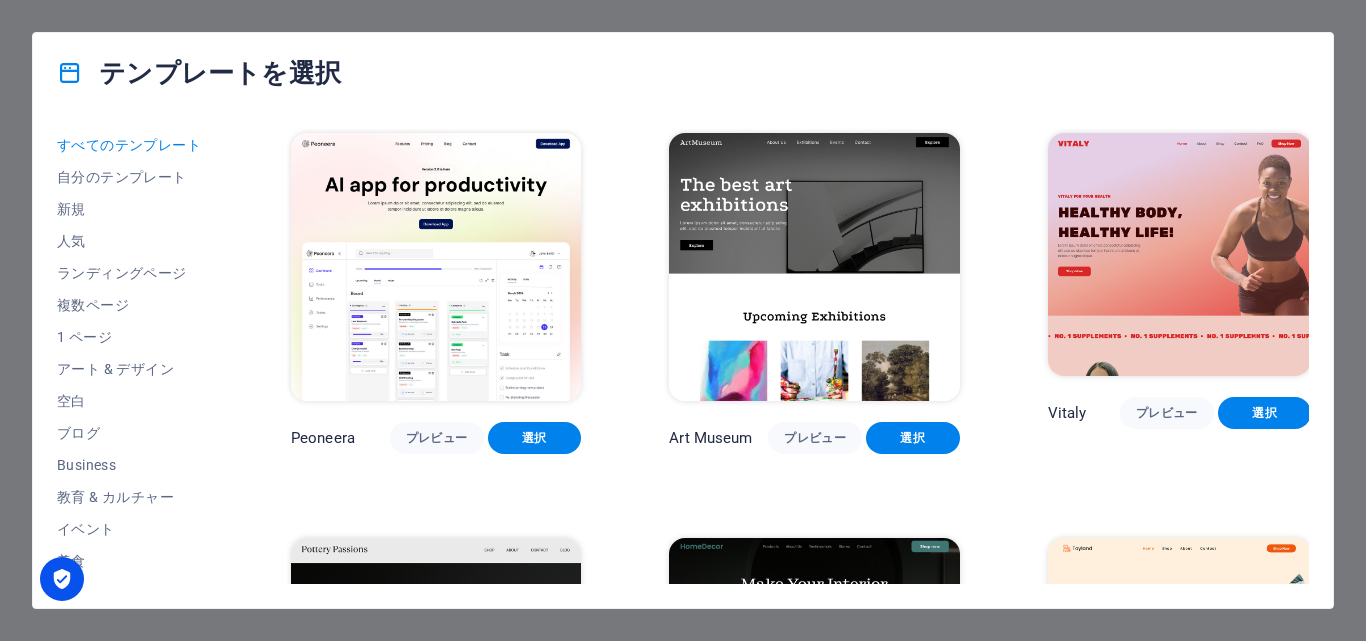 click on "すべてのテンプレート 自分のテンプレート 新規 人気 ランディングページ 複数ページ 1 ページ アート & デザイン 空白 ブログ Business 教育 & カルチャー イベント 美食 健康 IT & メディア 法務 & 財務 非営利 パフォーマンス ポートフォリオ サービス ショップ スポーツ & ビューティ トレード 旅行 ワイヤーフレーム Peoneera プレビュー 選択 Art Museum プレビュー 選択 Vitaly プレビュー 選択 Pottery Passions プレビュー 選択 Home Decor プレビュー 選択 Toyland プレビュー 選択 Pet Shop プレビュー 選択 Wonder Planner プレビュー 選択 Transportable プレビュー 選択 S&L プレビュー 選択 WePaint プレビュー 選択 Eco-Con プレビュー 選択 MeetUp プレビュー 選択 Help & Care プレビュー 選択 Podcaster プレビュー 選択 Academix プレビュー 選択 BIG Barber Shop プレビュー 選択 Health & Food プレビュー 選択" at bounding box center [683, 360] 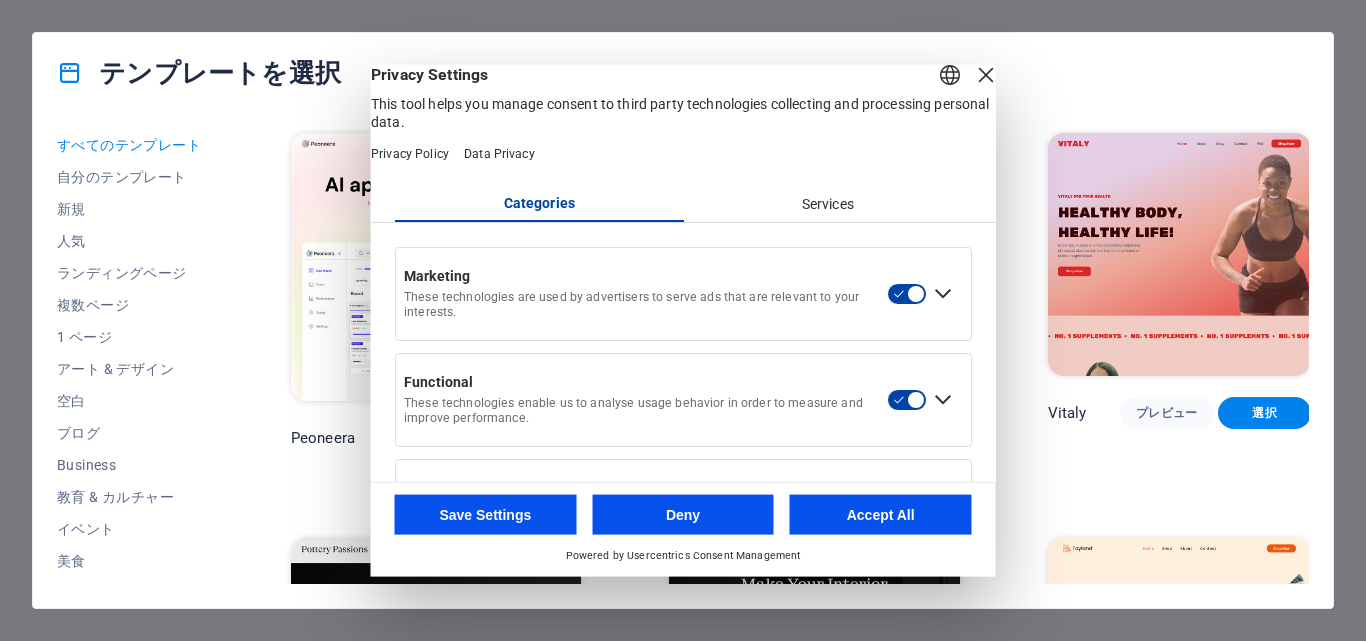 click at bounding box center (986, 74) 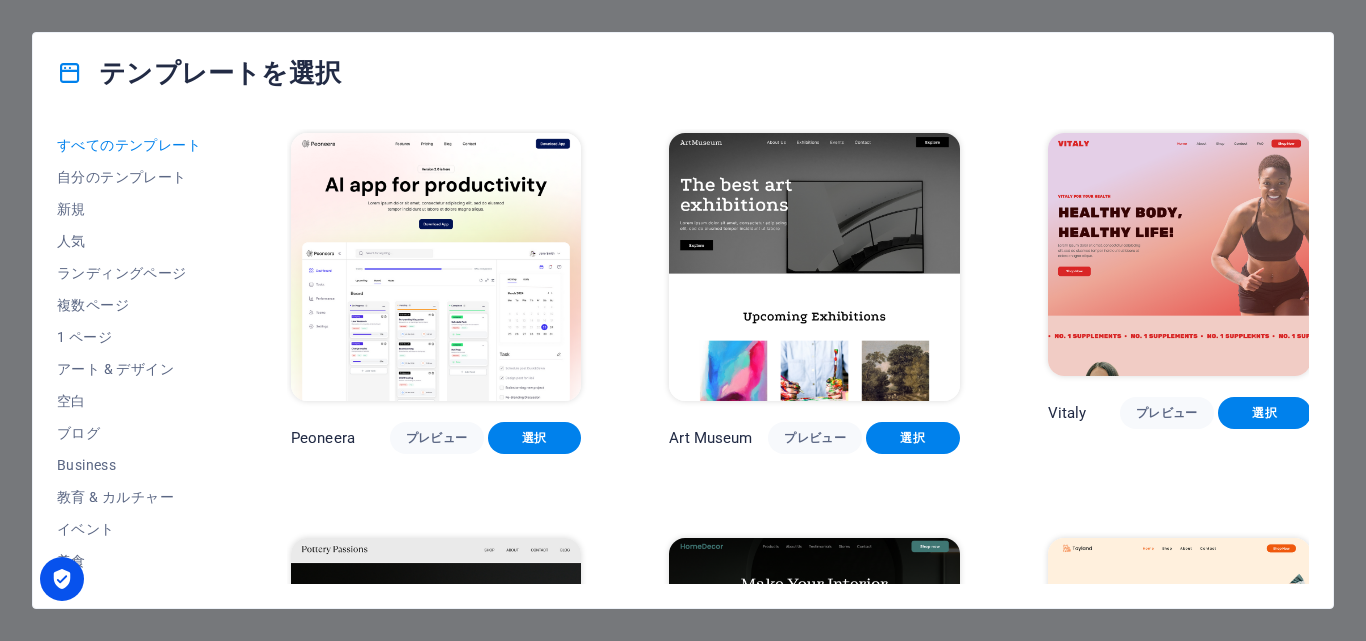 scroll, scrollTop: 1244, scrollLeft: 0, axis: vertical 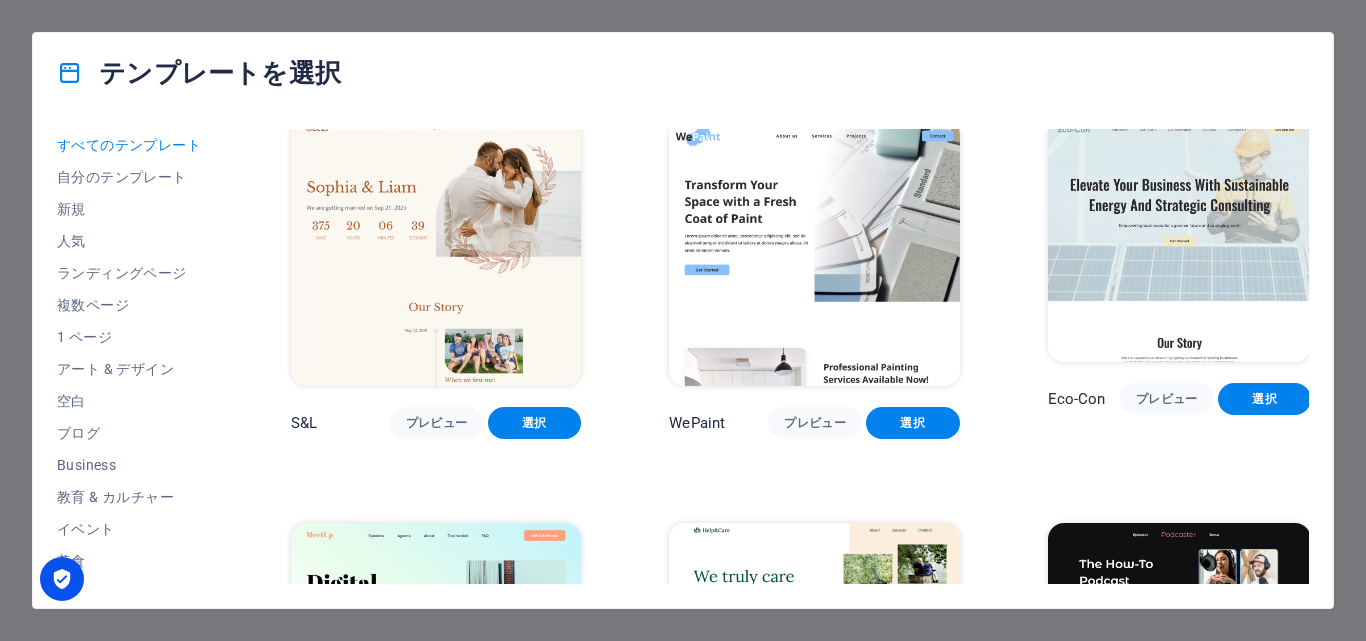 click on "テンプレートを選択" at bounding box center (683, 73) 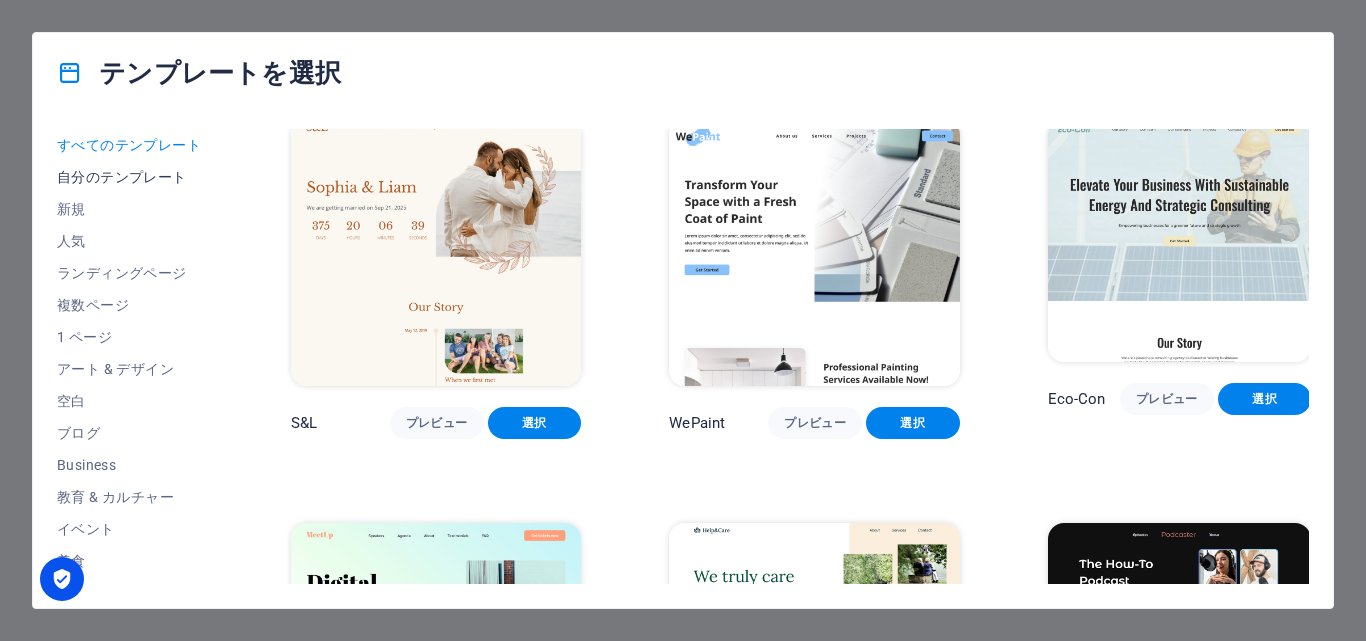 click on "自分のテンプレート" at bounding box center (130, 177) 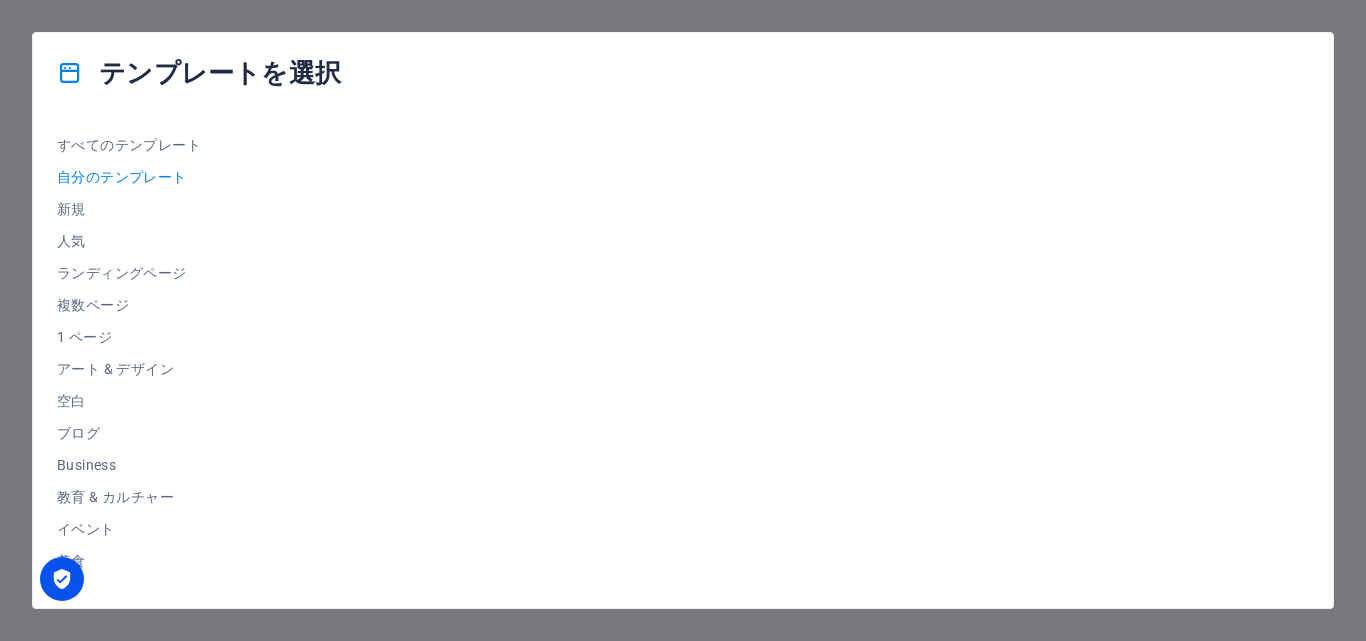 scroll, scrollTop: 0, scrollLeft: 0, axis: both 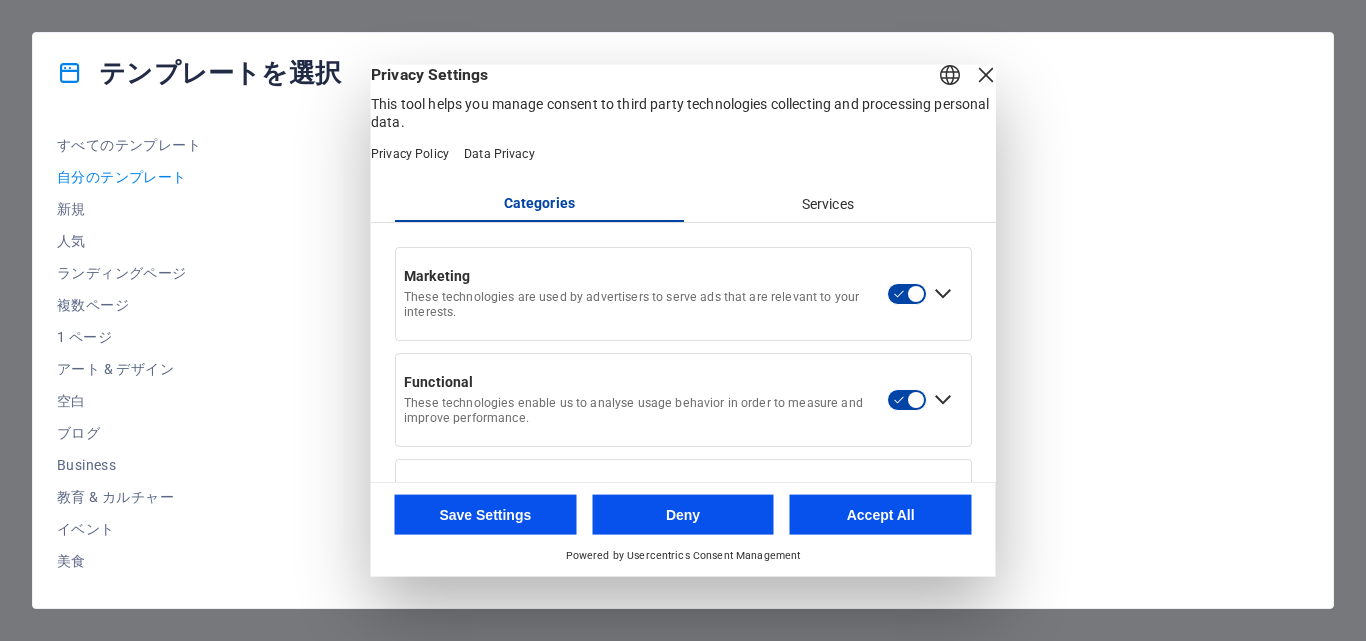 click on "Services" at bounding box center [827, 204] 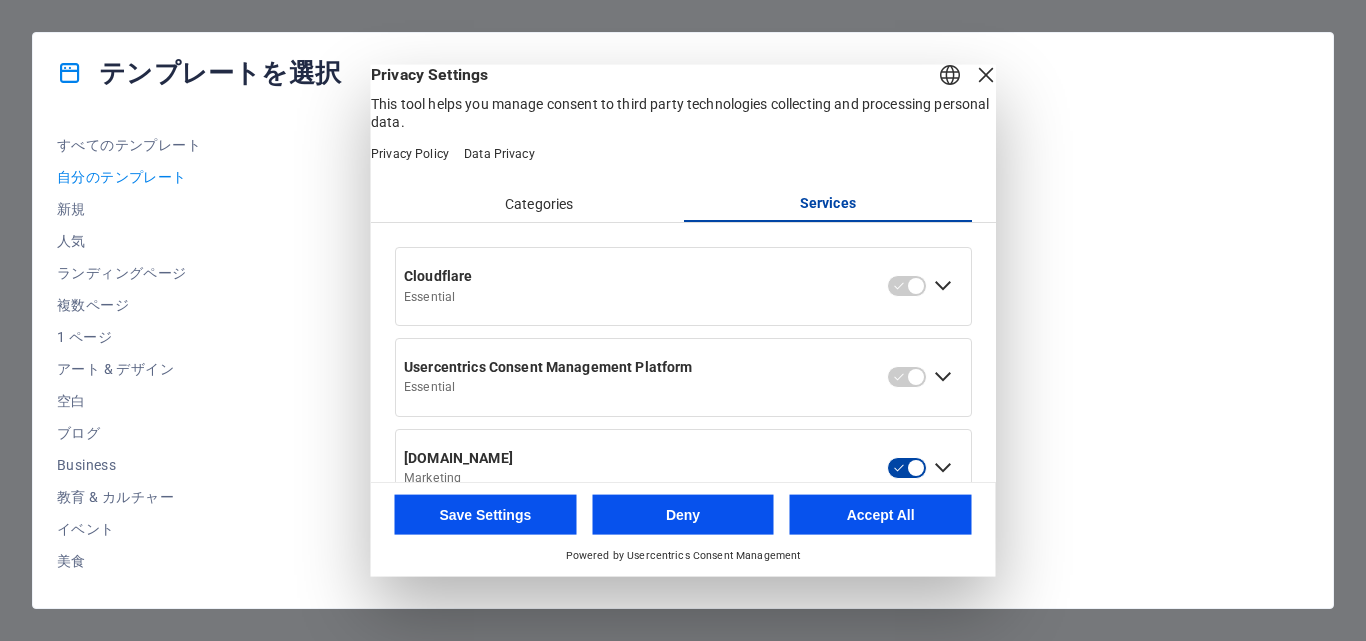 click at bounding box center (986, 74) 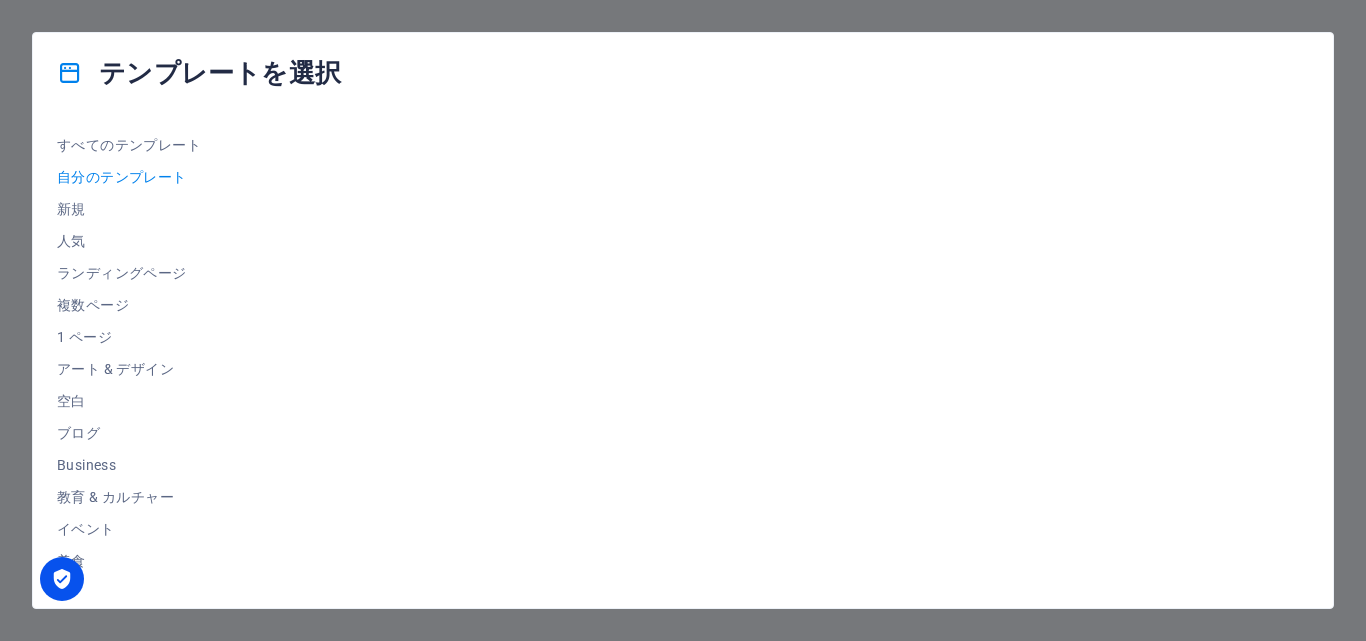 click at bounding box center [798, 356] 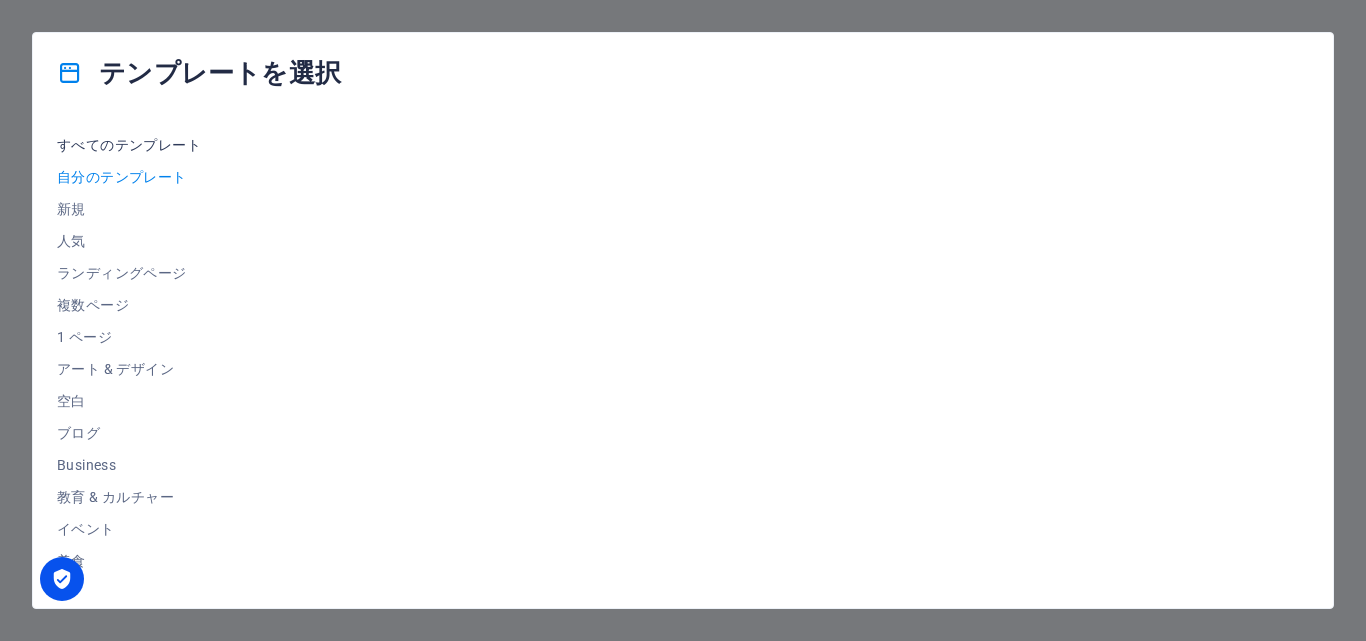 click on "すべてのテンプレート" at bounding box center (130, 145) 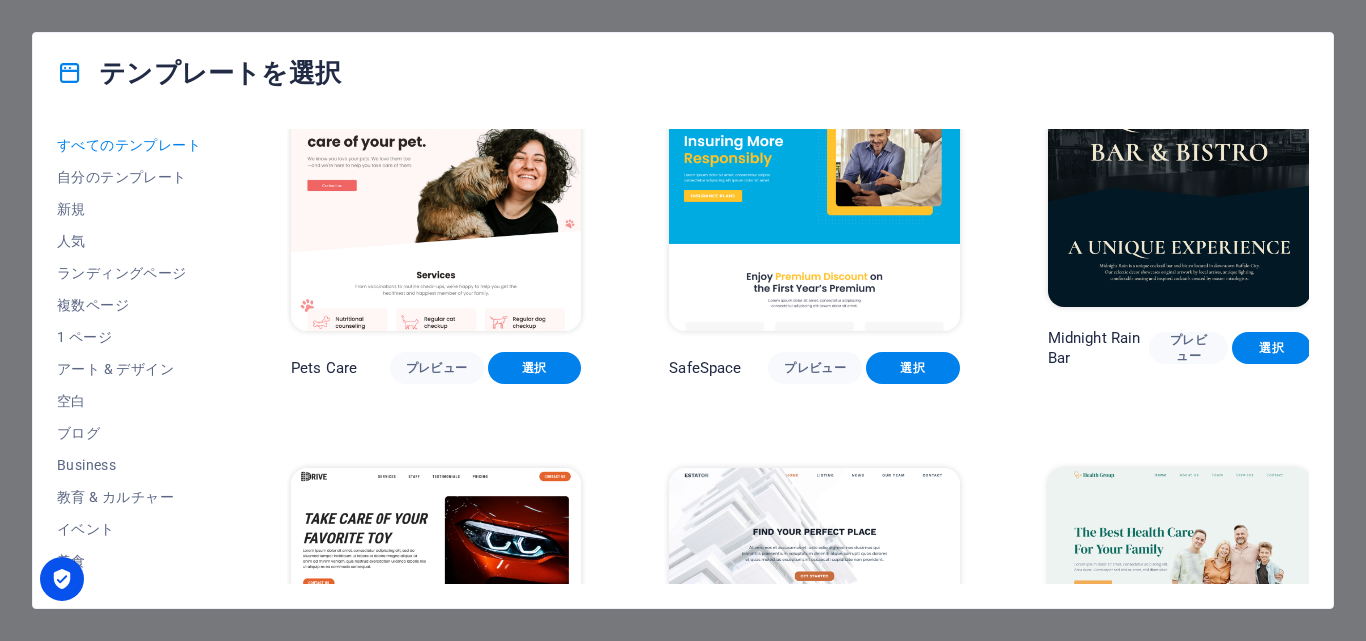 scroll, scrollTop: 4689, scrollLeft: 0, axis: vertical 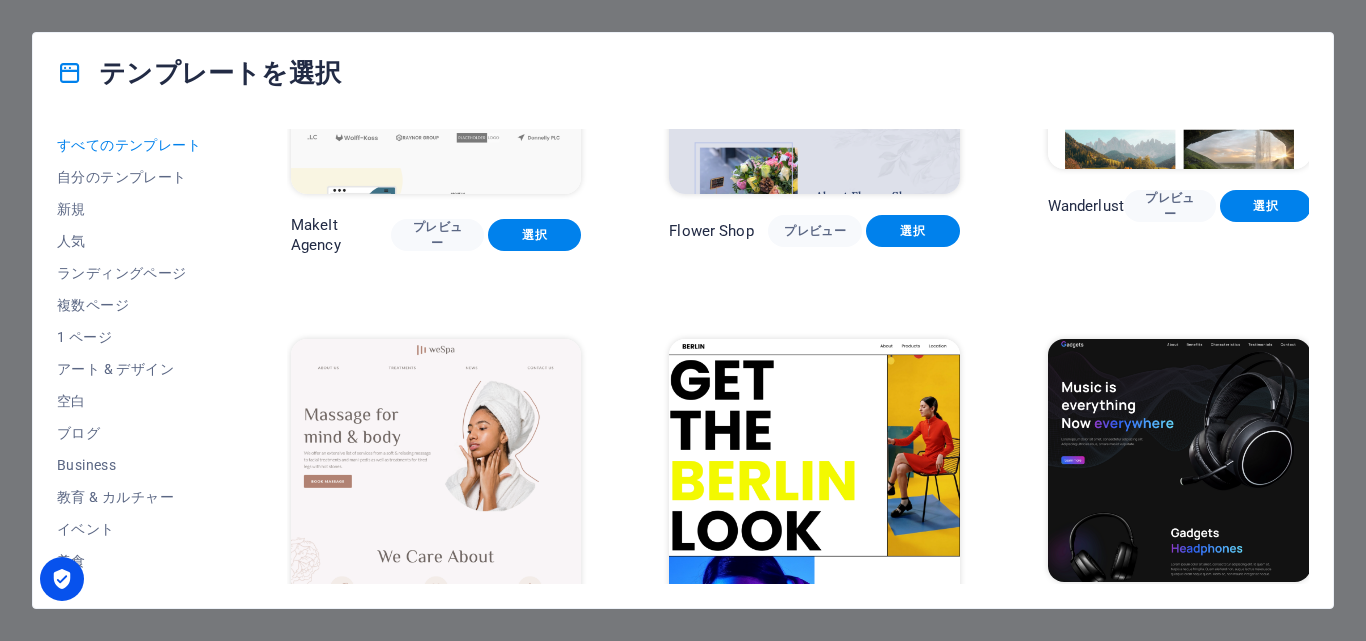 drag, startPoint x: 1310, startPoint y: 224, endPoint x: 1310, endPoint y: 242, distance: 18 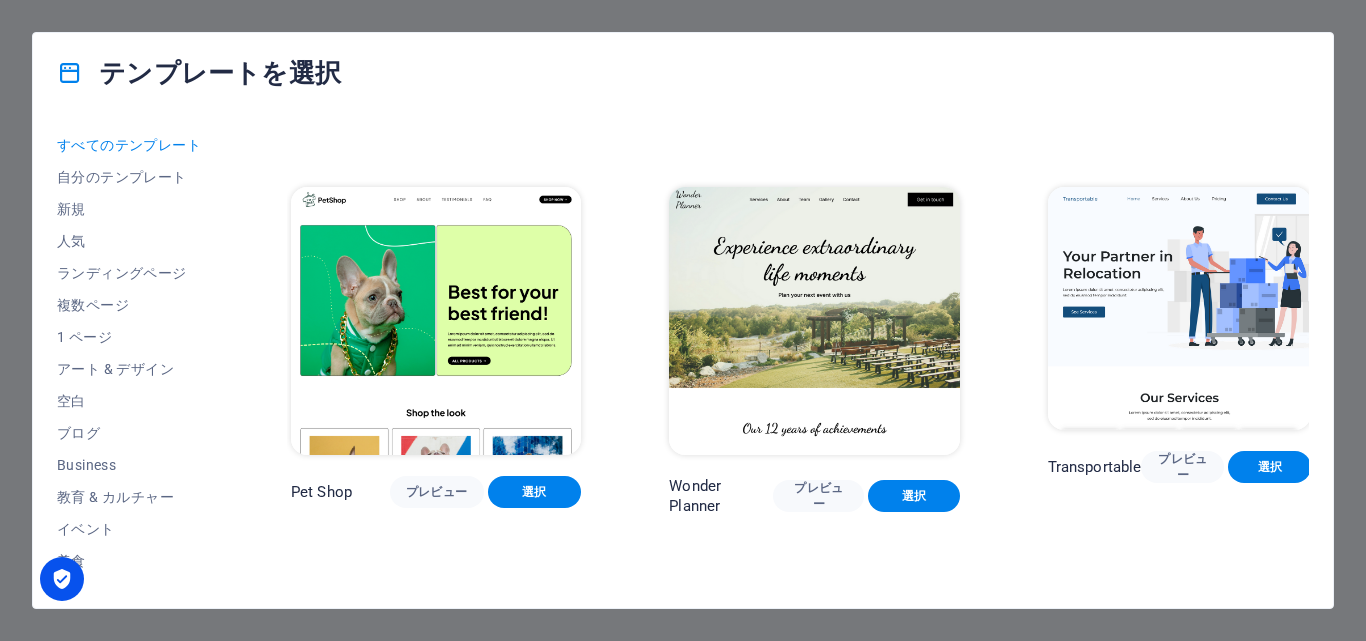scroll, scrollTop: 0, scrollLeft: 0, axis: both 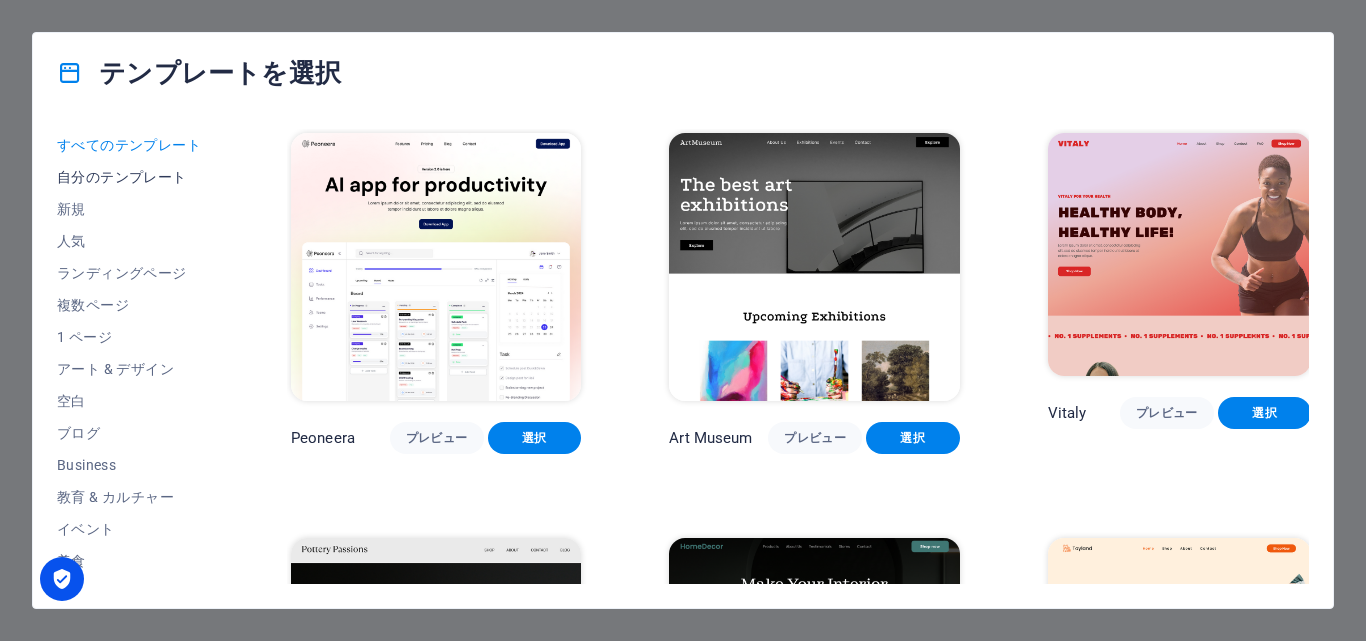 drag, startPoint x: 1307, startPoint y: 233, endPoint x: 147, endPoint y: 162, distance: 1162.1708 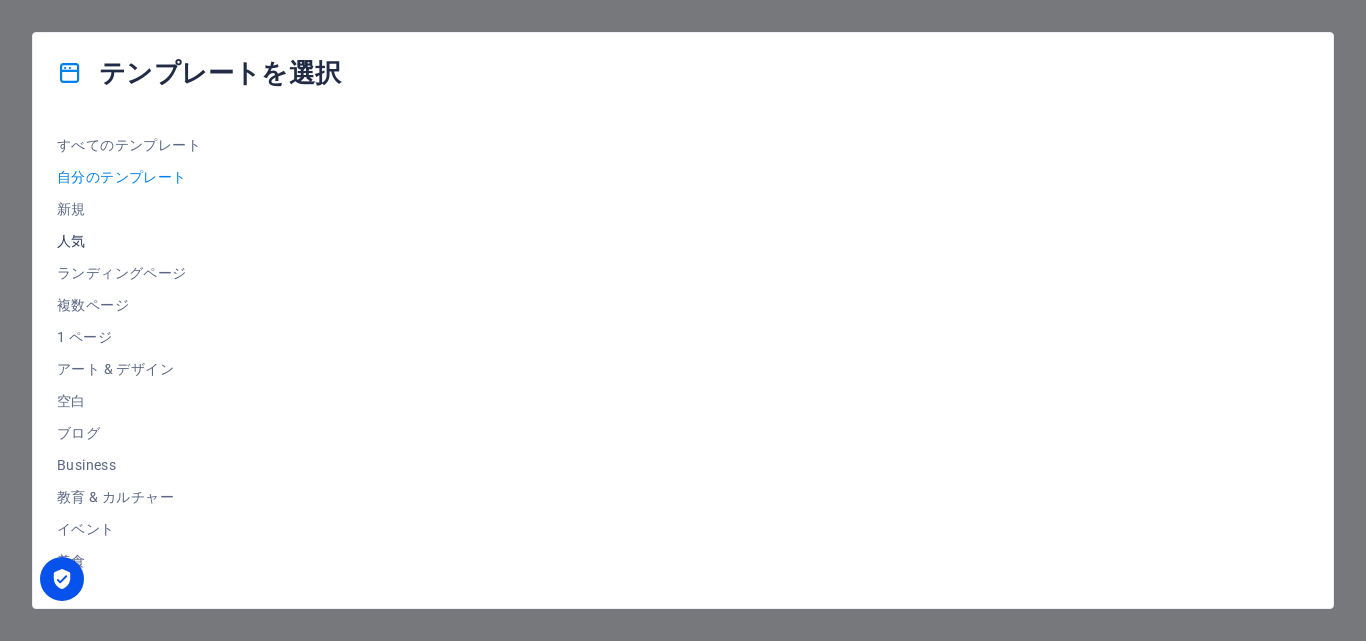 click on "人気" at bounding box center (130, 241) 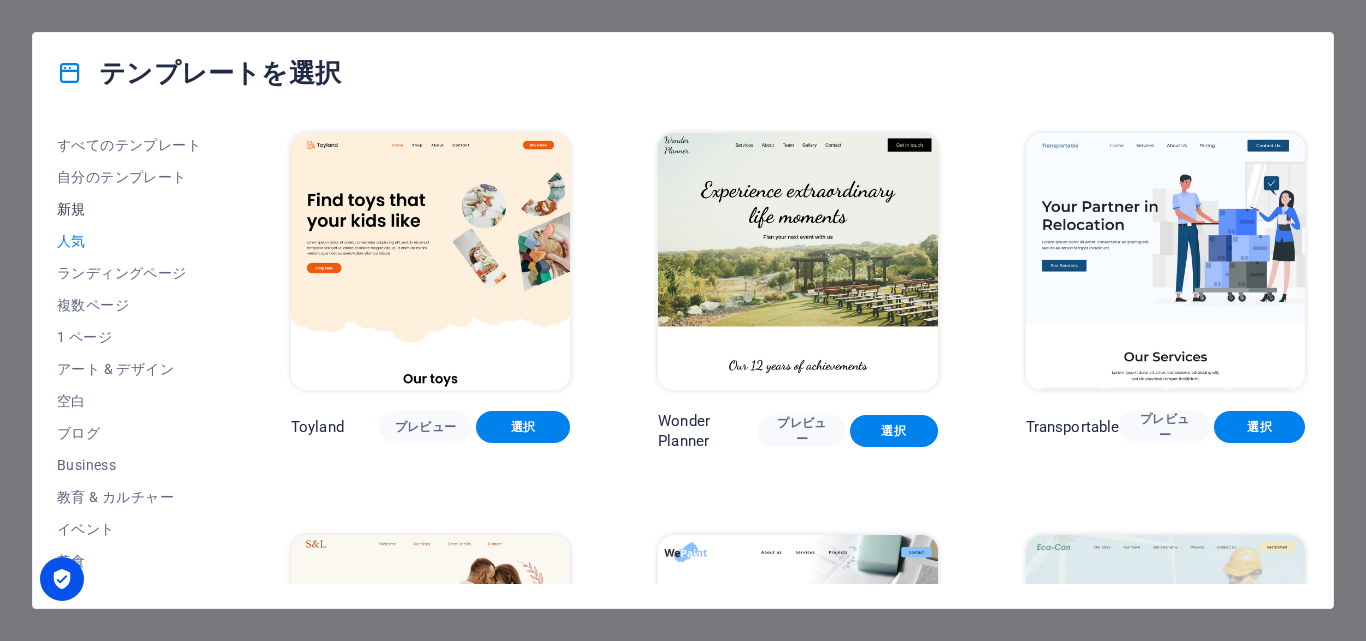click on "新規" at bounding box center (130, 209) 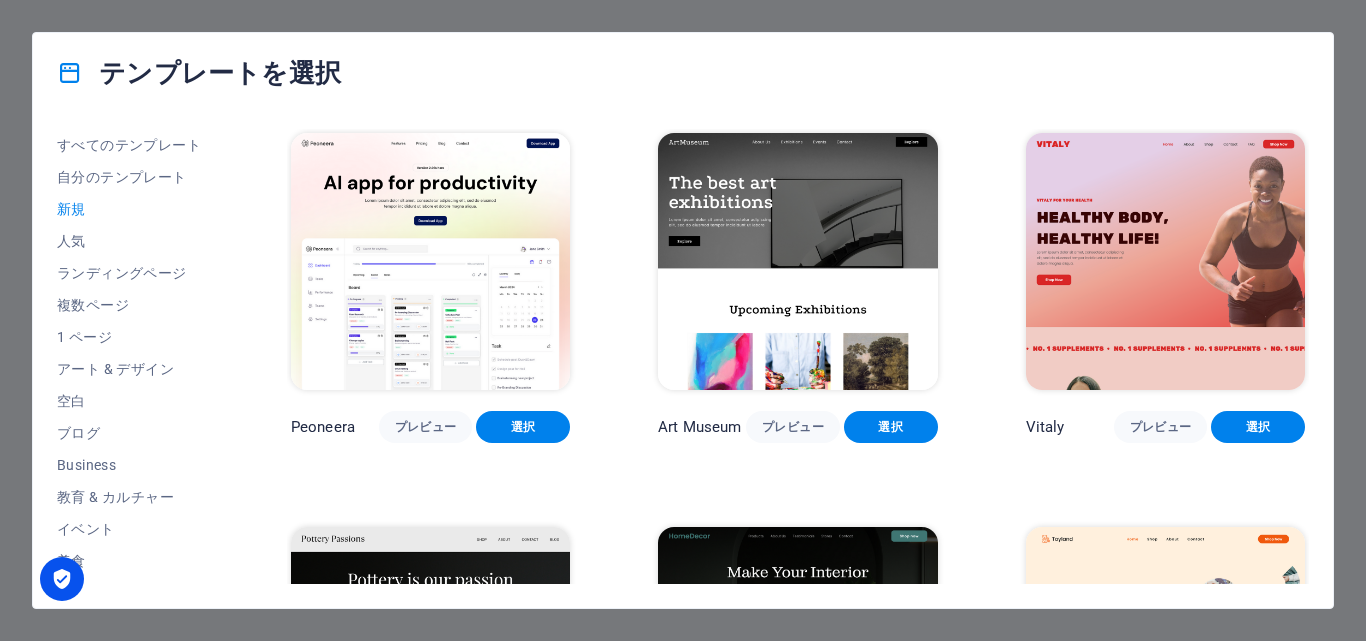 scroll, scrollTop: 644, scrollLeft: 0, axis: vertical 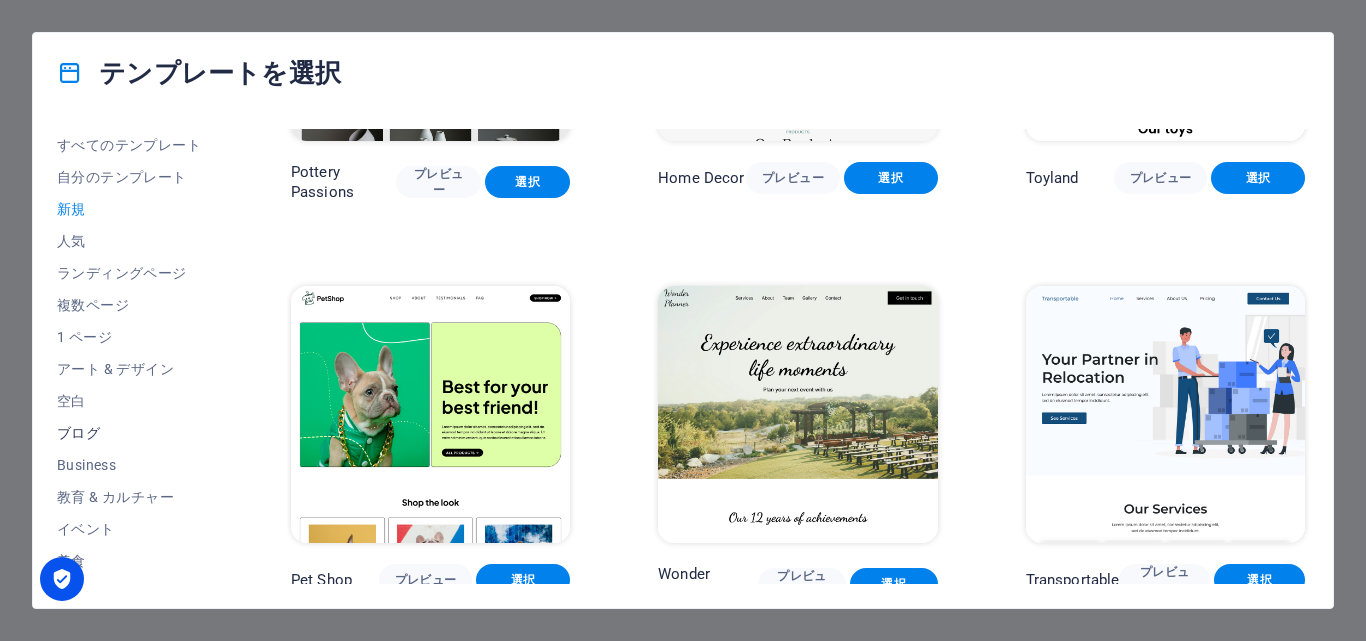 click on "ブログ" at bounding box center [130, 433] 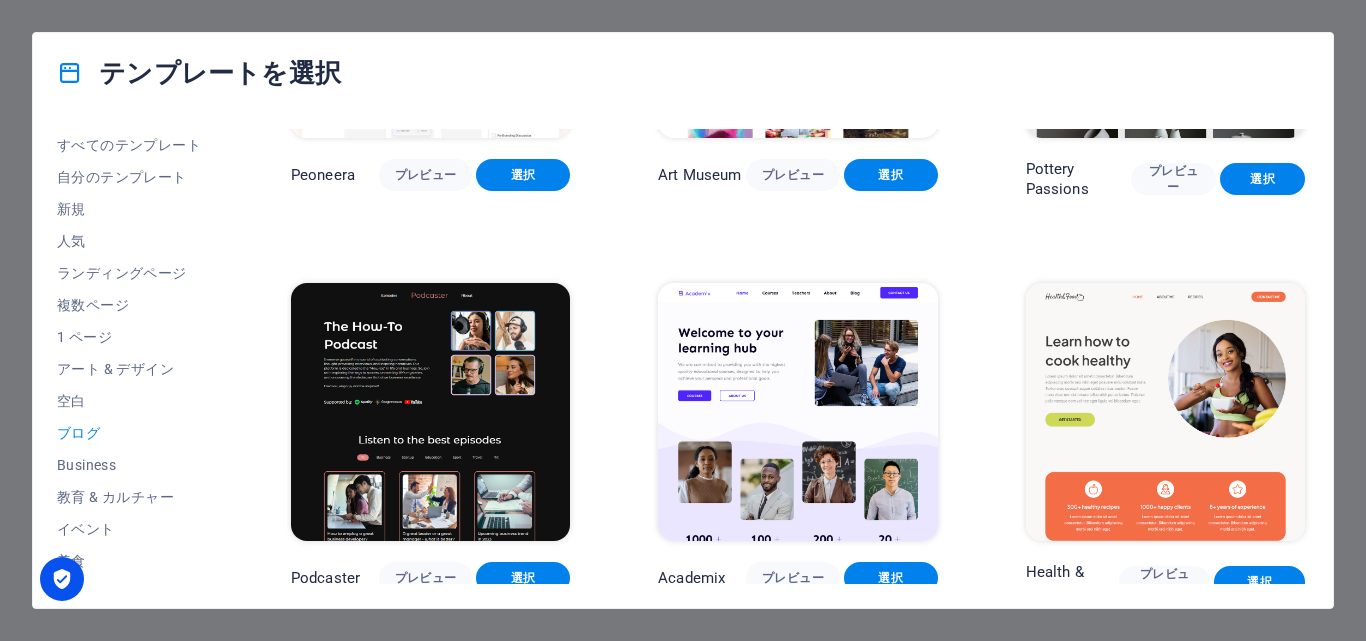 scroll, scrollTop: 0, scrollLeft: 0, axis: both 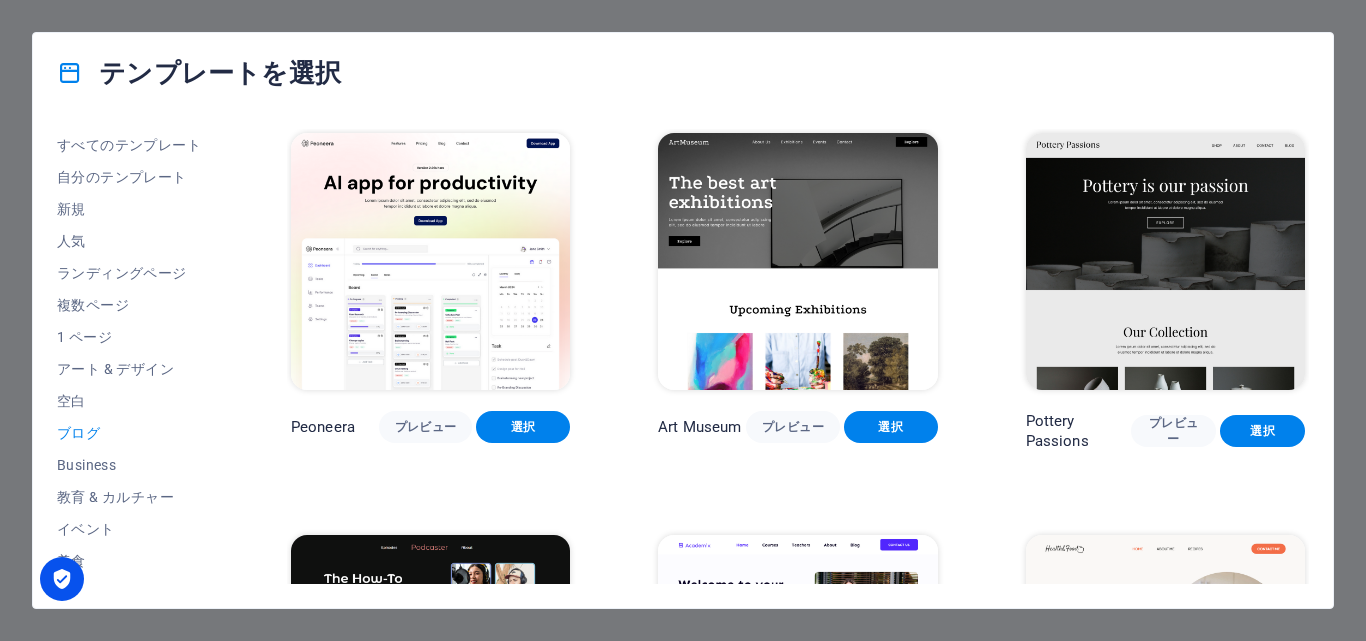 click on "テンプレートを選択" at bounding box center [199, 73] 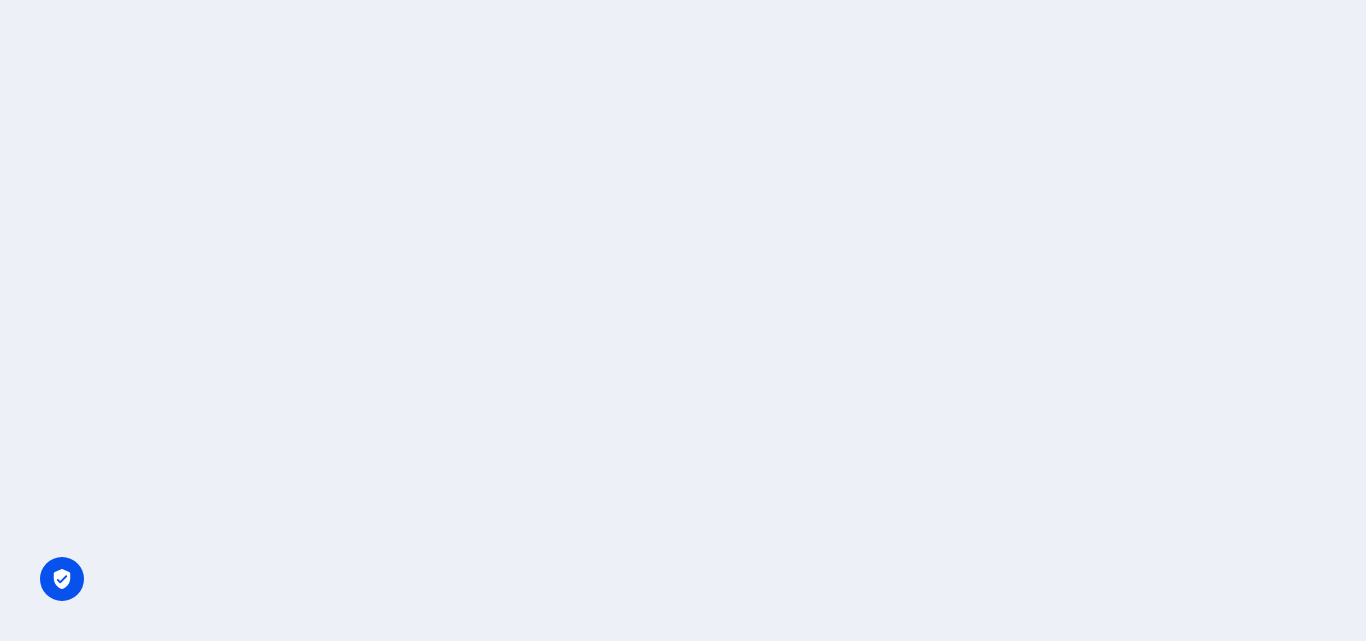 scroll, scrollTop: 0, scrollLeft: 0, axis: both 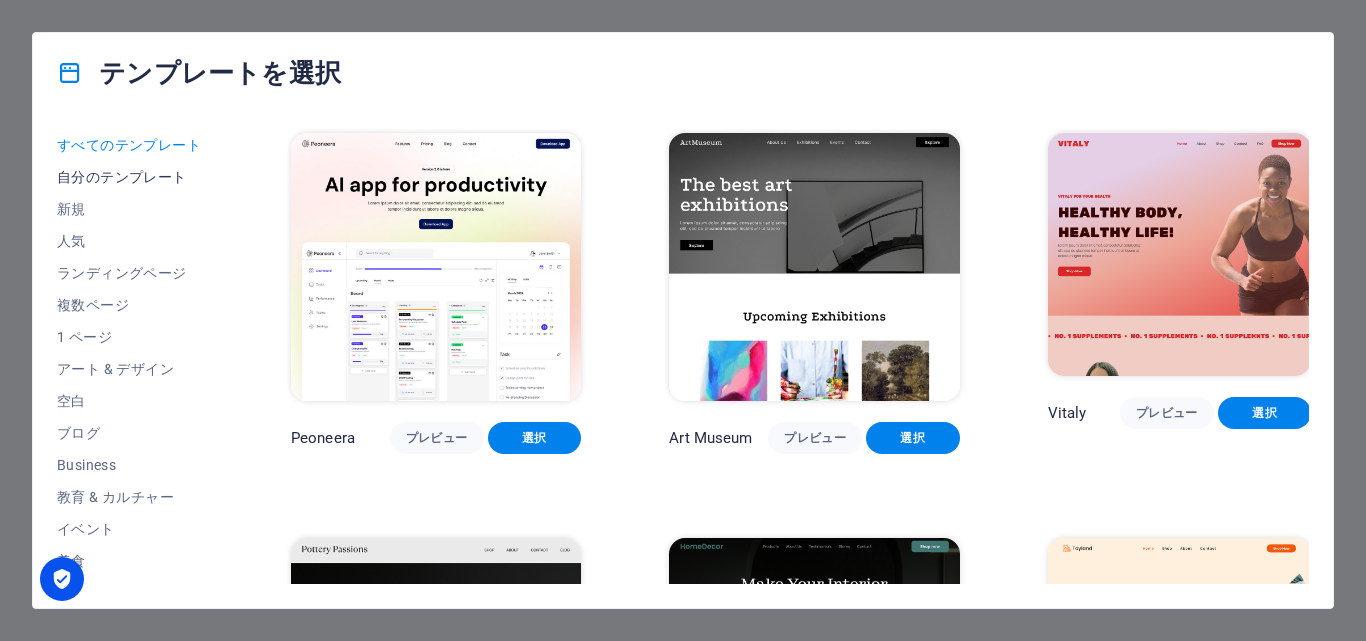 click on "自分のテンプレート" at bounding box center [130, 177] 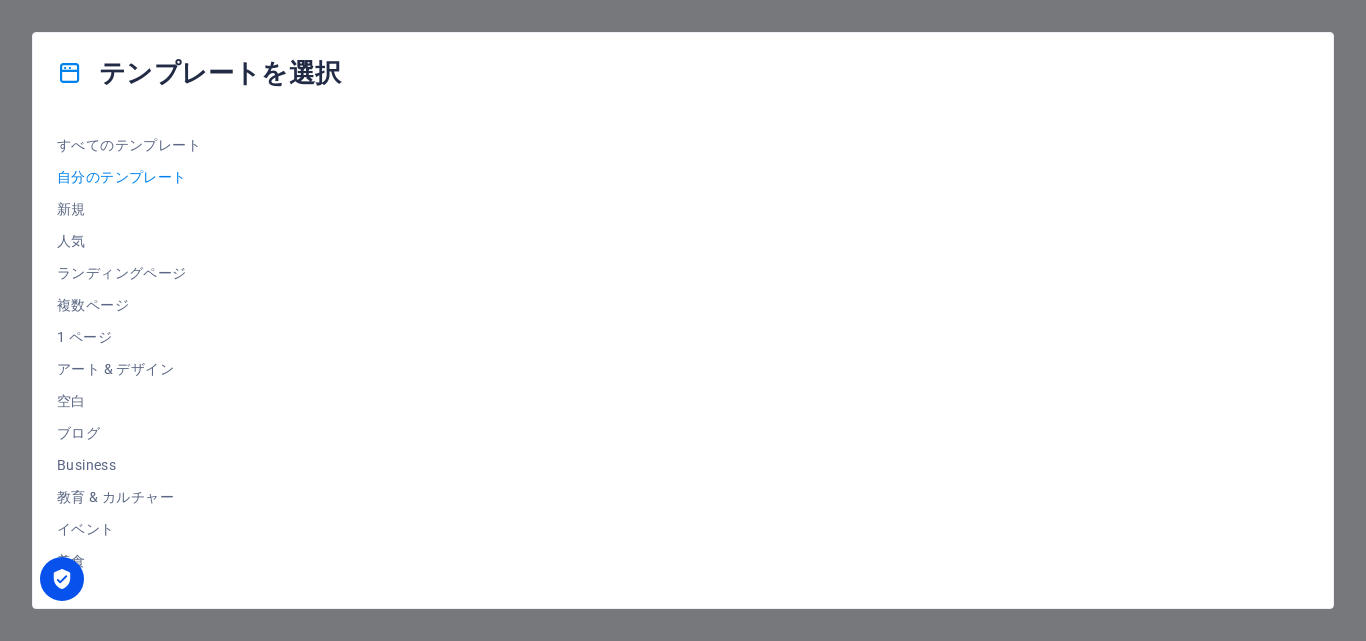 click on "自分のテンプレート" at bounding box center (130, 177) 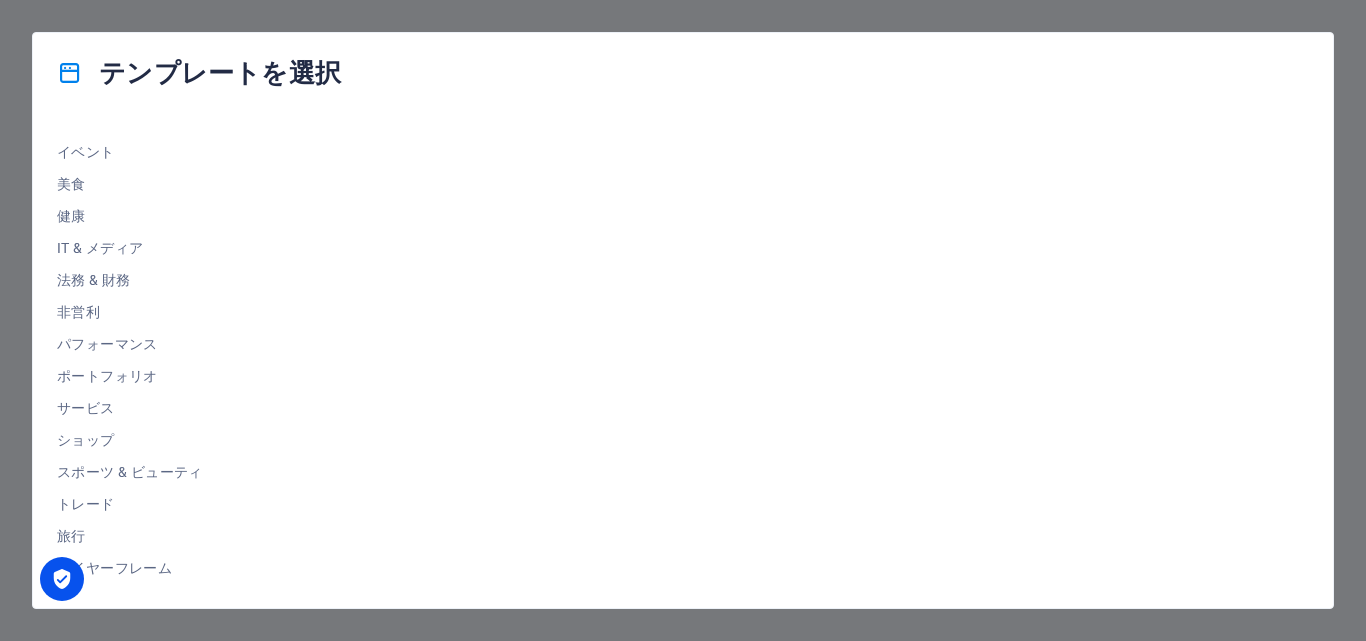 scroll, scrollTop: 0, scrollLeft: 0, axis: both 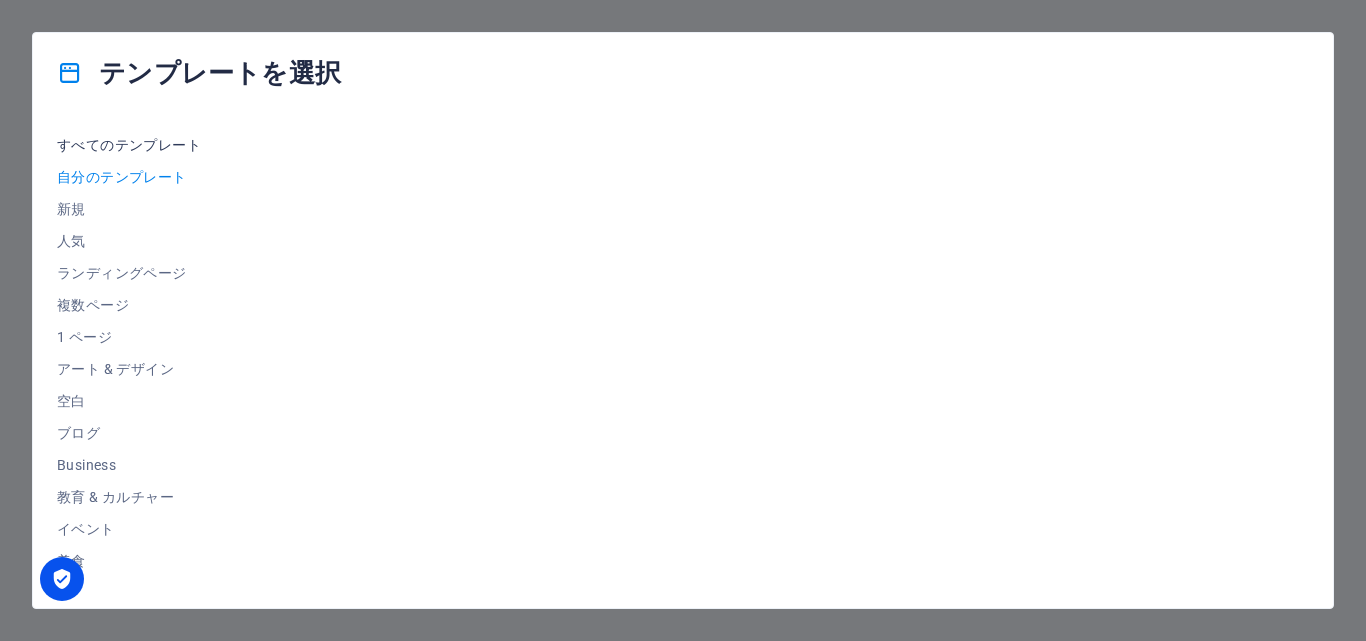 click on "すべてのテンプレート" at bounding box center (130, 145) 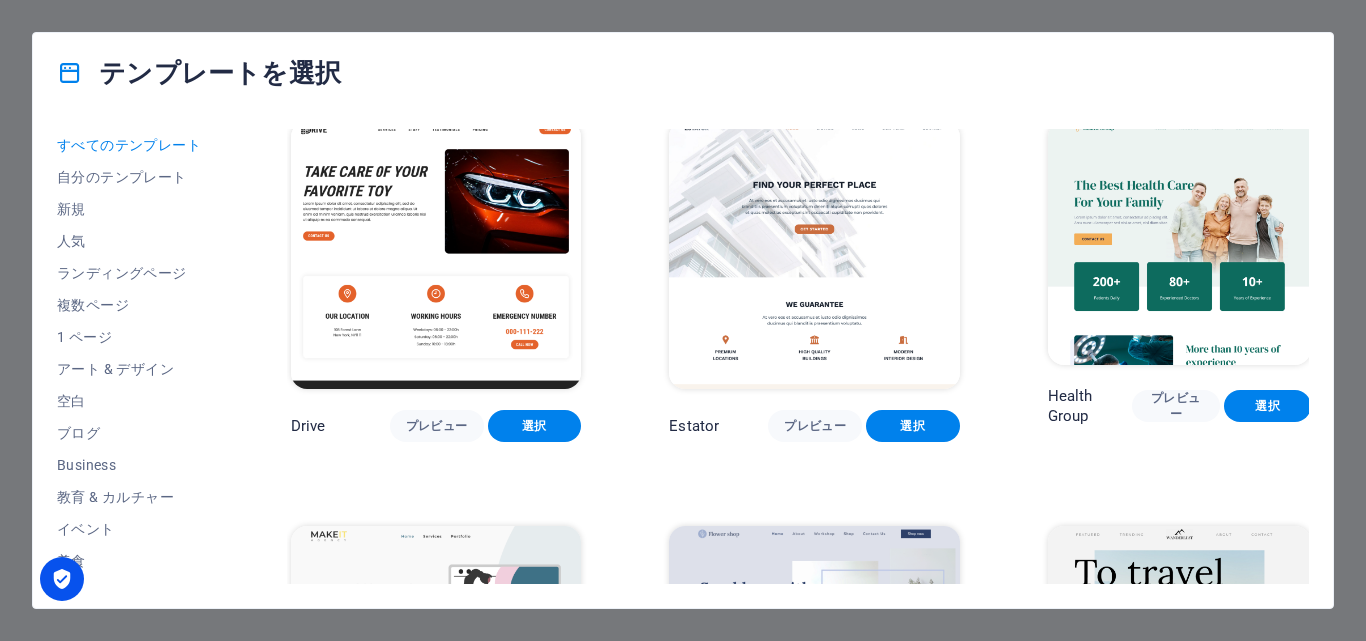 scroll, scrollTop: 4733, scrollLeft: 0, axis: vertical 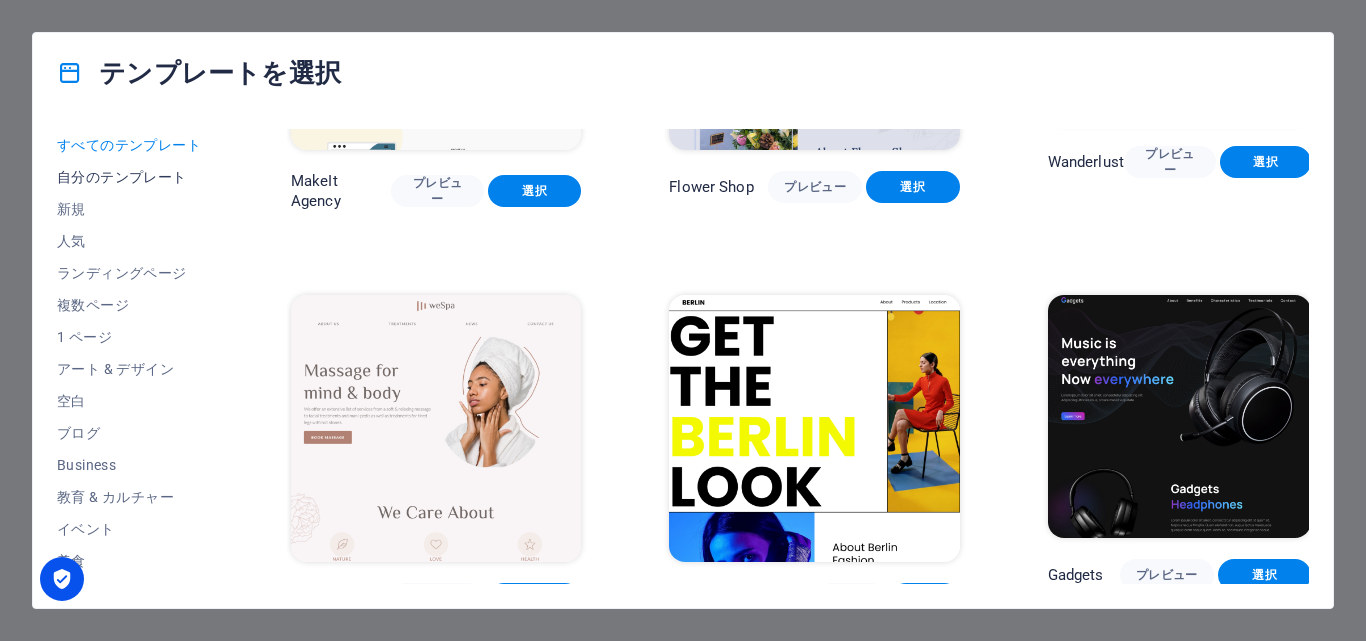 click on "自分のテンプレート" at bounding box center [130, 177] 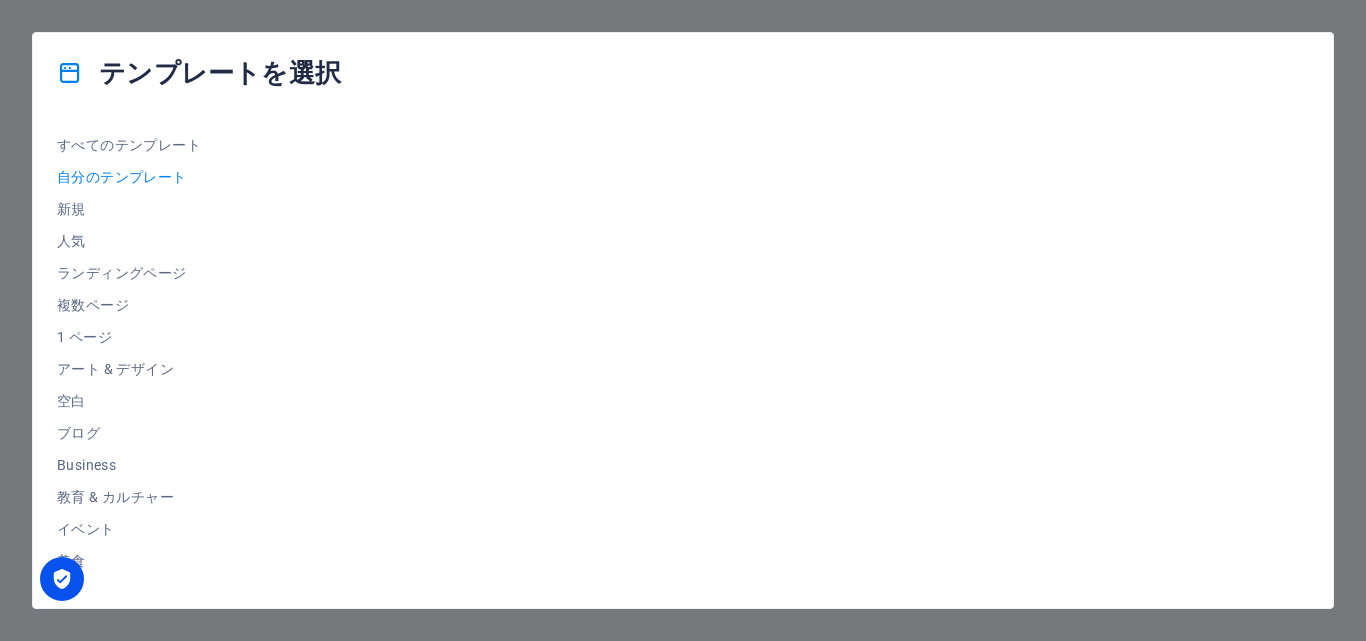 scroll, scrollTop: 0, scrollLeft: 0, axis: both 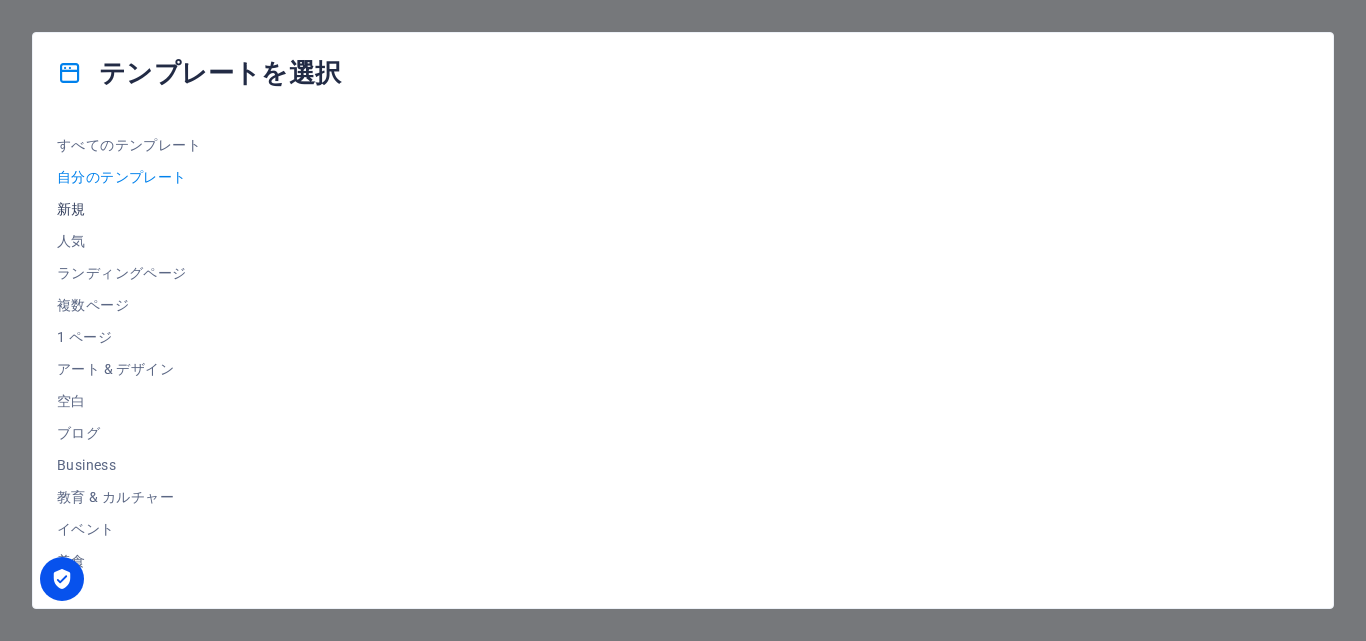 click on "新規" at bounding box center [130, 209] 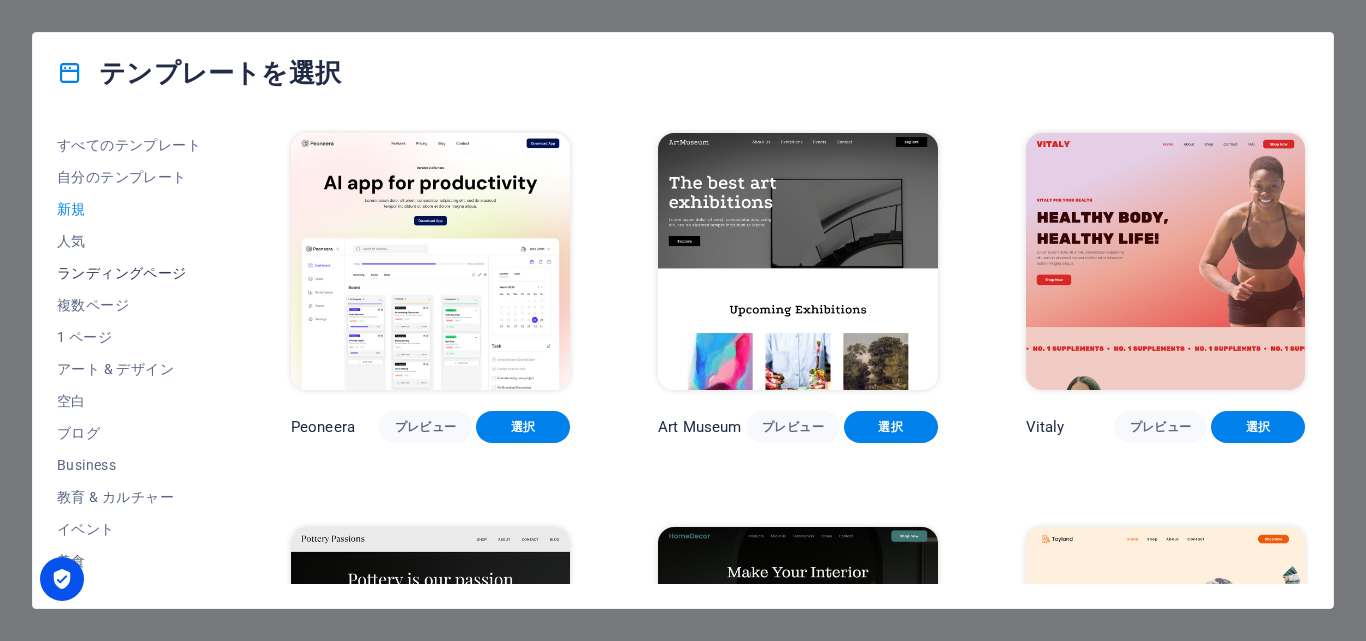 click on "ランディングページ" at bounding box center [130, 273] 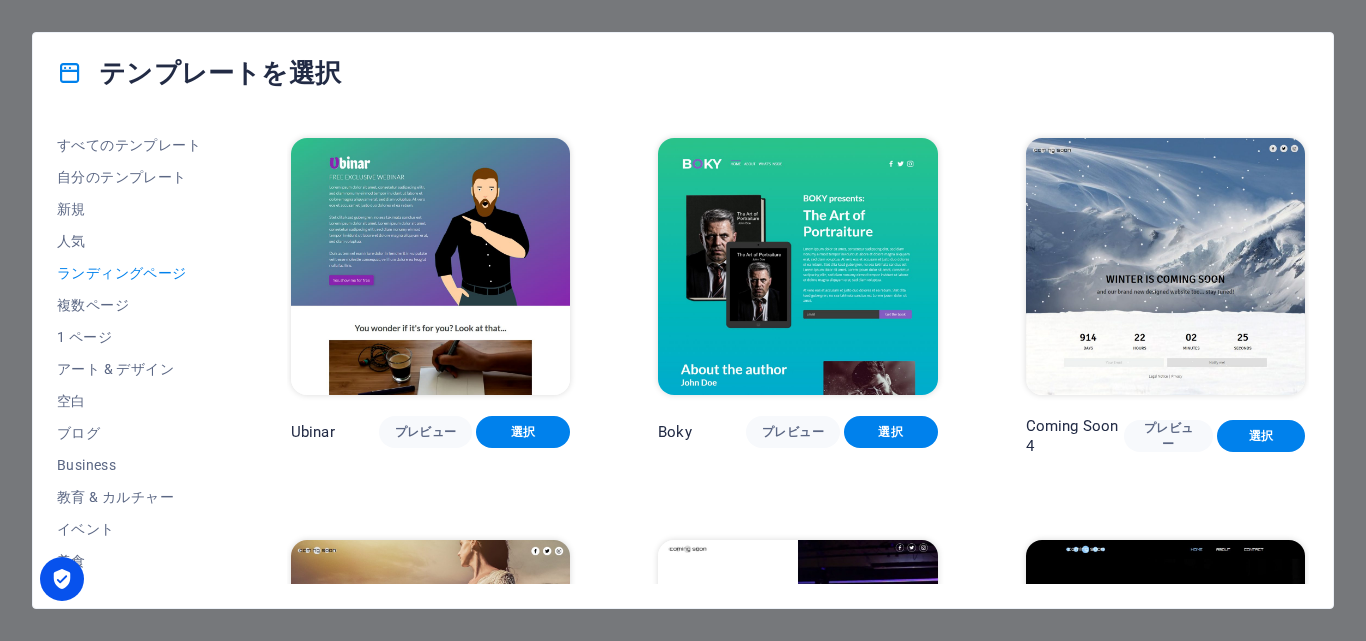 scroll, scrollTop: 3010, scrollLeft: 0, axis: vertical 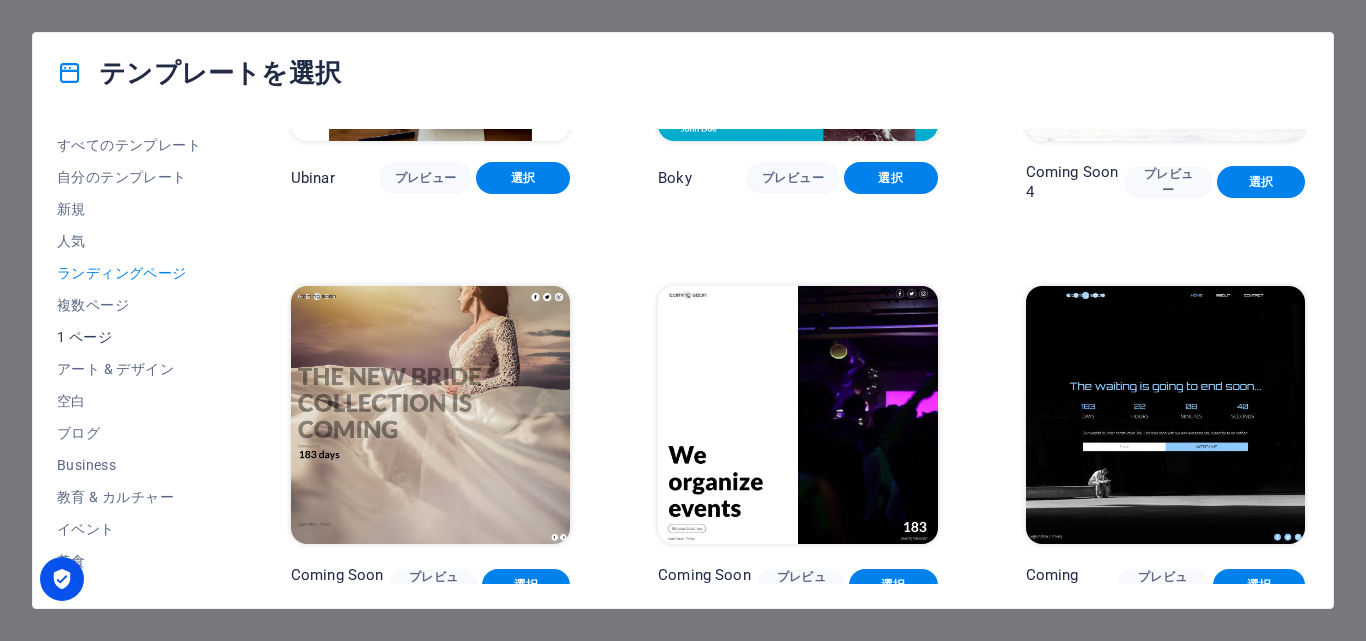 click on "1 ページ" at bounding box center (130, 337) 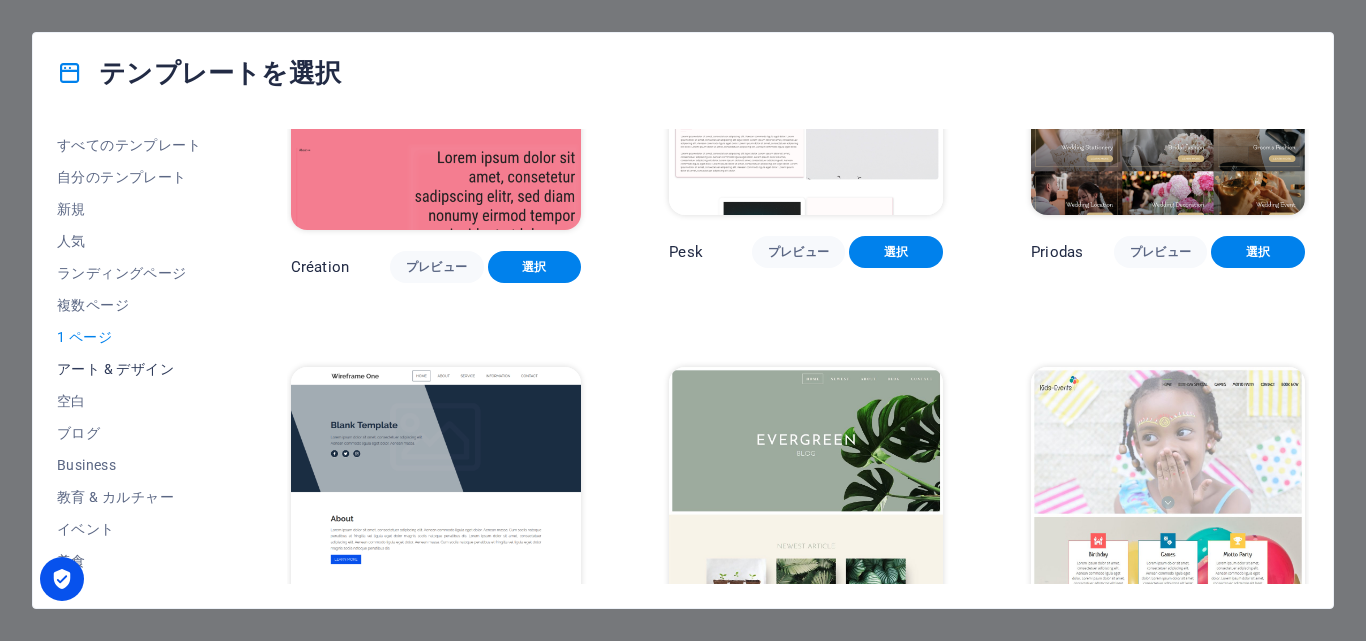 click on "アート & デザイン" at bounding box center (130, 369) 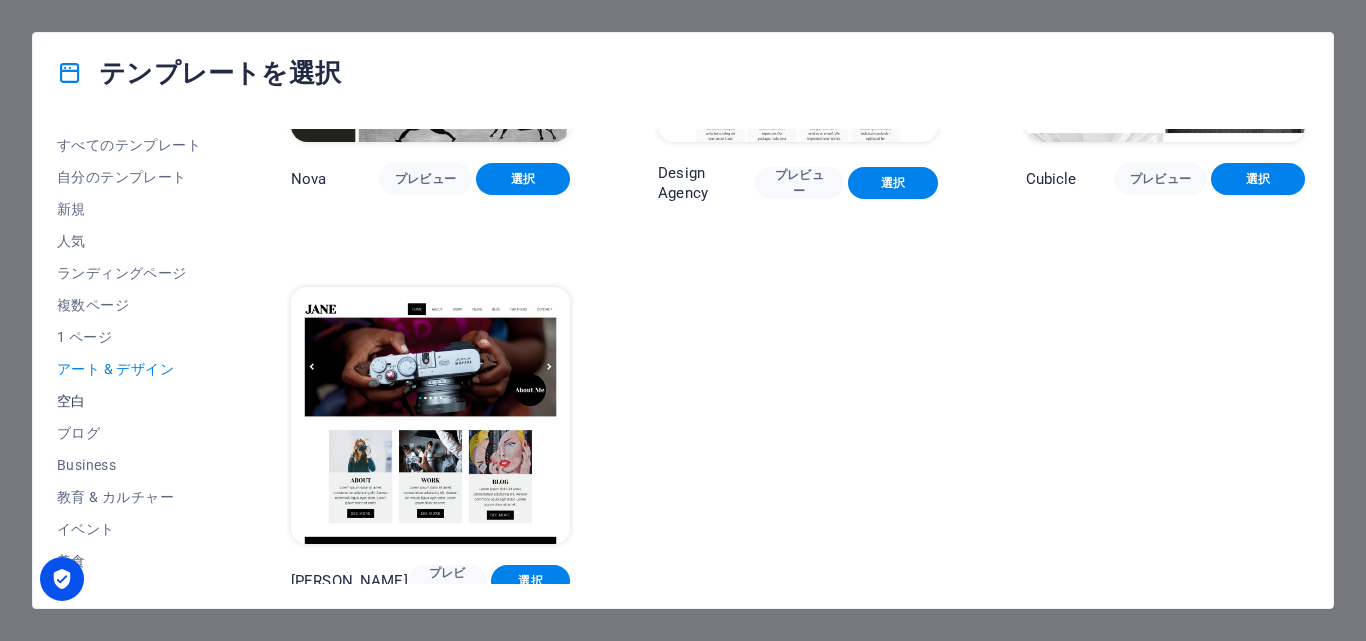 click on "空白" at bounding box center (130, 401) 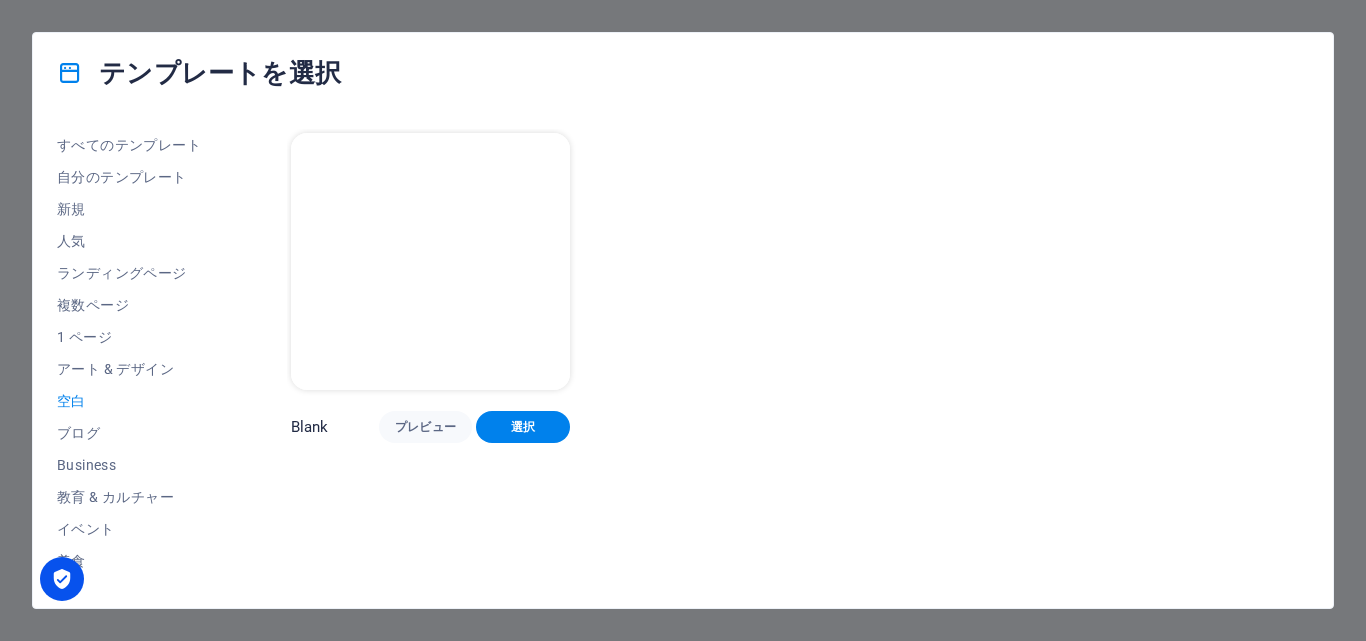 scroll, scrollTop: 0, scrollLeft: 0, axis: both 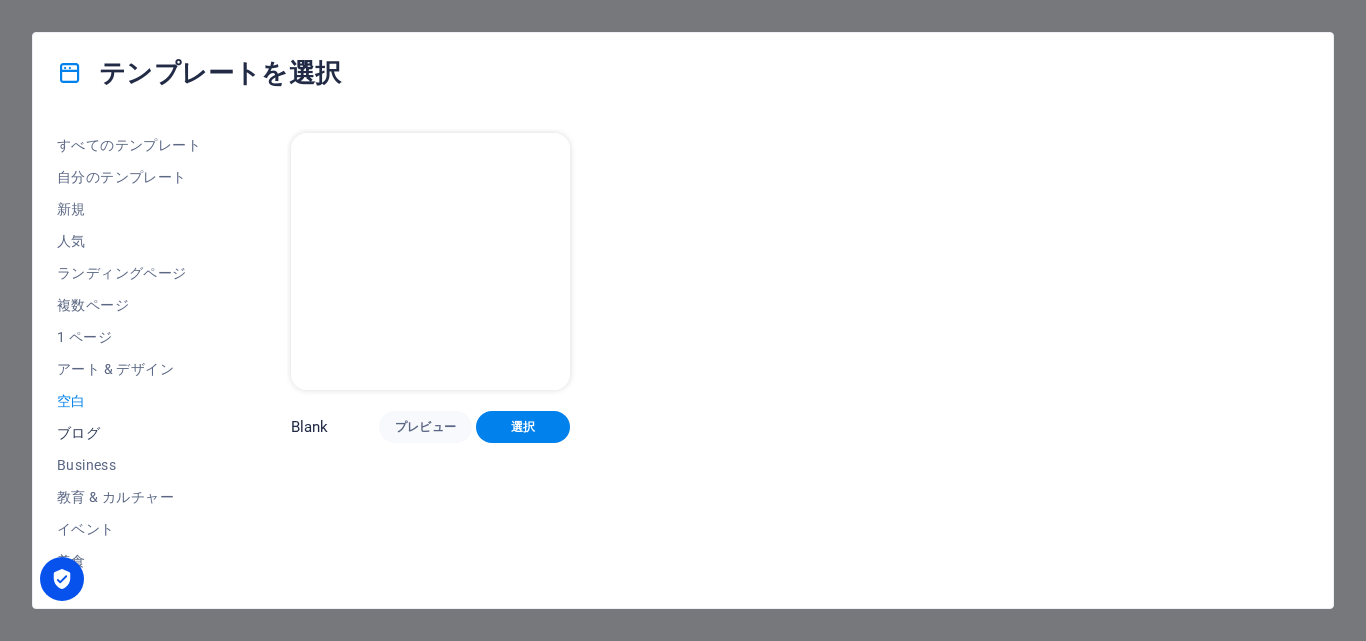 click on "ブログ" at bounding box center (130, 433) 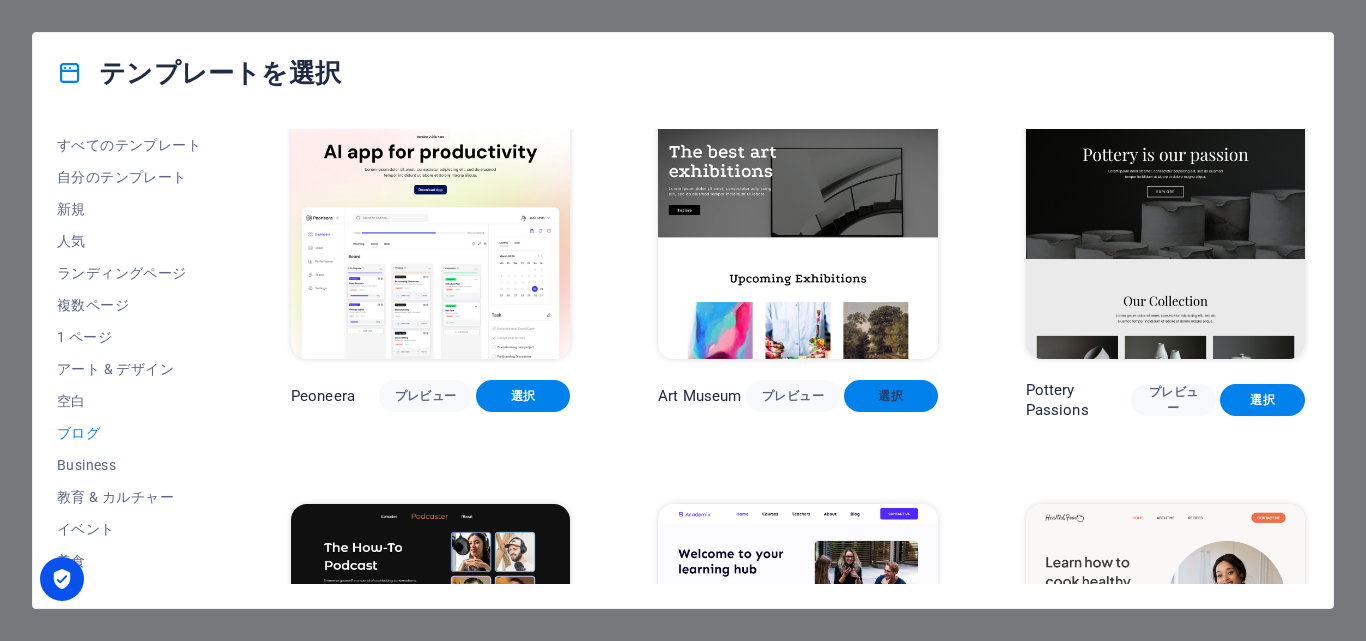 scroll, scrollTop: 0, scrollLeft: 0, axis: both 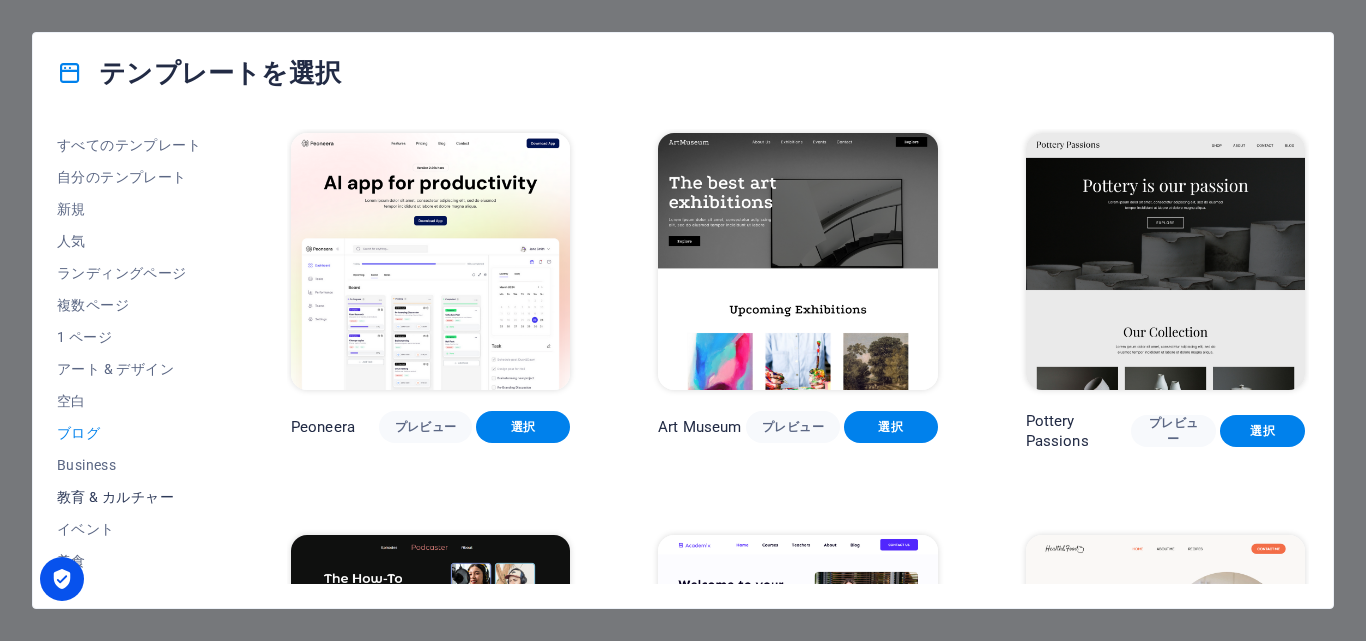 click on "教育 & カルチャー" at bounding box center [130, 497] 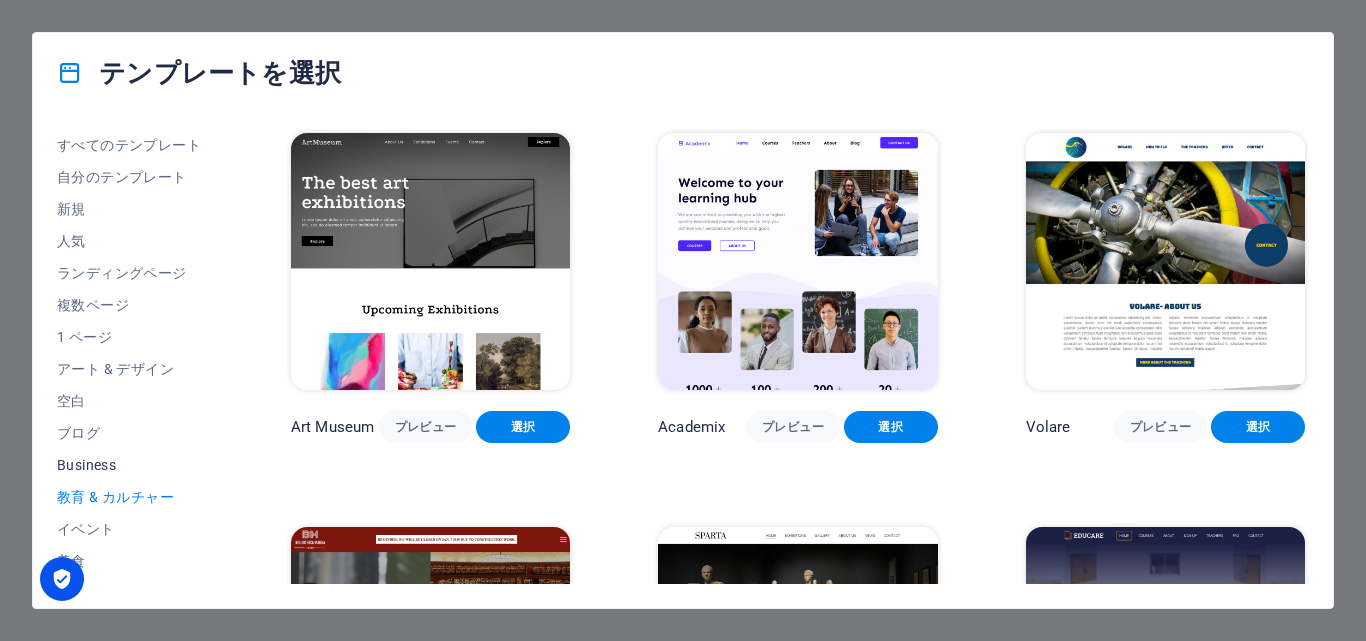 click on "Business" at bounding box center [130, 465] 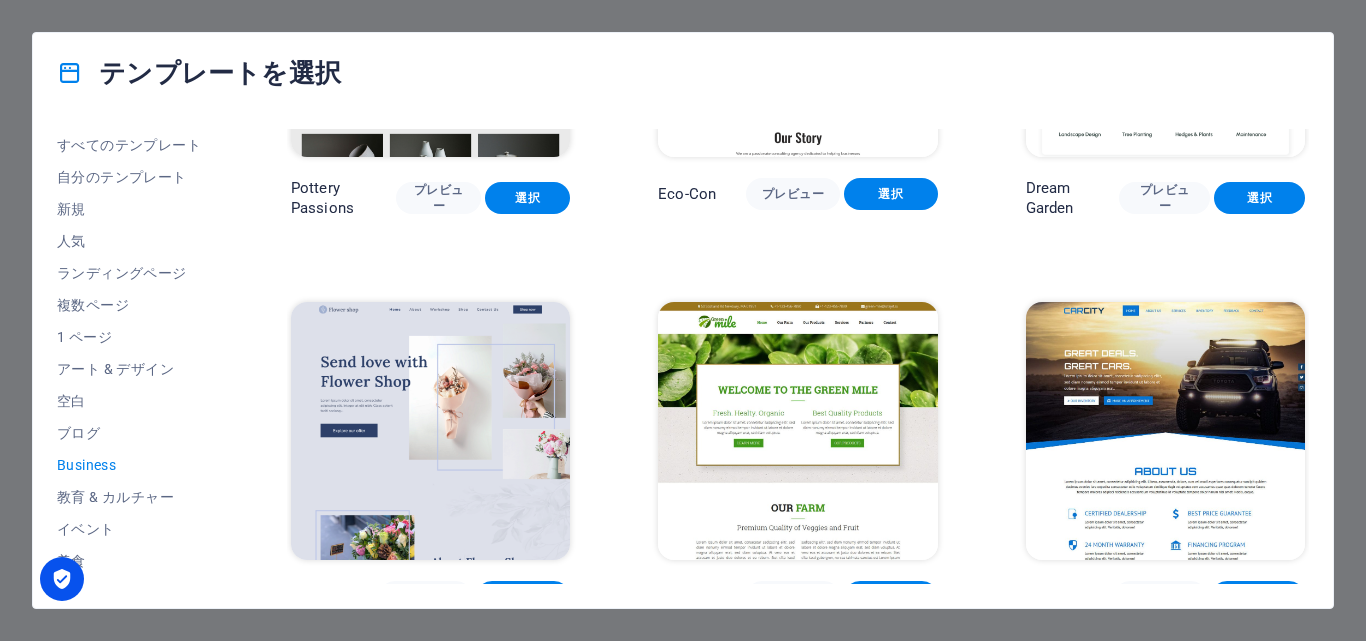 scroll, scrollTop: 0, scrollLeft: 0, axis: both 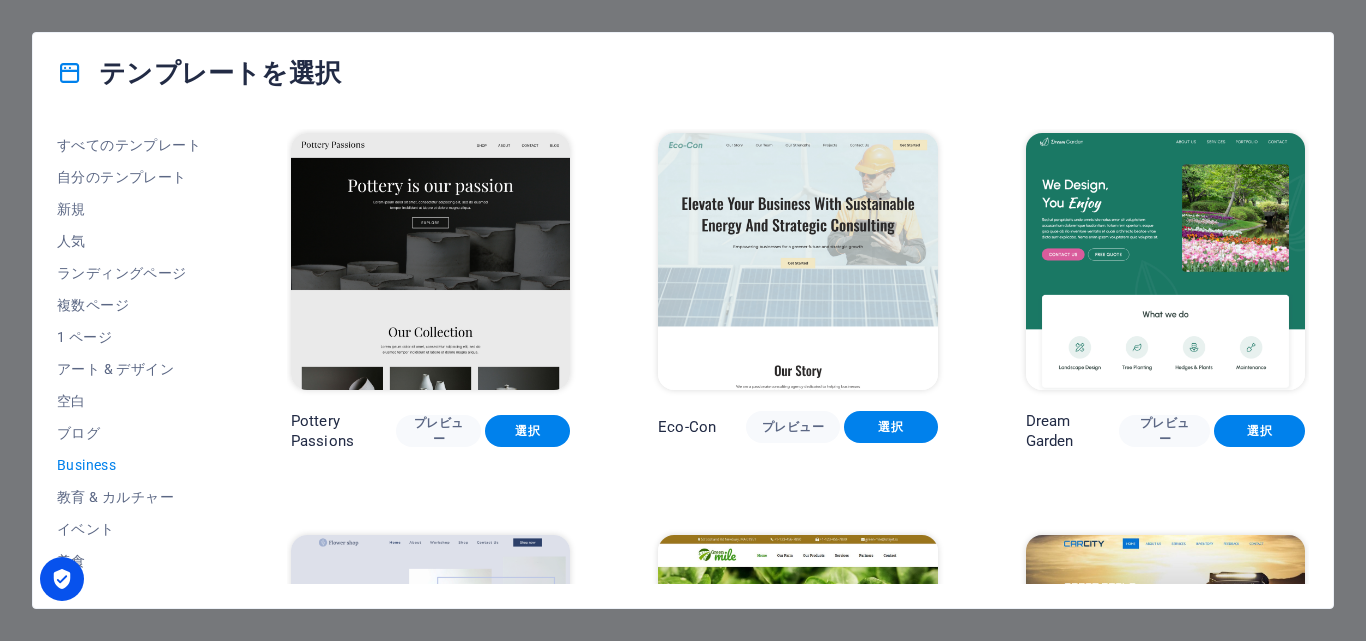 click at bounding box center (430, 261) 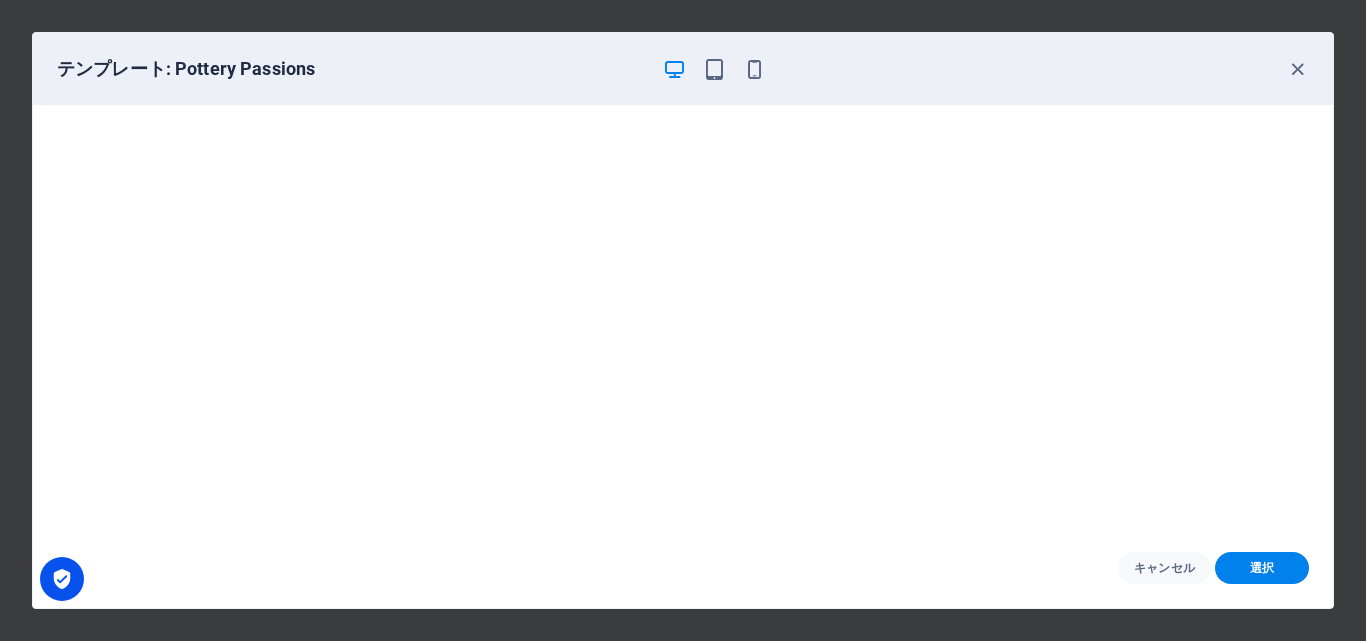 click on "テンプレート: Pottery Passions" at bounding box center (683, 69) 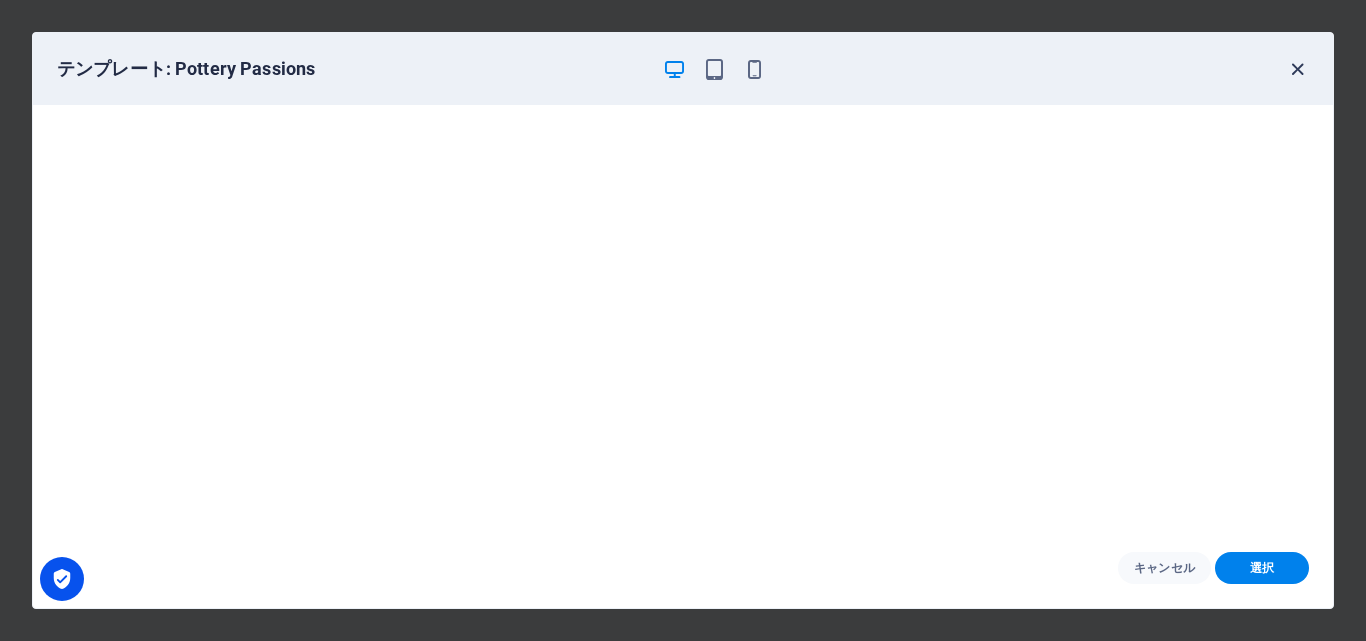 click at bounding box center [1297, 69] 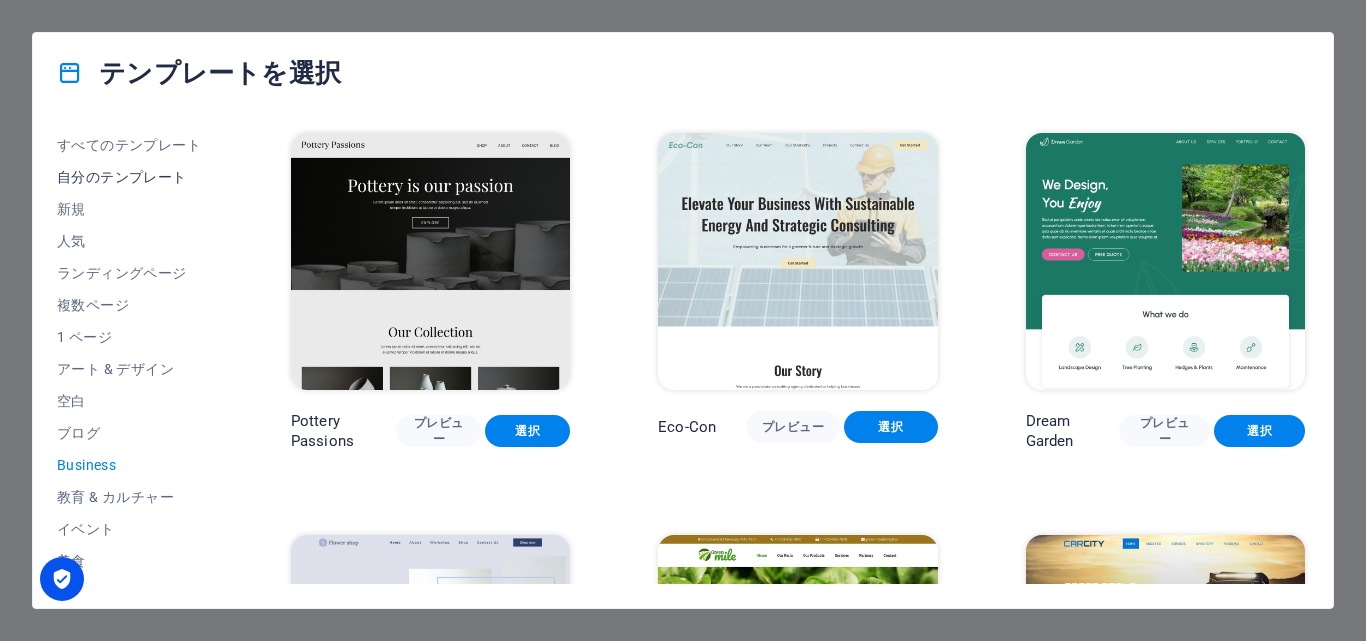 click on "自分のテンプレート" at bounding box center (130, 177) 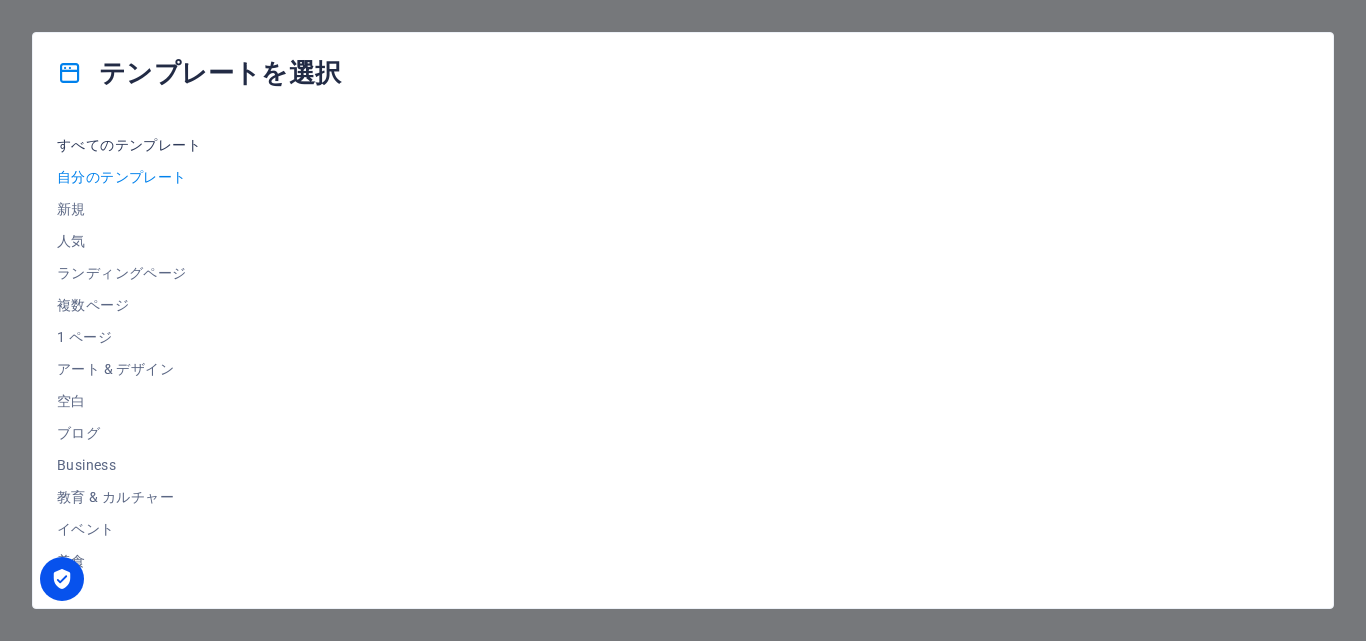 click on "すべてのテンプレート" at bounding box center (130, 145) 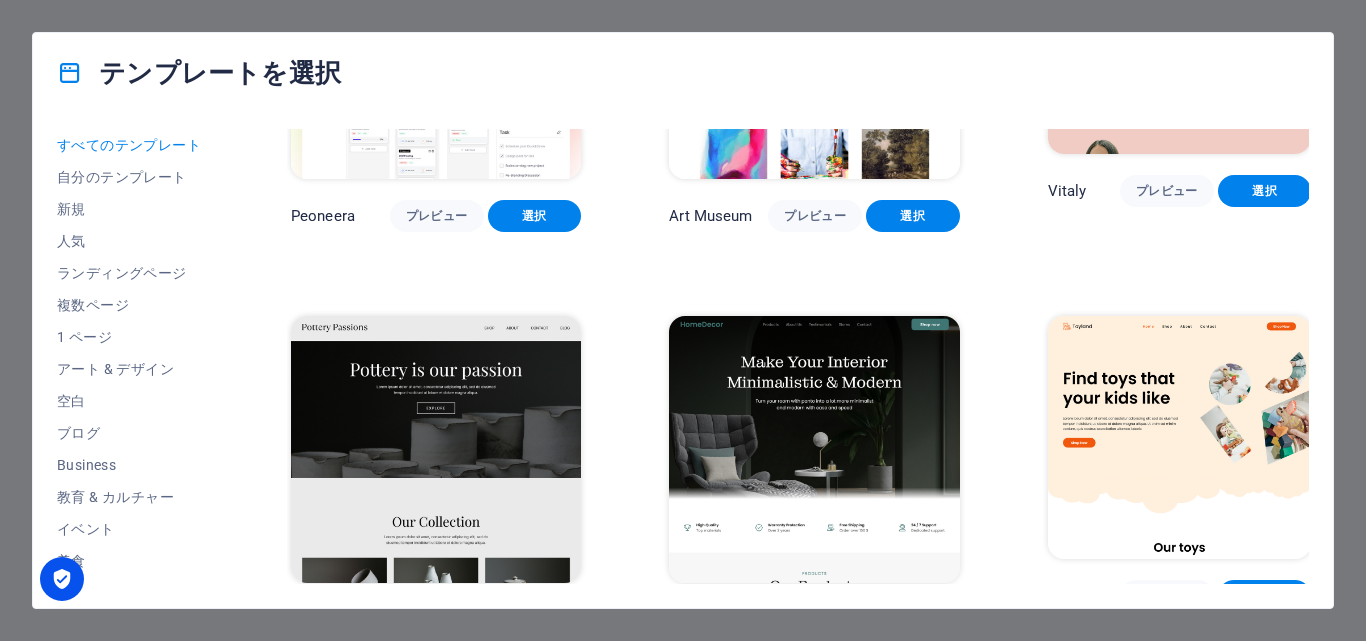 scroll, scrollTop: 233, scrollLeft: 0, axis: vertical 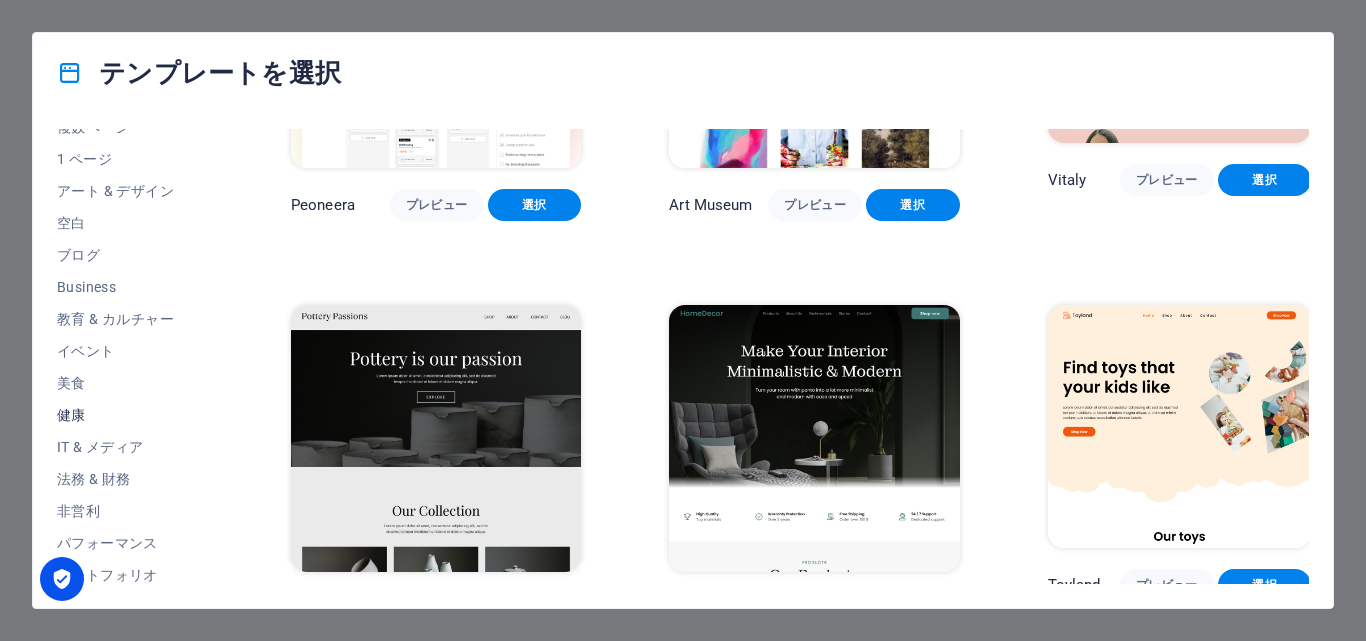 click on "健康" at bounding box center (130, 415) 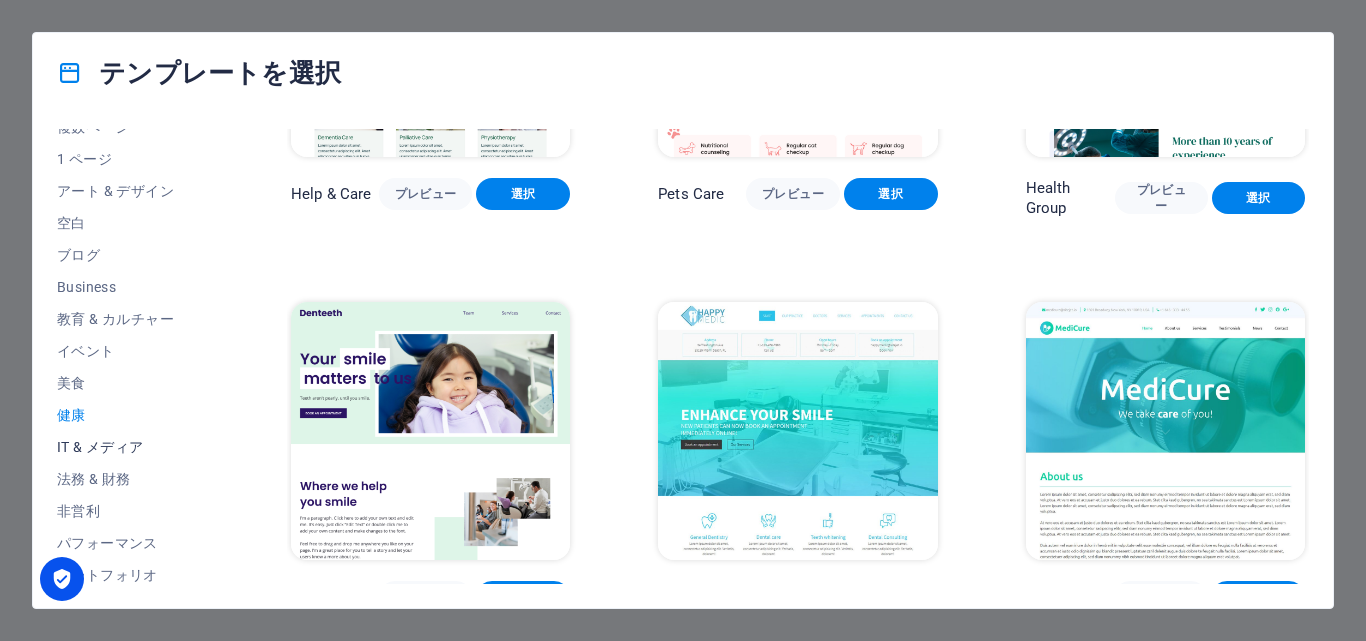 click on "IT & メディア" at bounding box center (130, 447) 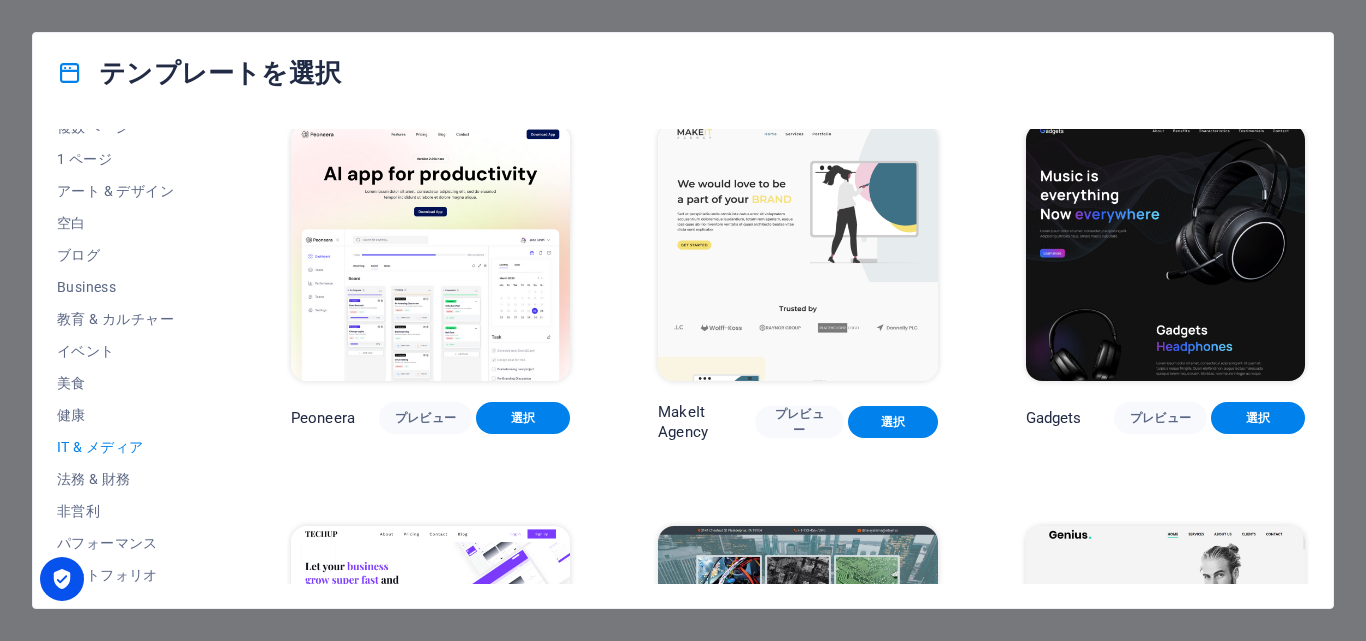 scroll, scrollTop: 0, scrollLeft: 0, axis: both 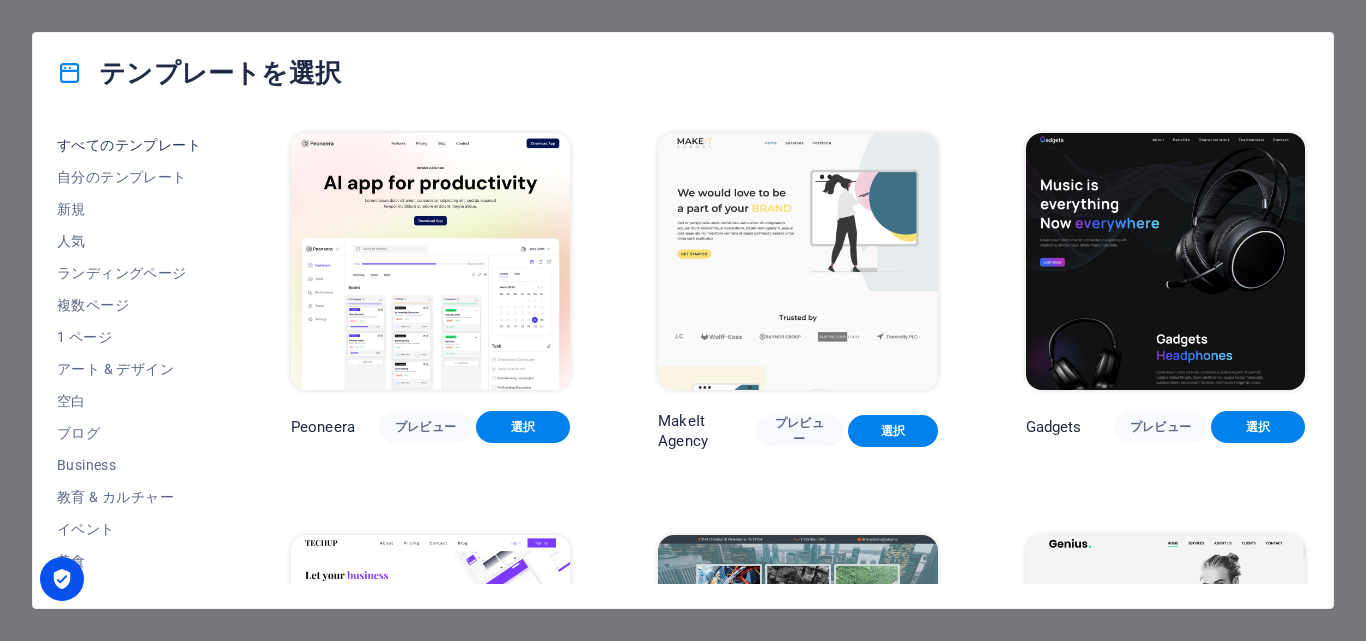 click on "すべてのテンプレート" at bounding box center (130, 145) 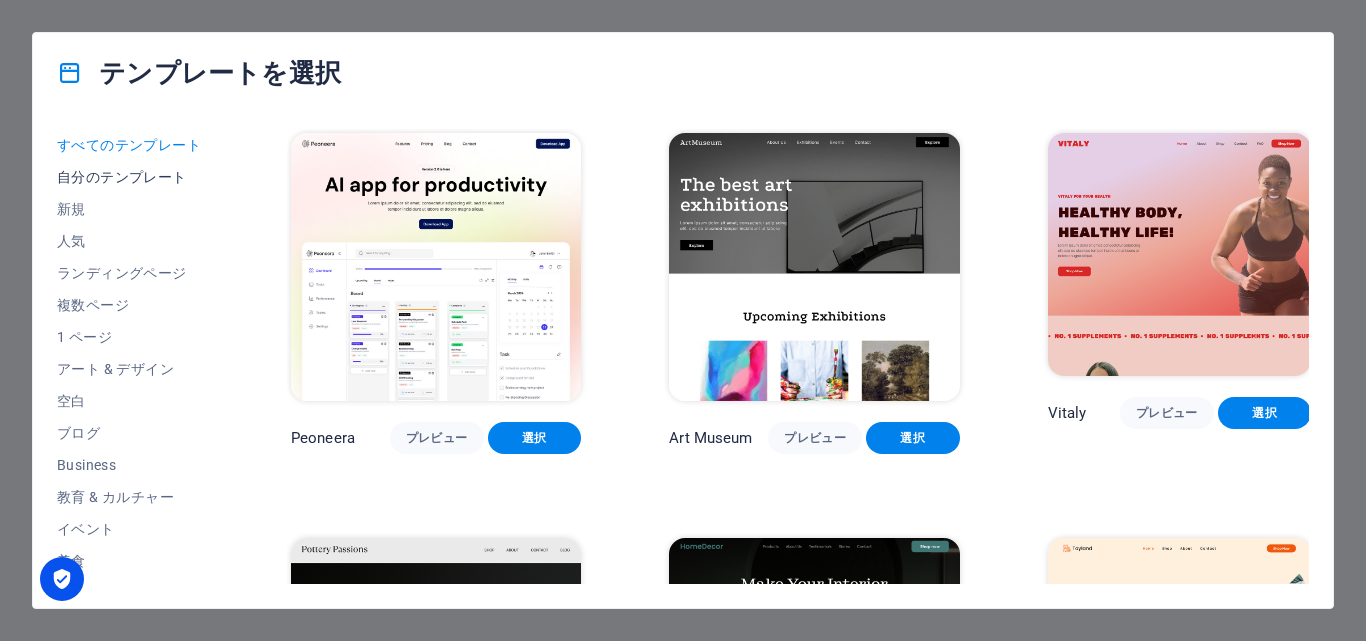 click on "自分のテンプレート" at bounding box center [130, 177] 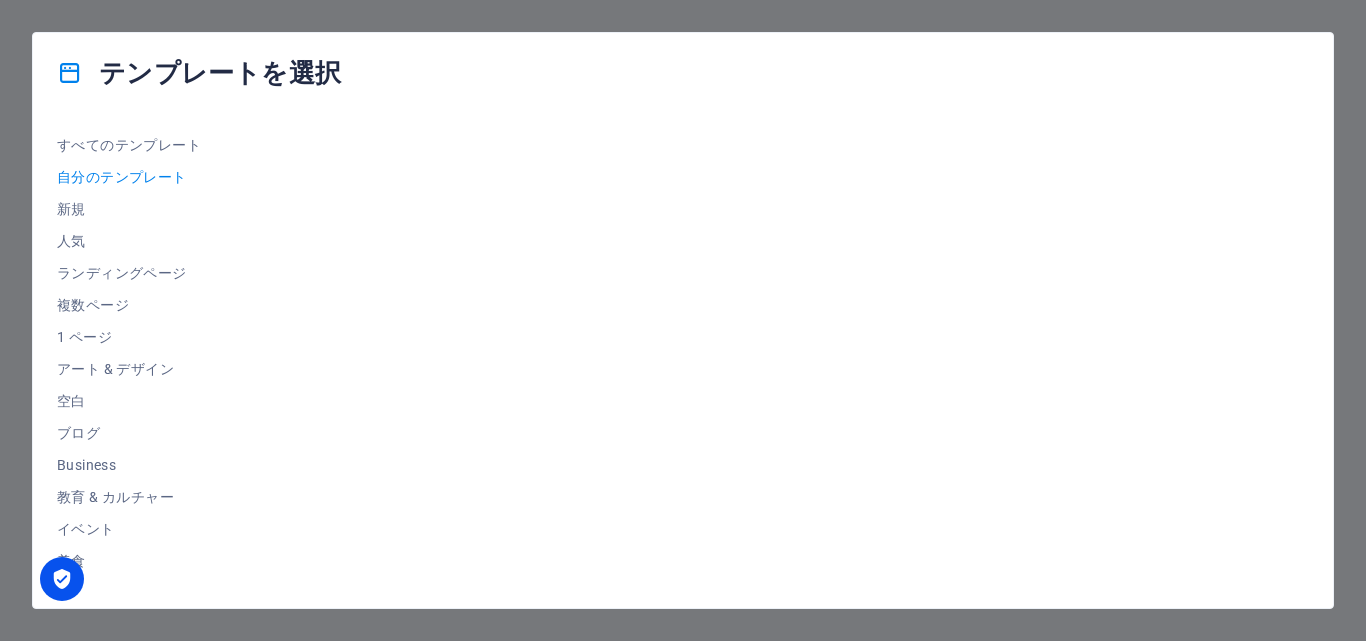 click on "自分のテンプレート" at bounding box center [130, 177] 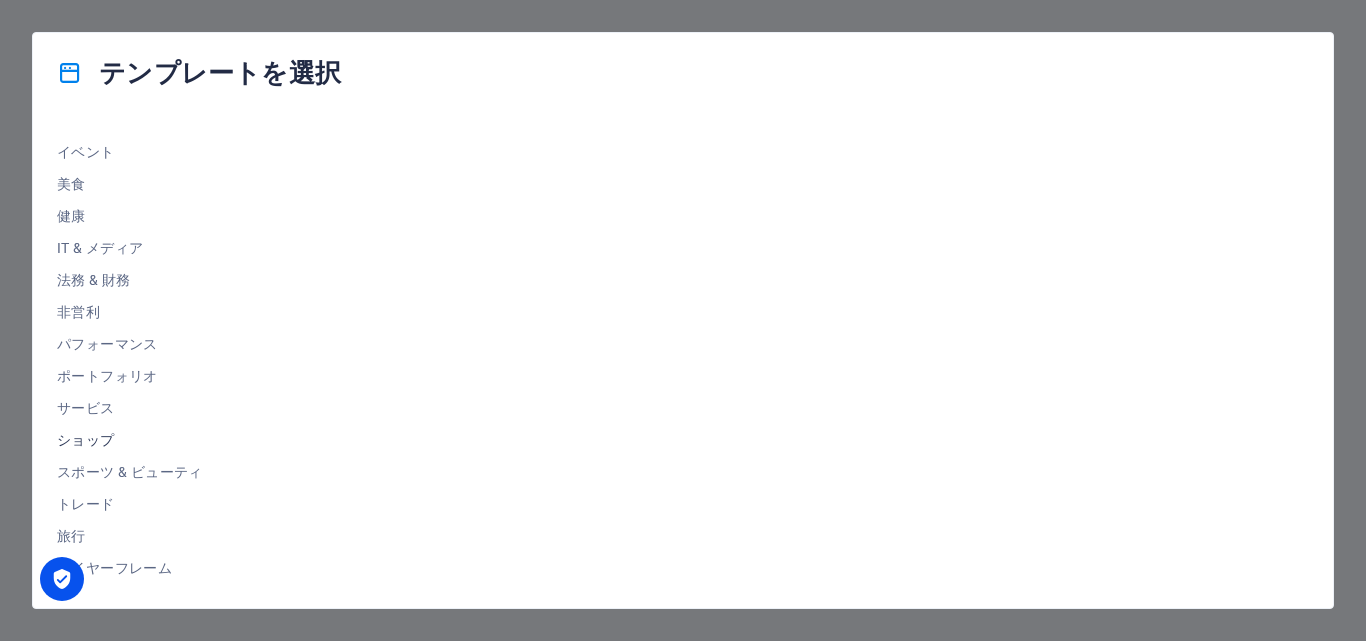 scroll, scrollTop: 0, scrollLeft: 0, axis: both 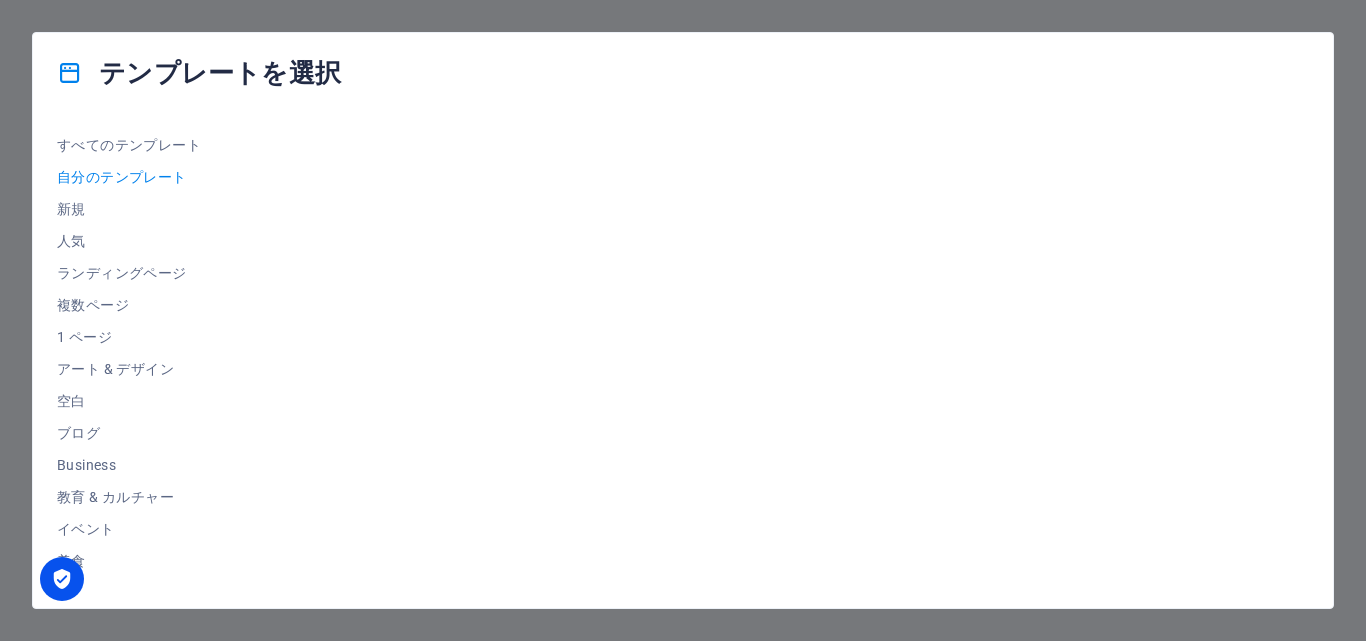 drag, startPoint x: 161, startPoint y: 406, endPoint x: 157, endPoint y: 440, distance: 34.234486 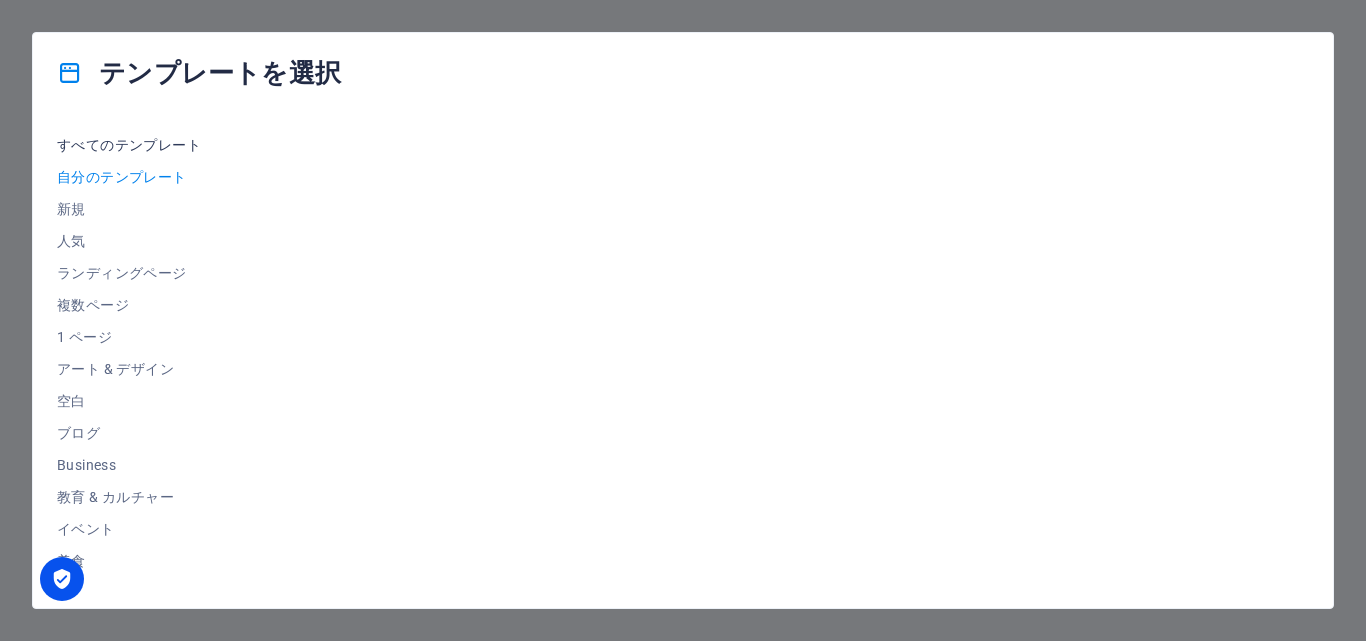 click on "すべてのテンプレート" at bounding box center [130, 145] 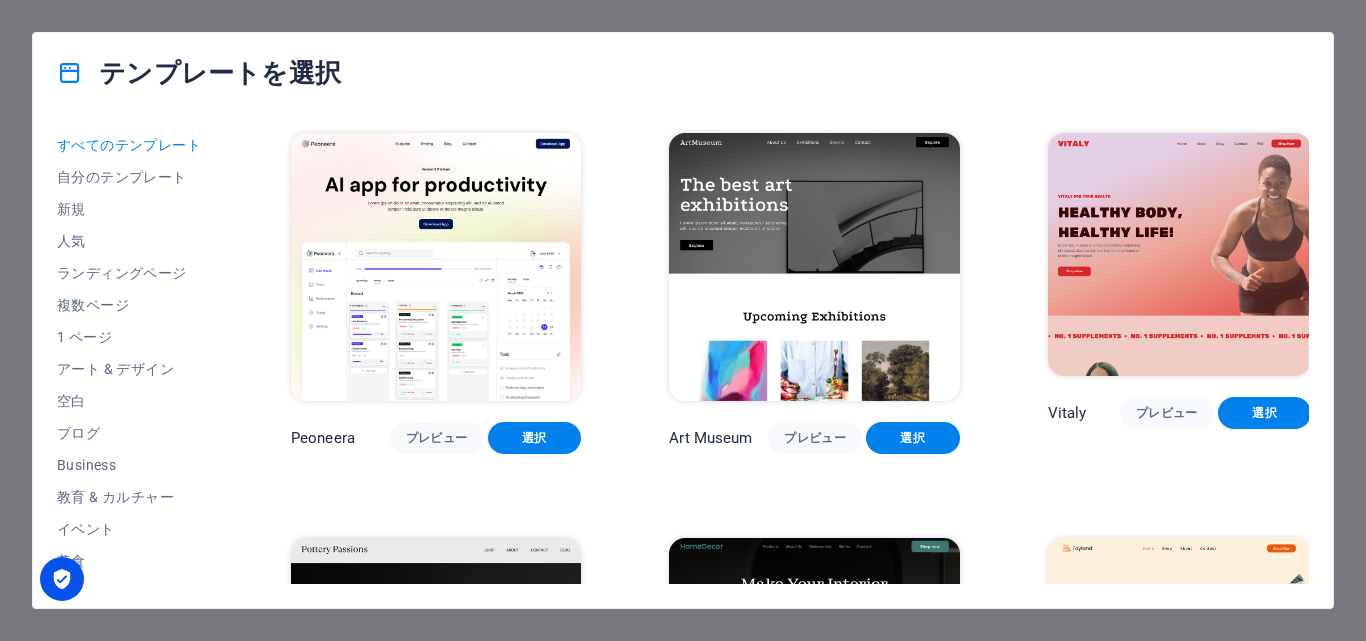 click on "テンプレートを選択" at bounding box center [199, 73] 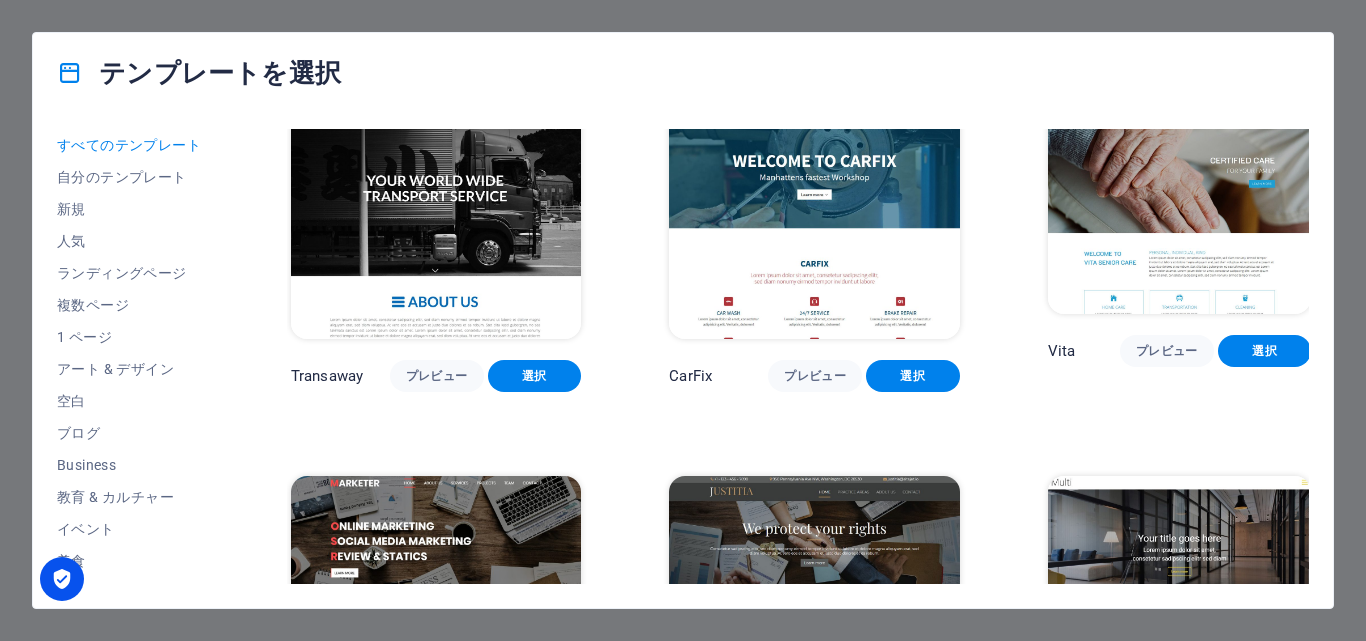 scroll, scrollTop: 18433, scrollLeft: 0, axis: vertical 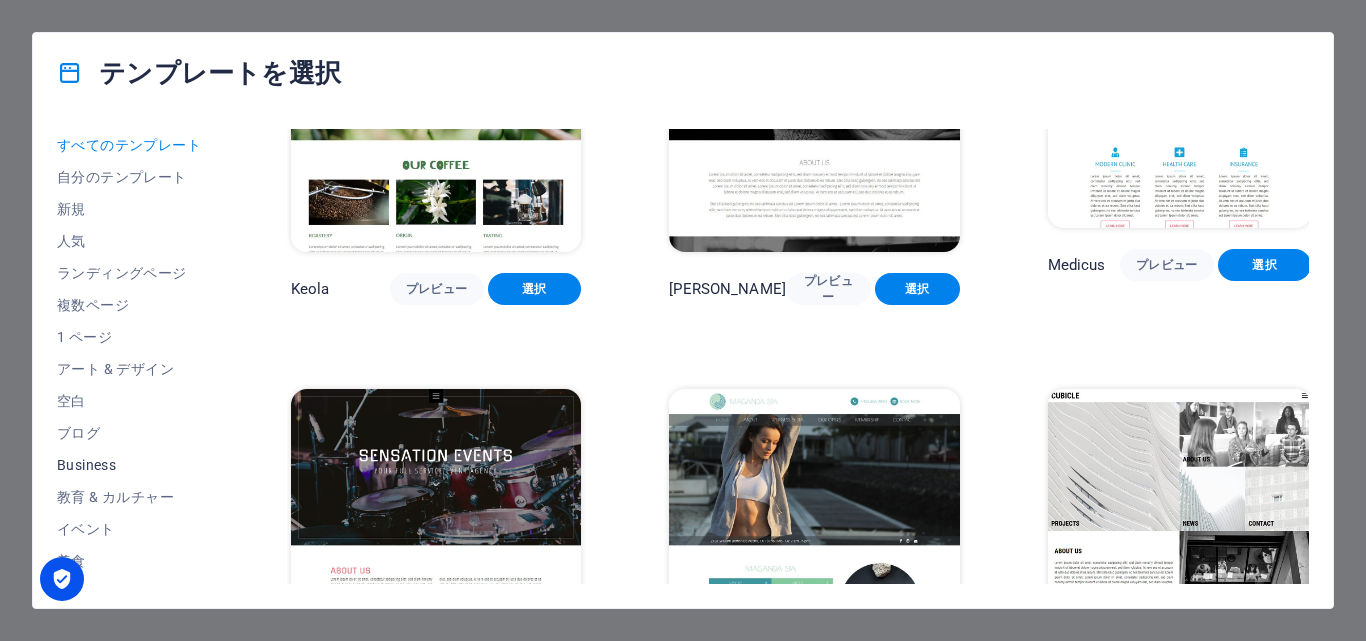 click on "Business" at bounding box center [130, 465] 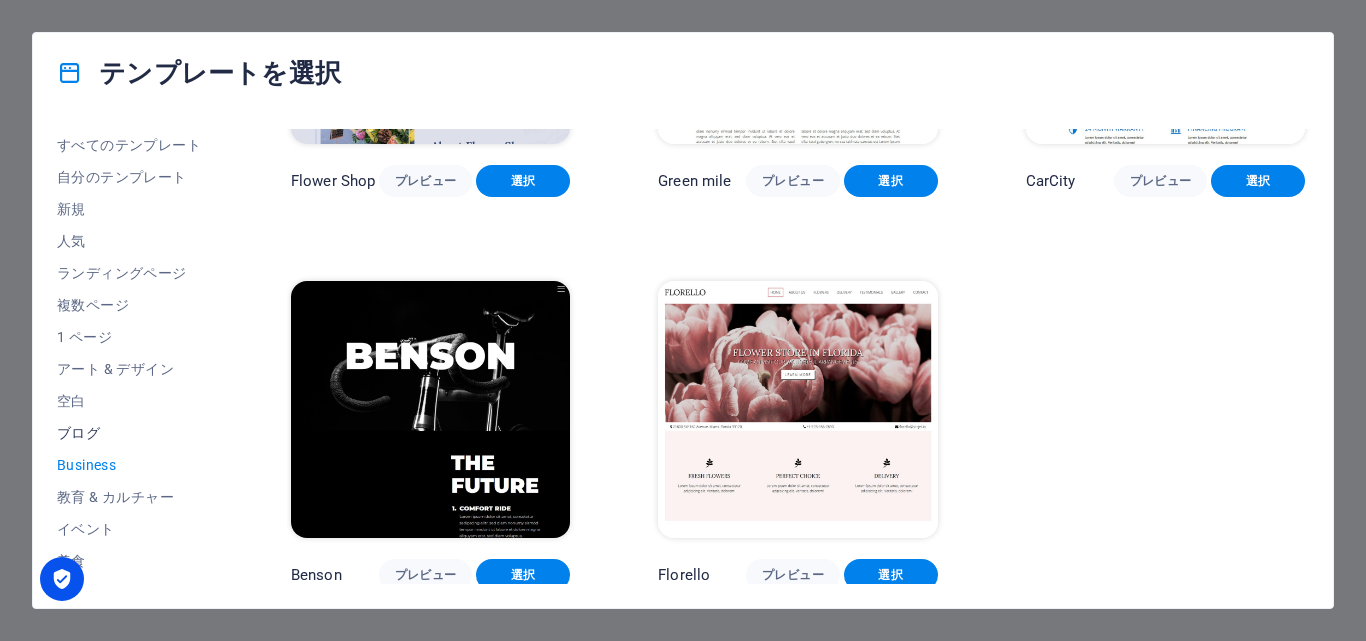 click on "ブログ" at bounding box center (130, 433) 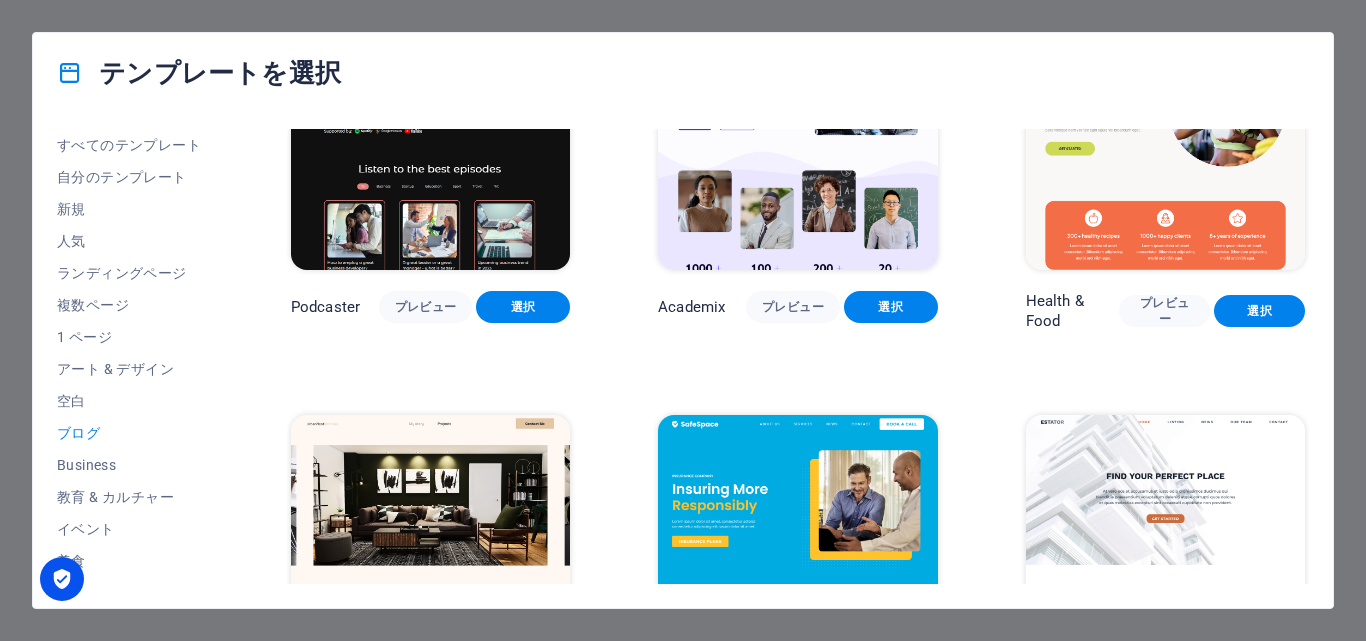 scroll, scrollTop: 0, scrollLeft: 0, axis: both 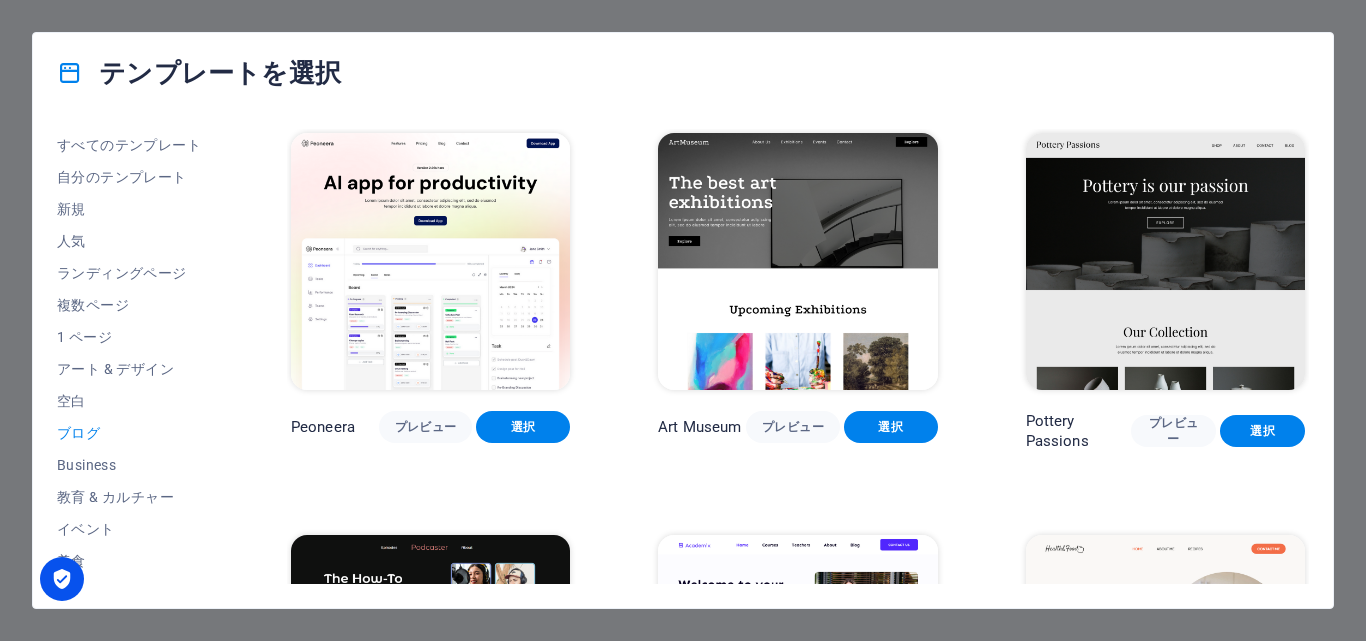 click at bounding box center (430, 261) 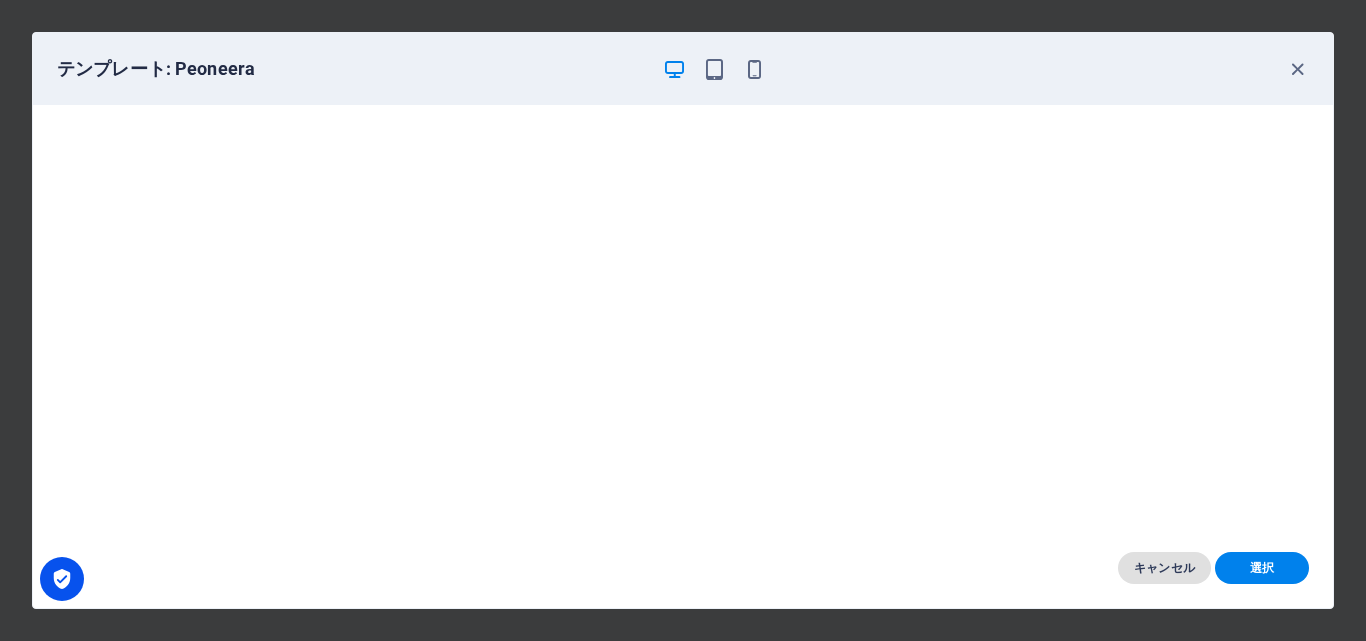 click on "キャンセル" at bounding box center [1165, 568] 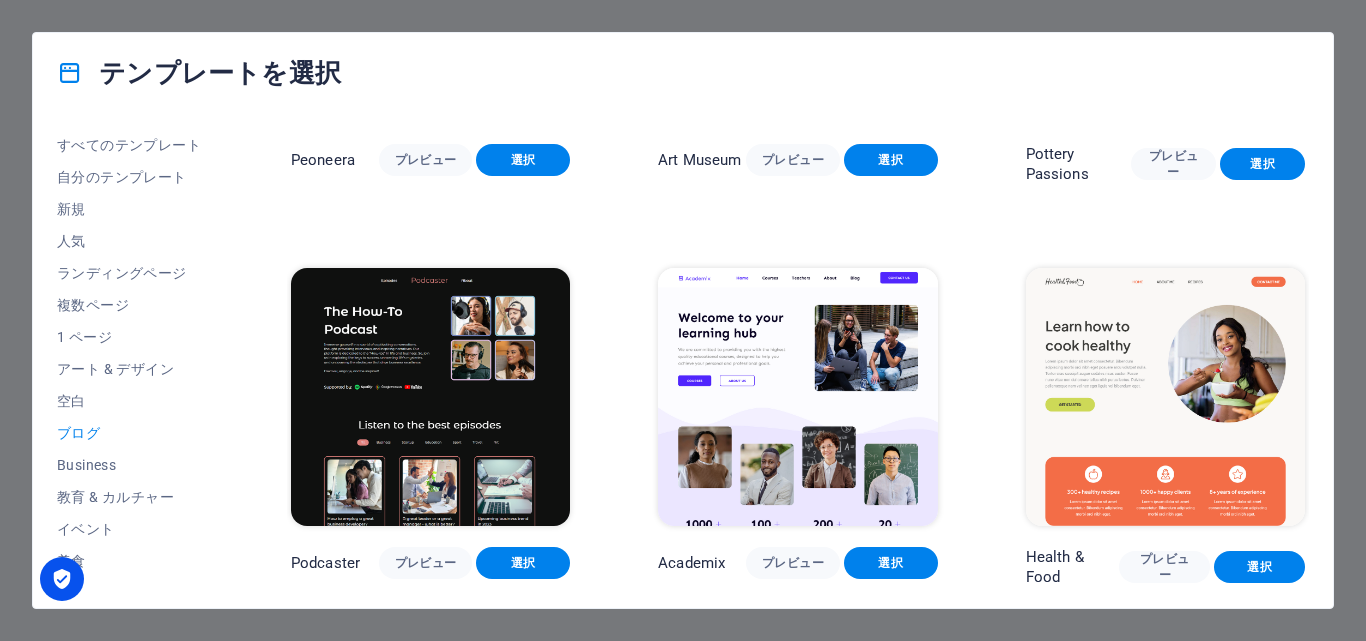 scroll, scrollTop: 0, scrollLeft: 0, axis: both 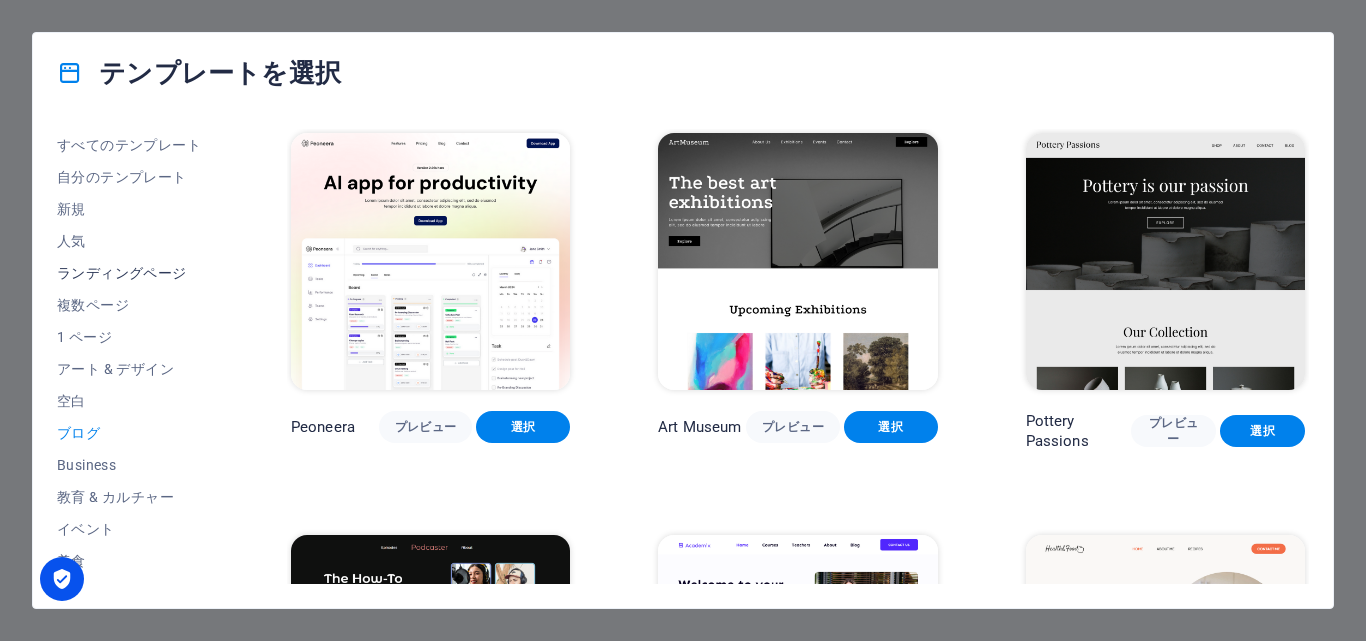 click on "ランディングページ" at bounding box center [130, 273] 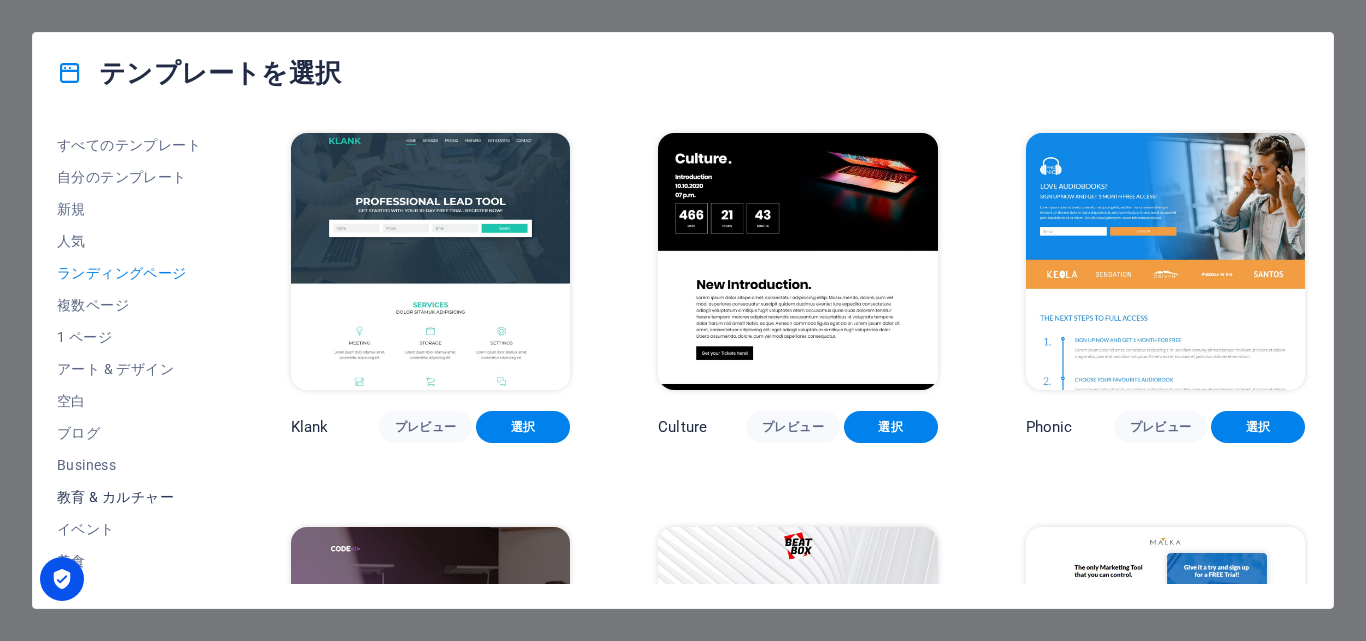 click on "教育 & カルチャー" at bounding box center (130, 497) 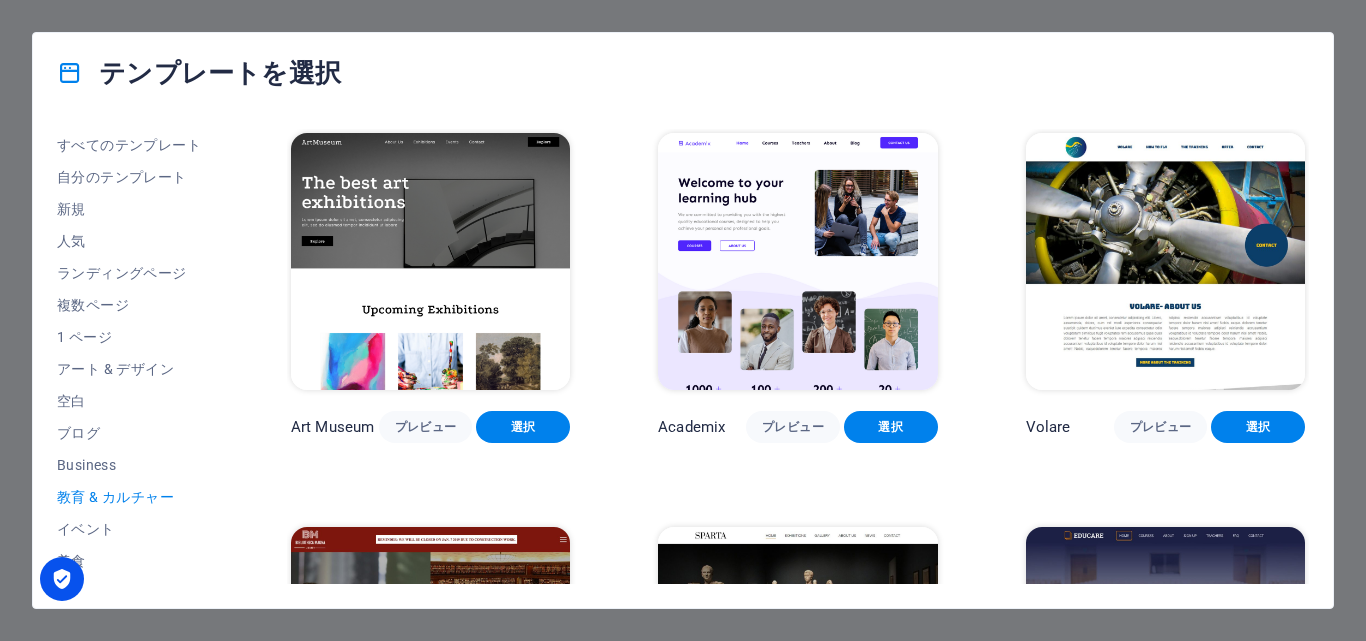 click on "教育 & カルチャー" at bounding box center [130, 497] 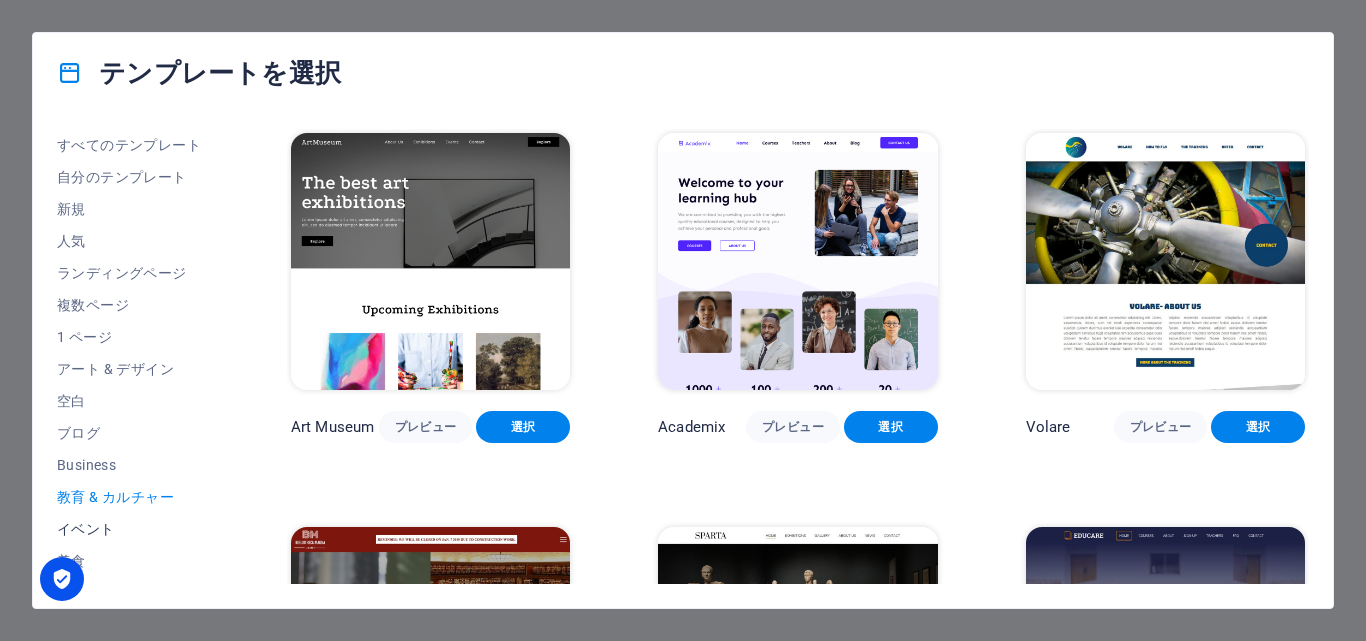 click on "イベント" at bounding box center [130, 529] 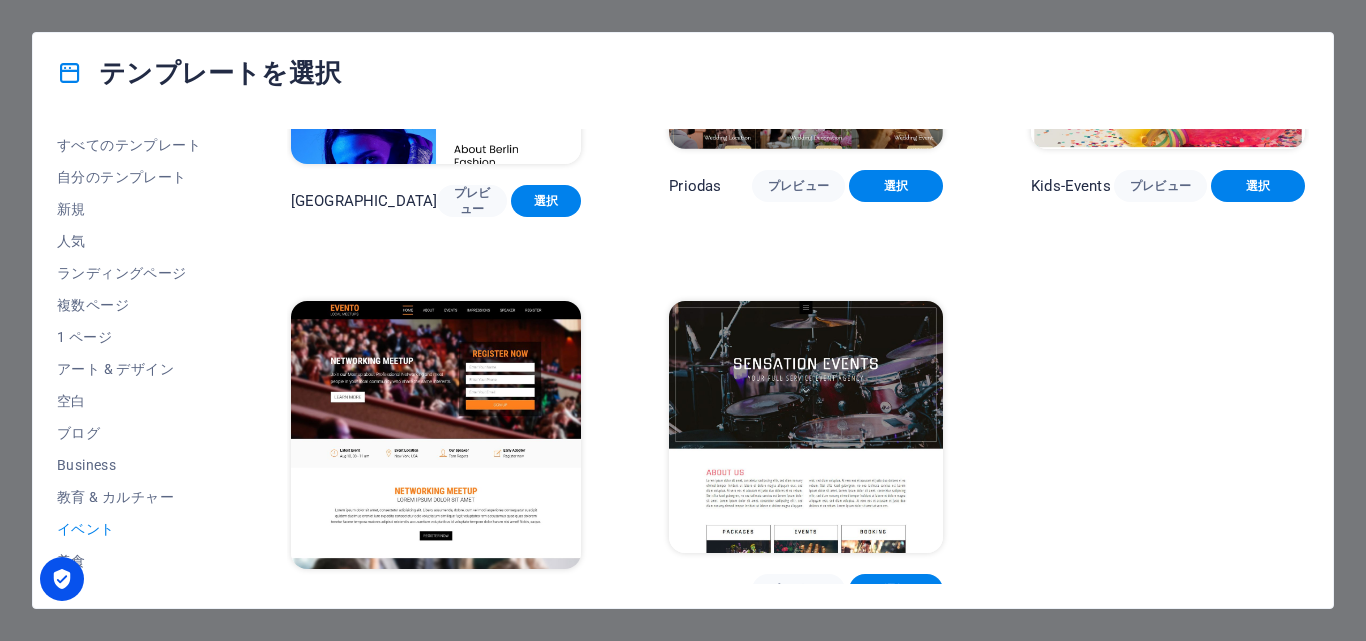scroll, scrollTop: 0, scrollLeft: 0, axis: both 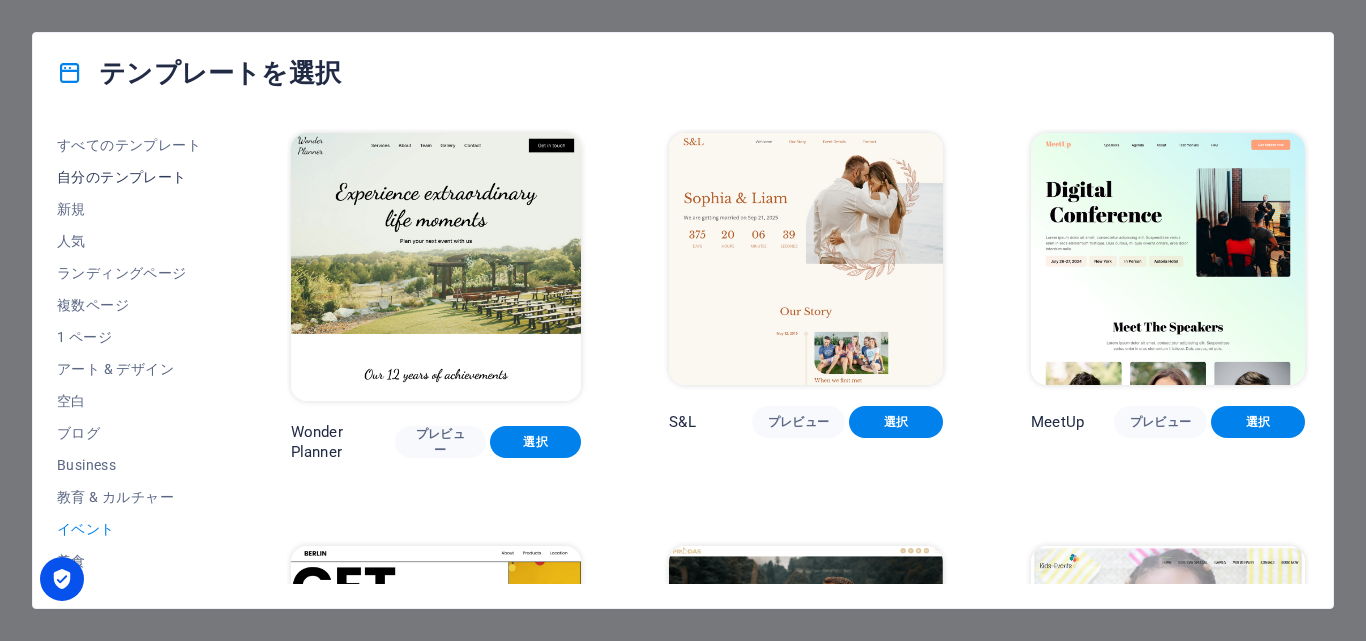 click on "自分のテンプレート" at bounding box center (130, 177) 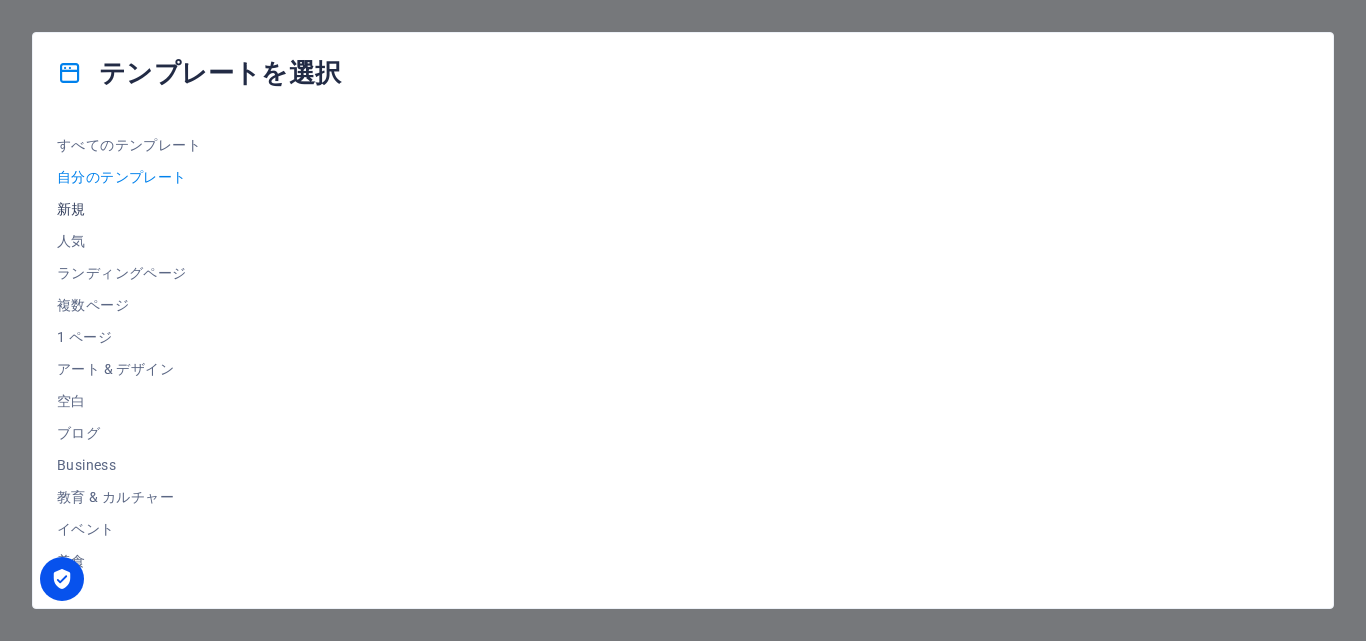 click on "新規" at bounding box center [130, 209] 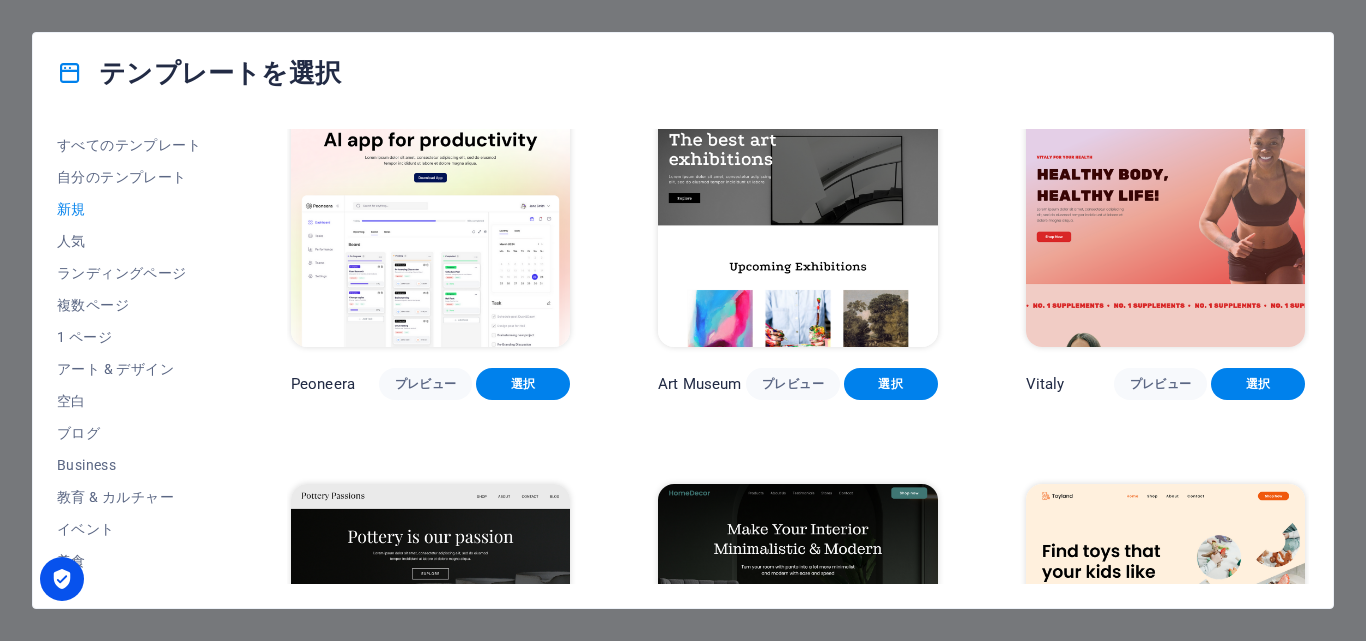 scroll, scrollTop: 0, scrollLeft: 0, axis: both 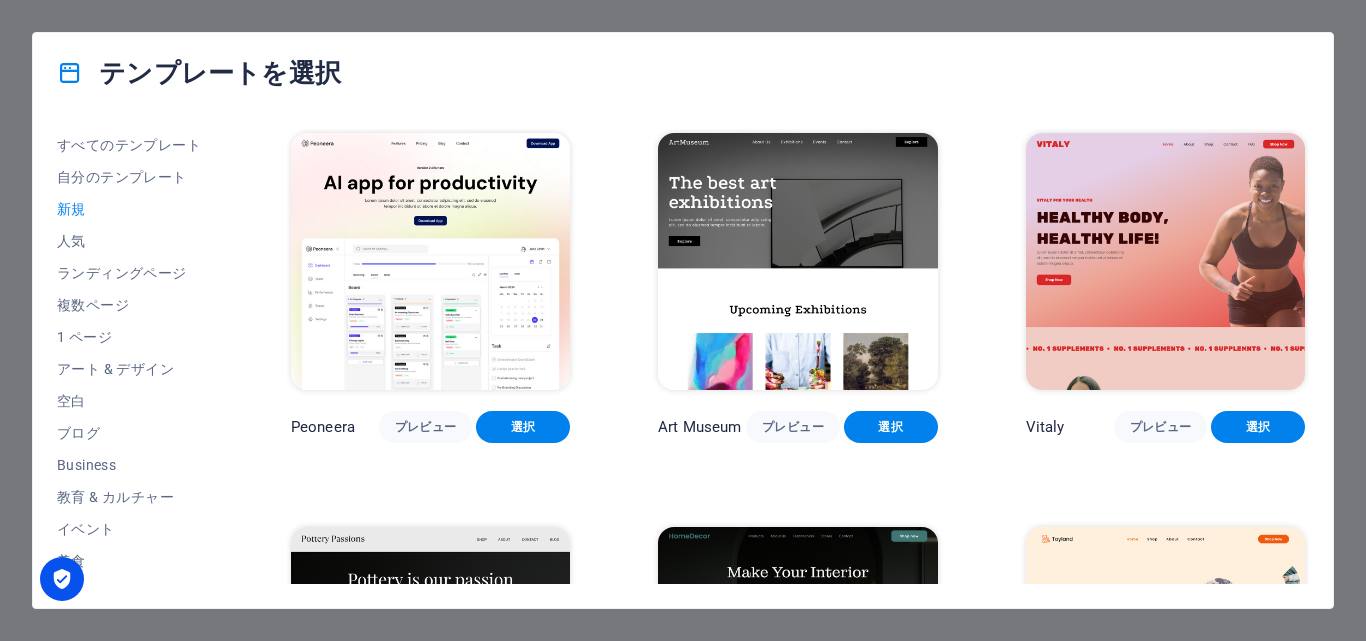 click on "Peoneera プレビュー 選択" at bounding box center [430, 427] 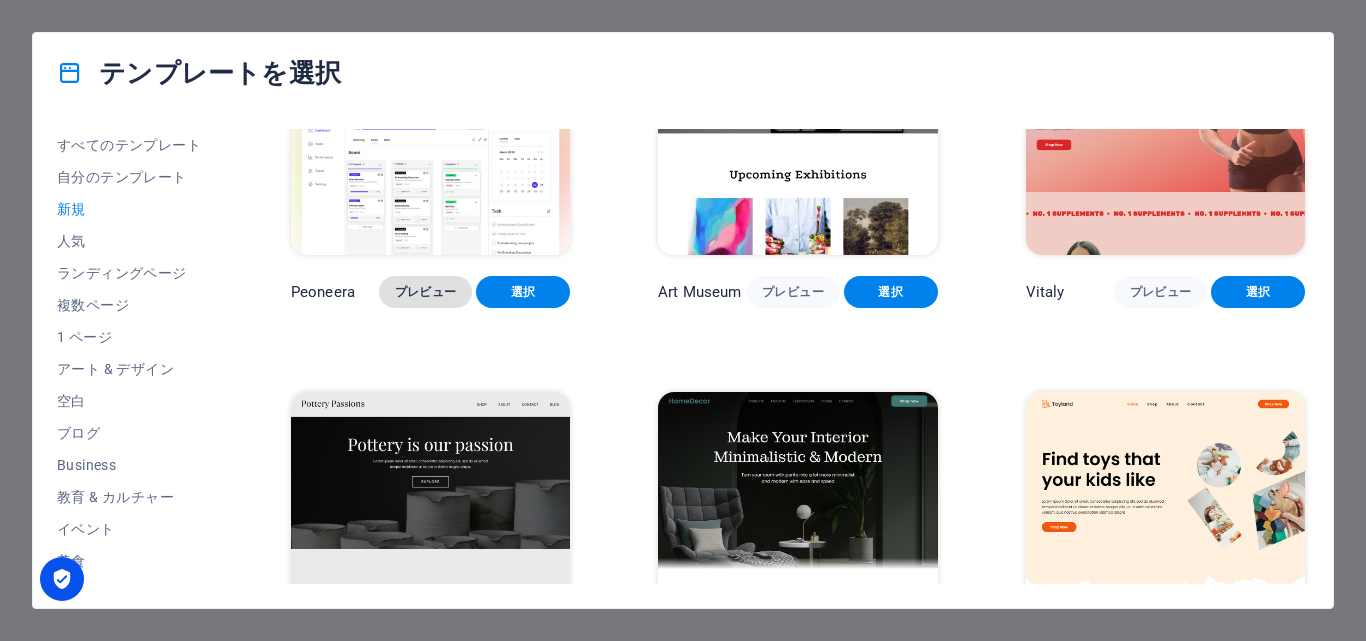 scroll, scrollTop: 144, scrollLeft: 0, axis: vertical 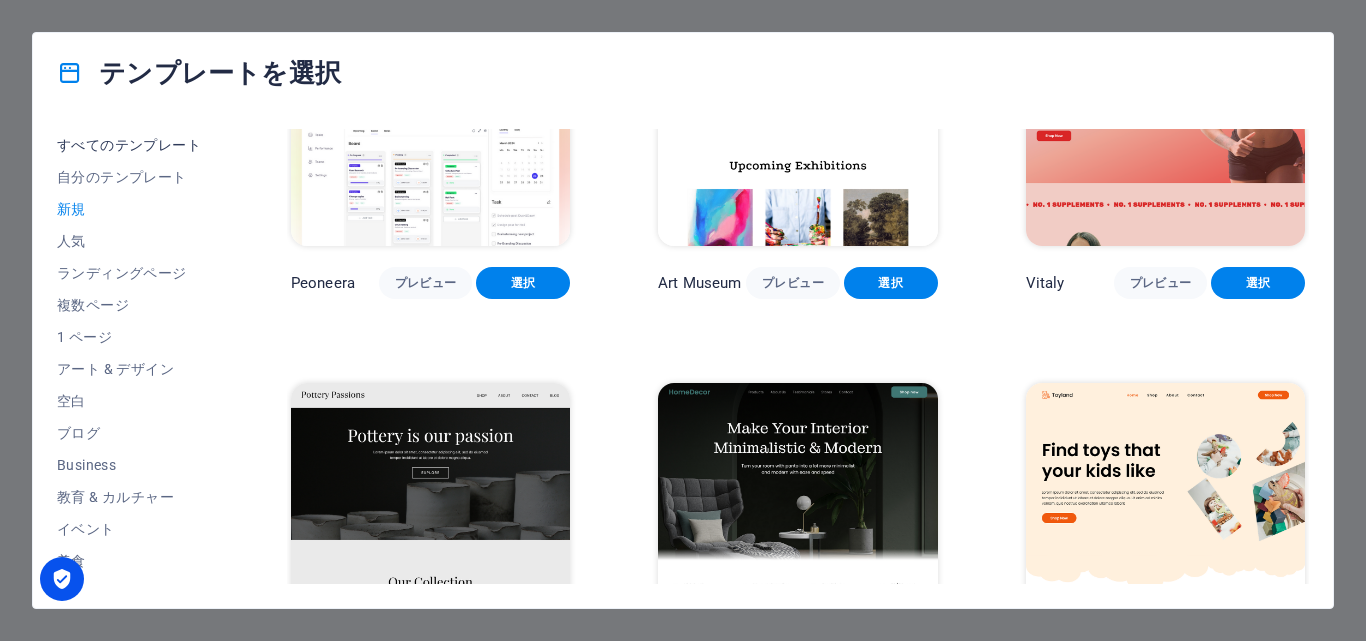 click on "すべてのテンプレート" at bounding box center (130, 145) 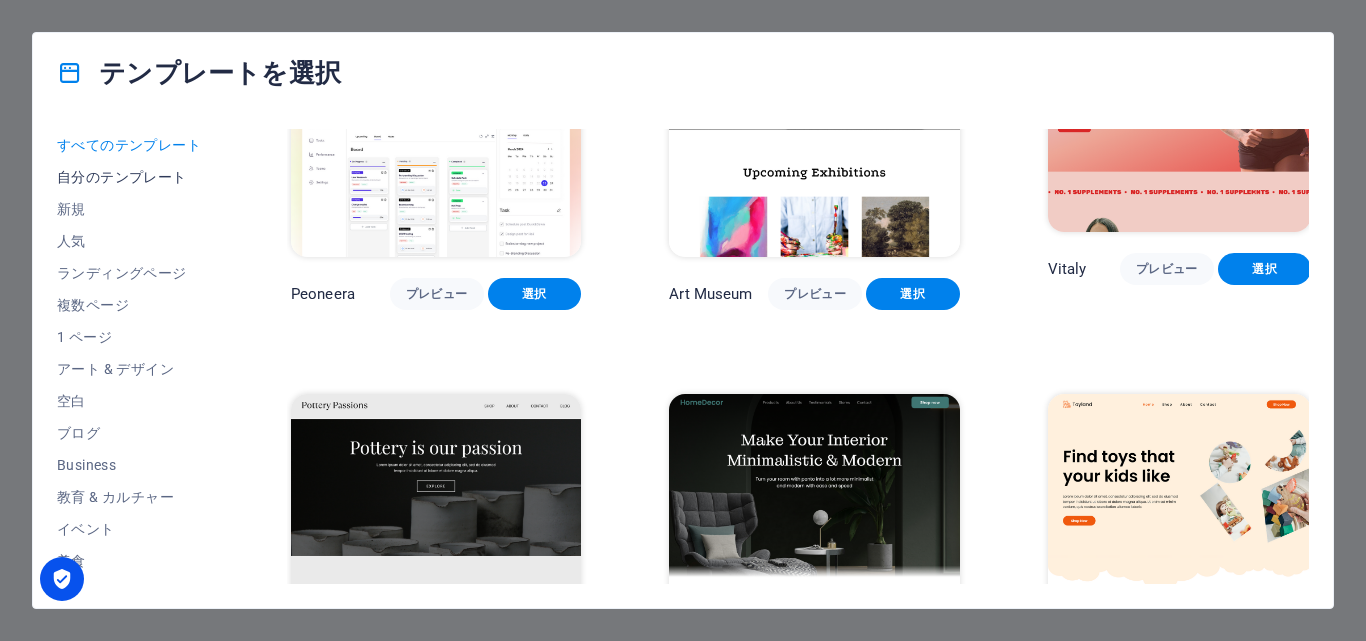 click on "自分のテンプレート" at bounding box center (130, 177) 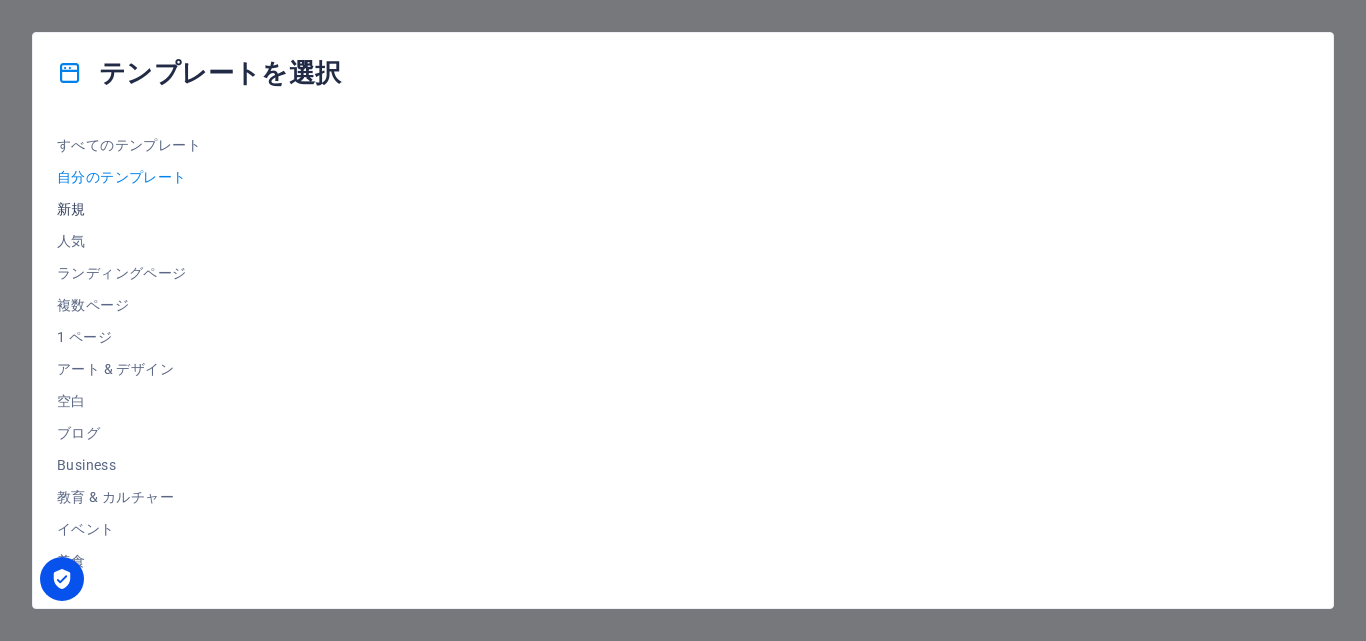 click on "新規" at bounding box center [130, 209] 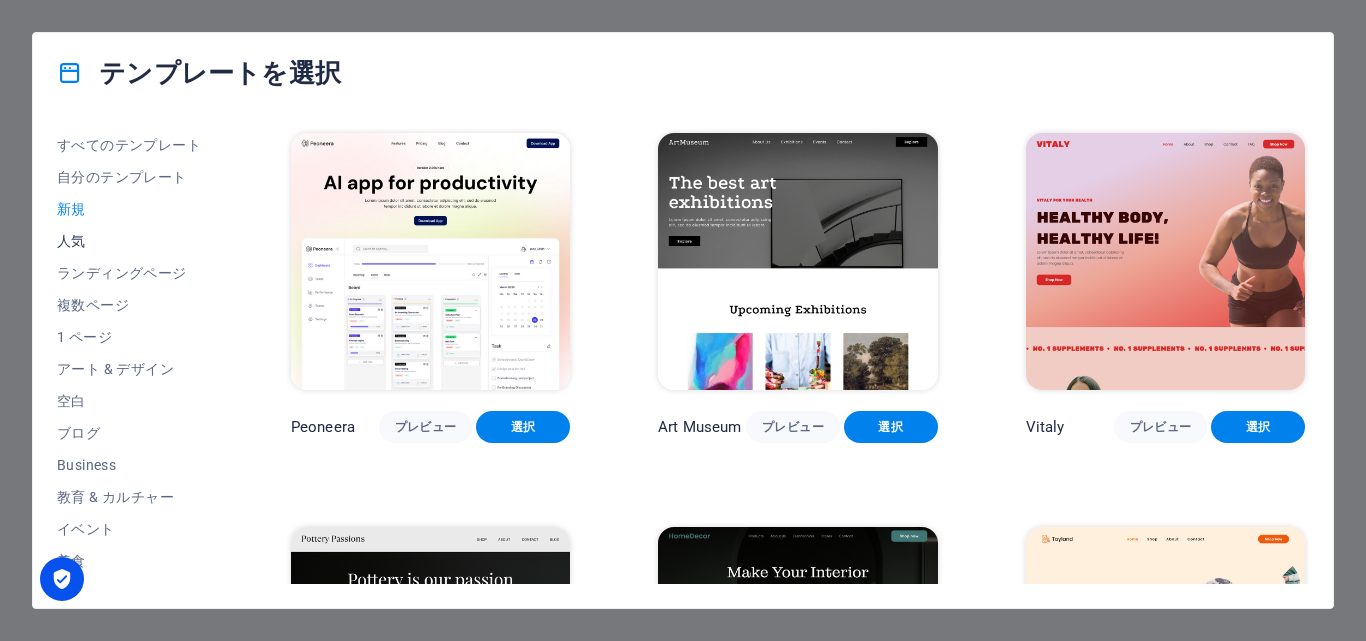 click on "人気" at bounding box center [130, 241] 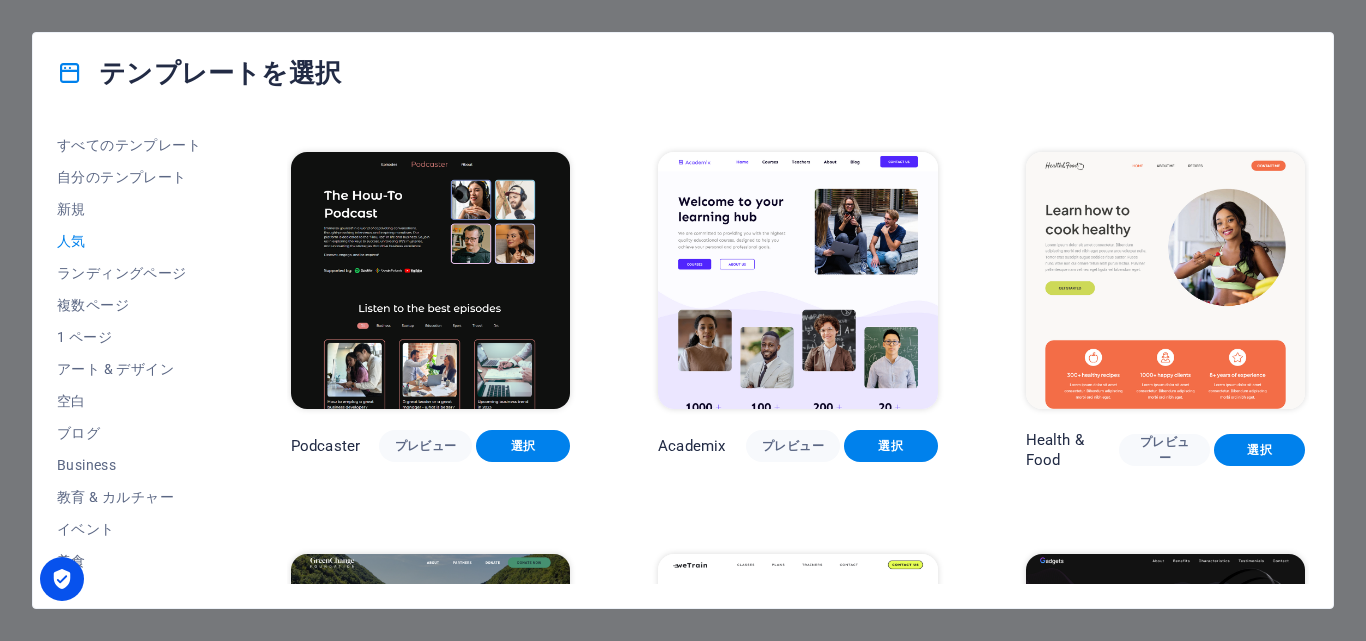 scroll, scrollTop: 1850, scrollLeft: 0, axis: vertical 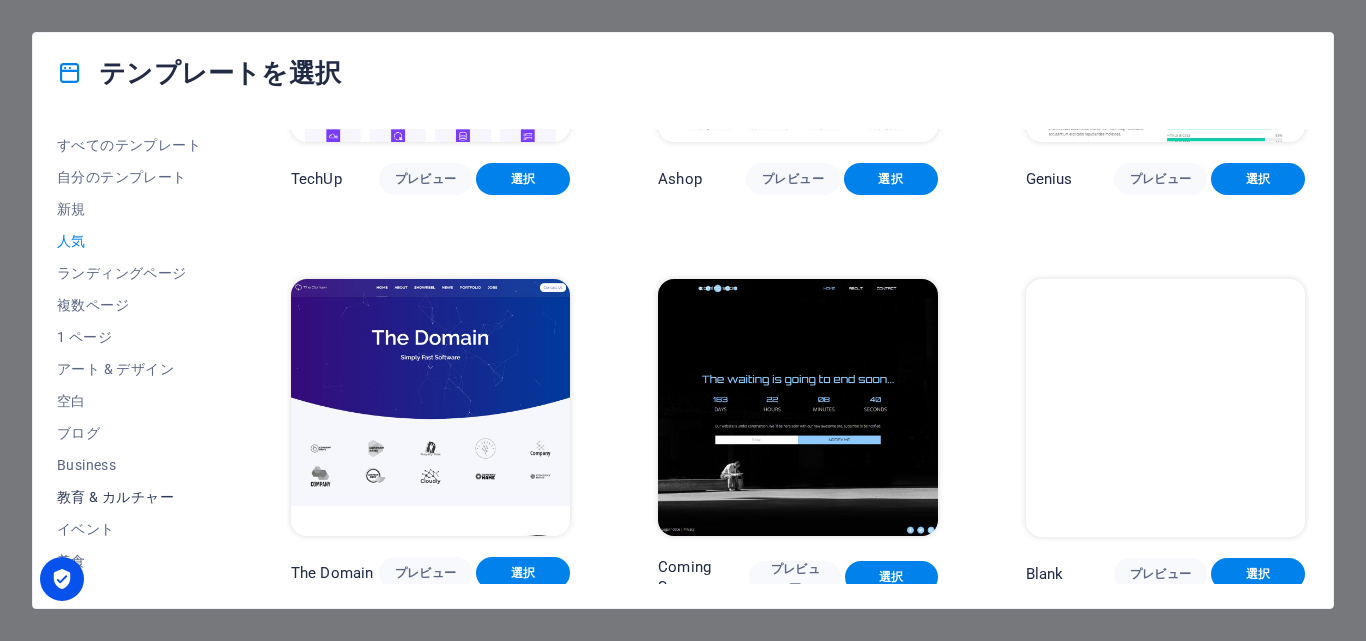 click on "教育 & カルチャー" at bounding box center (130, 497) 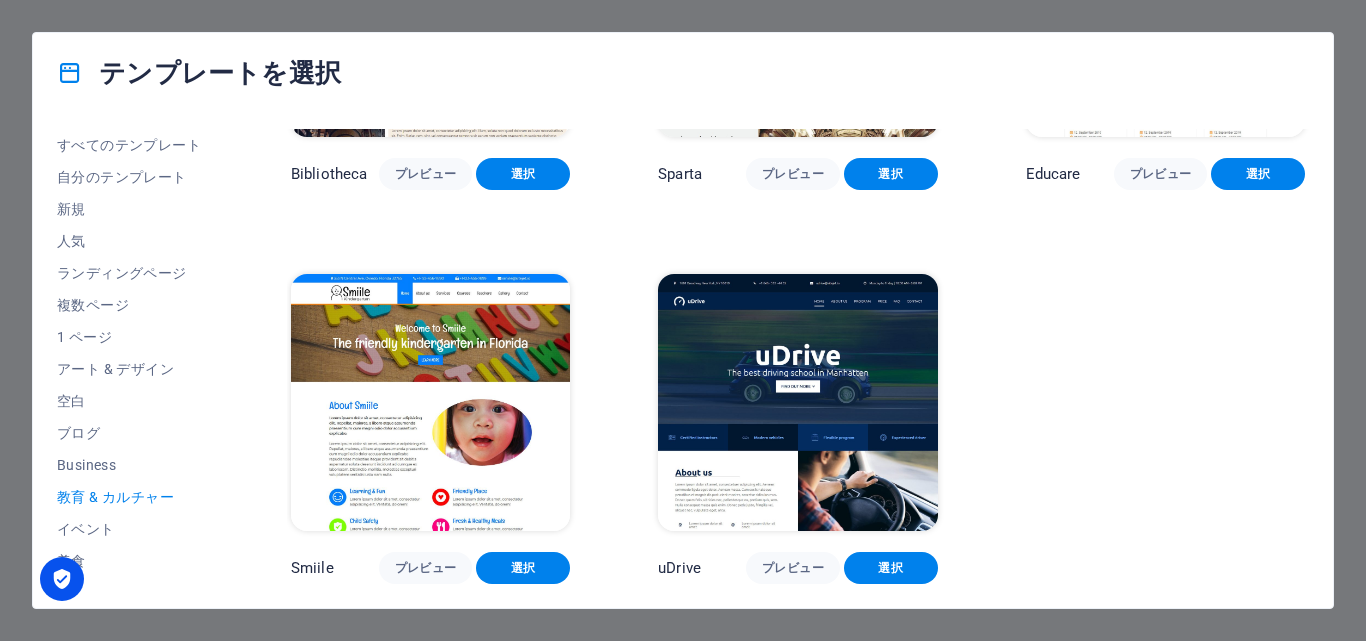 scroll, scrollTop: 641, scrollLeft: 0, axis: vertical 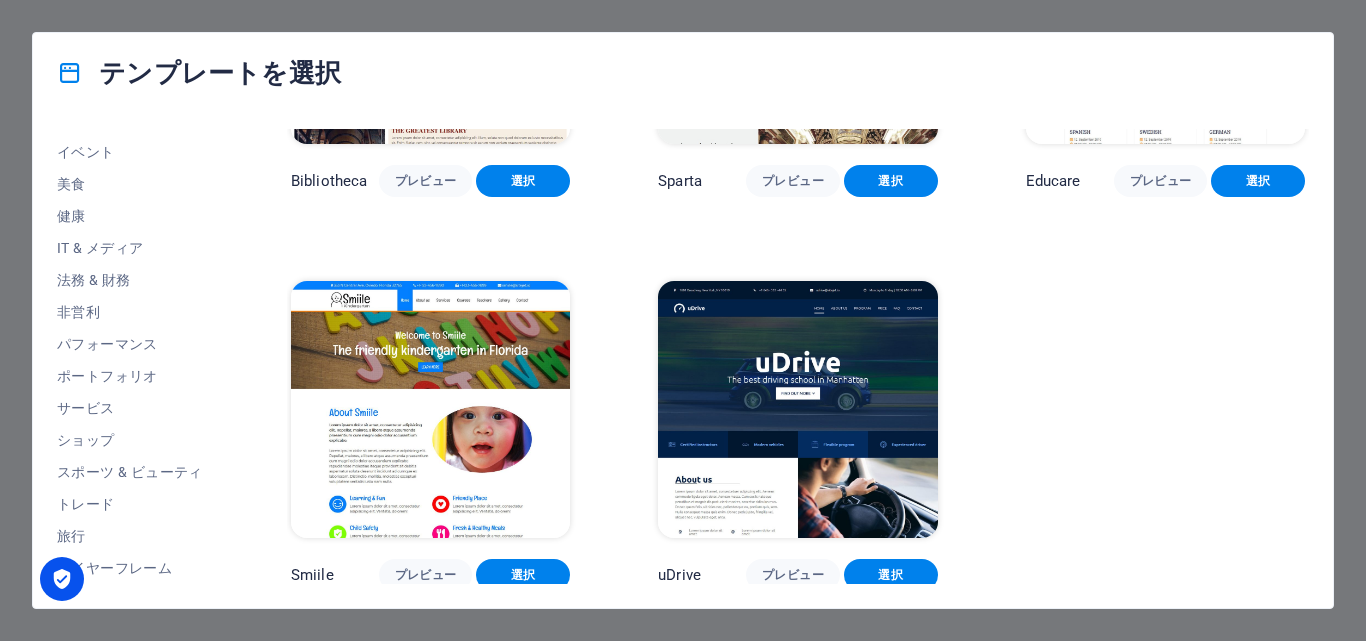 click on "トレード" at bounding box center (130, 504) 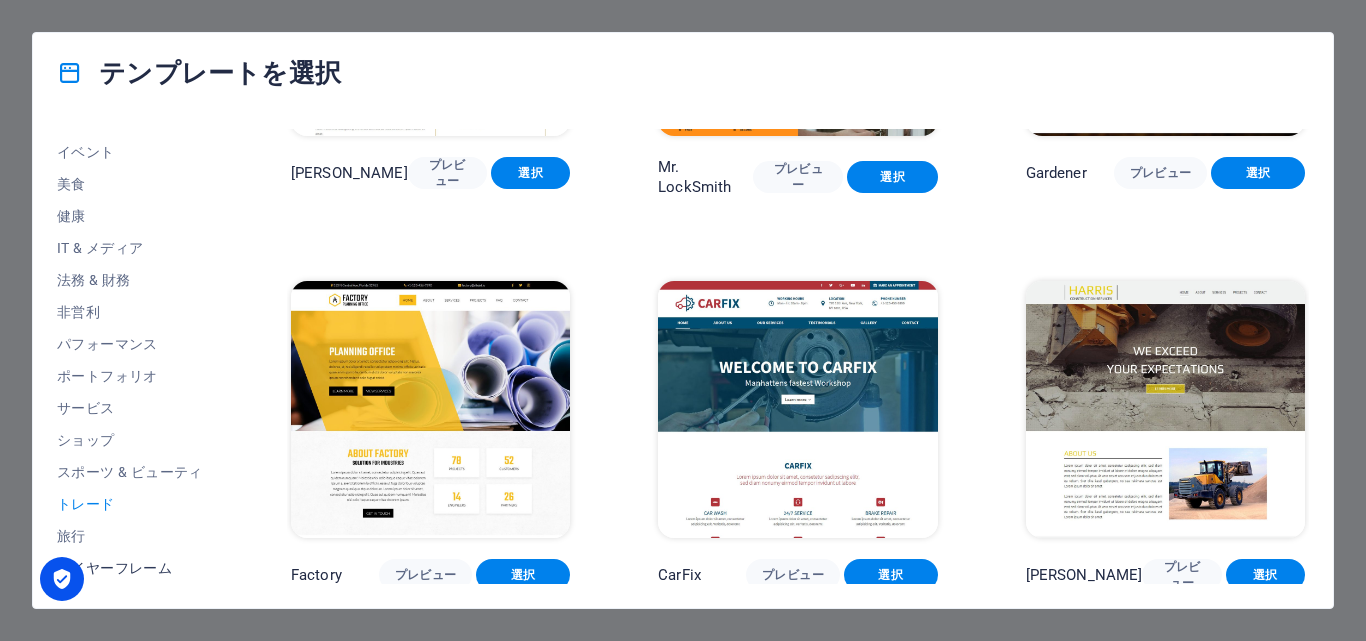 click on "ワイヤーフレーム" at bounding box center (130, 568) 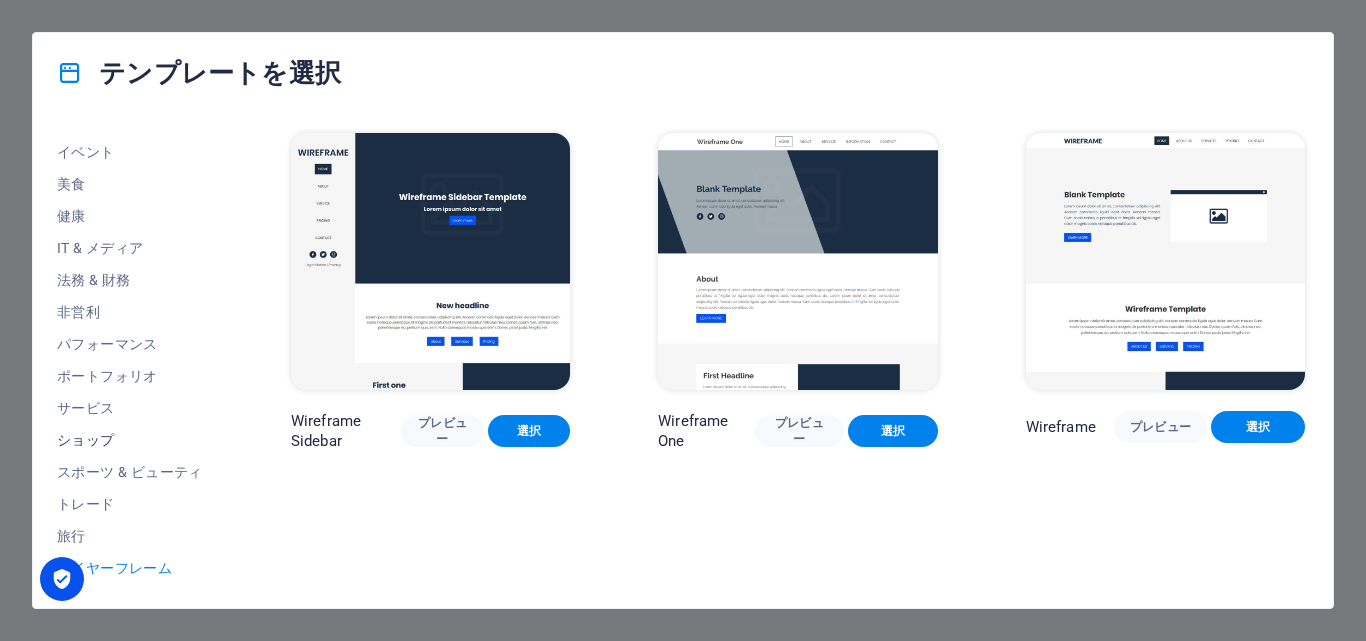 click on "ショップ" at bounding box center [130, 440] 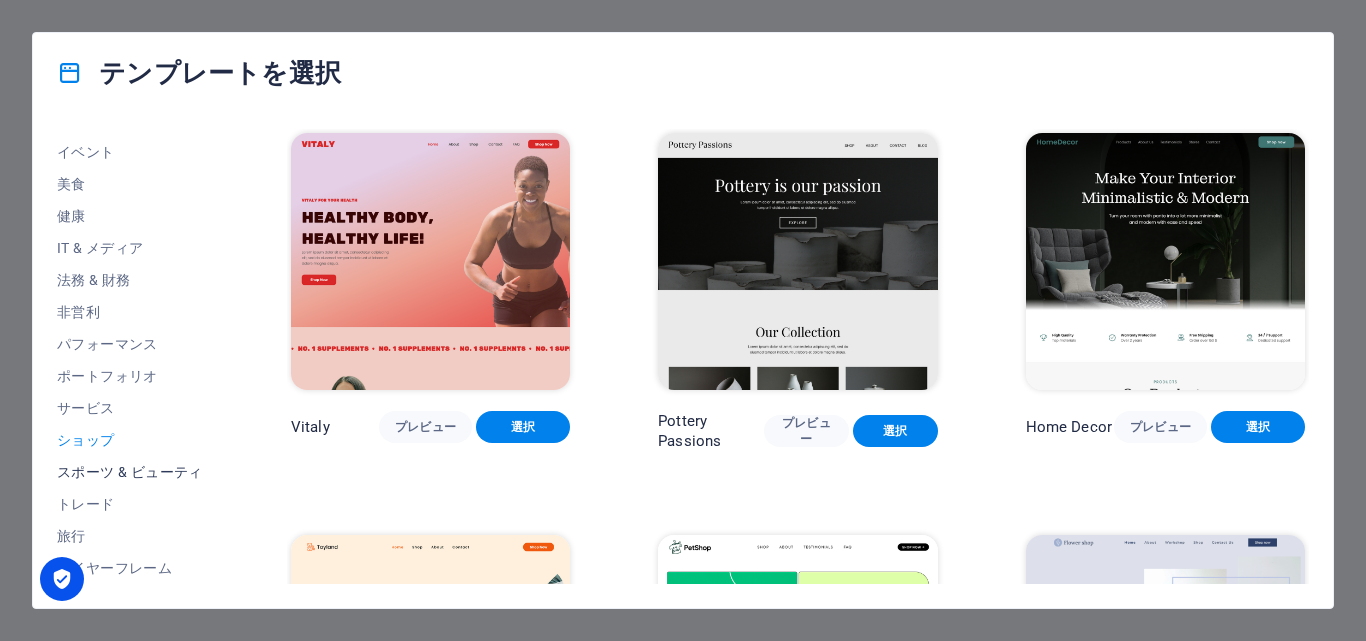click on "スポーツ & ビューティ" at bounding box center [130, 472] 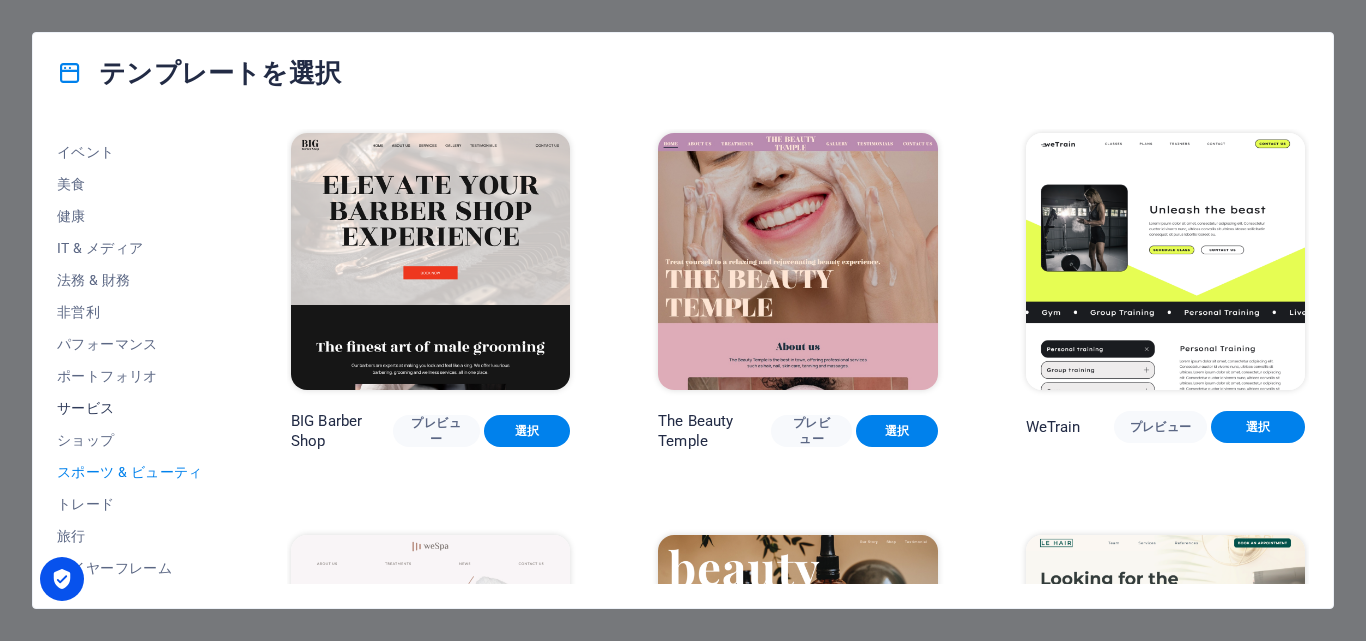 click on "サービス" at bounding box center [130, 408] 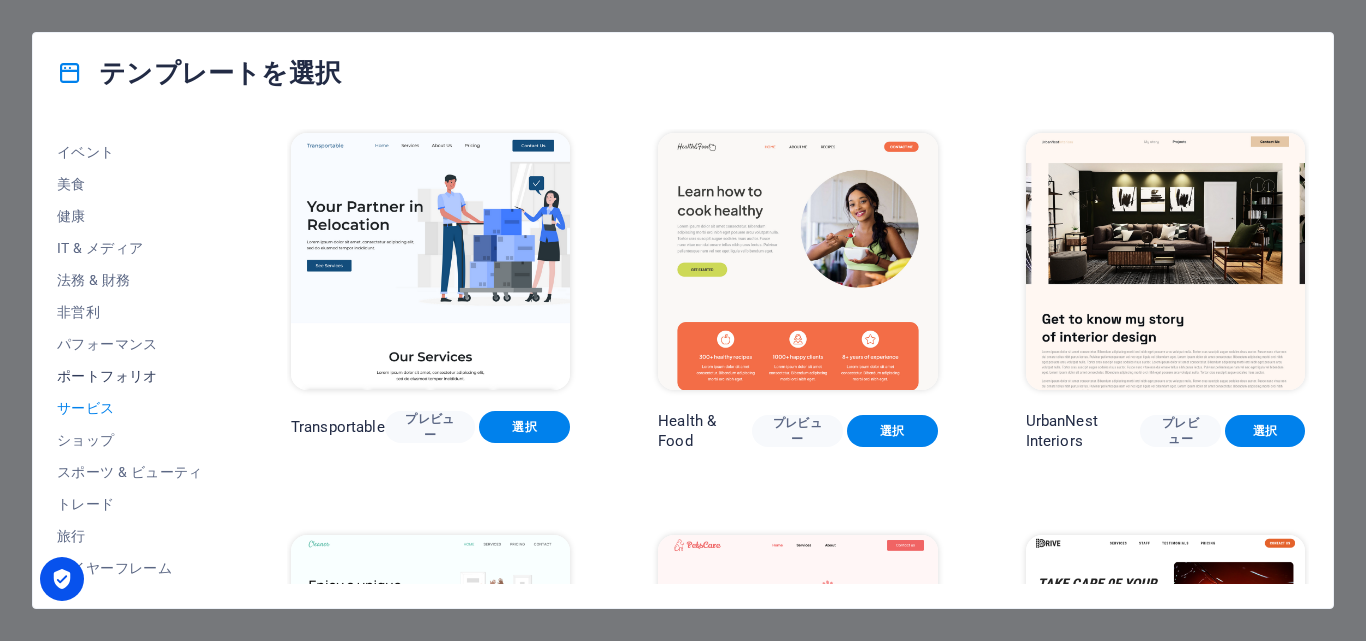 click on "ポートフォリオ" at bounding box center (130, 376) 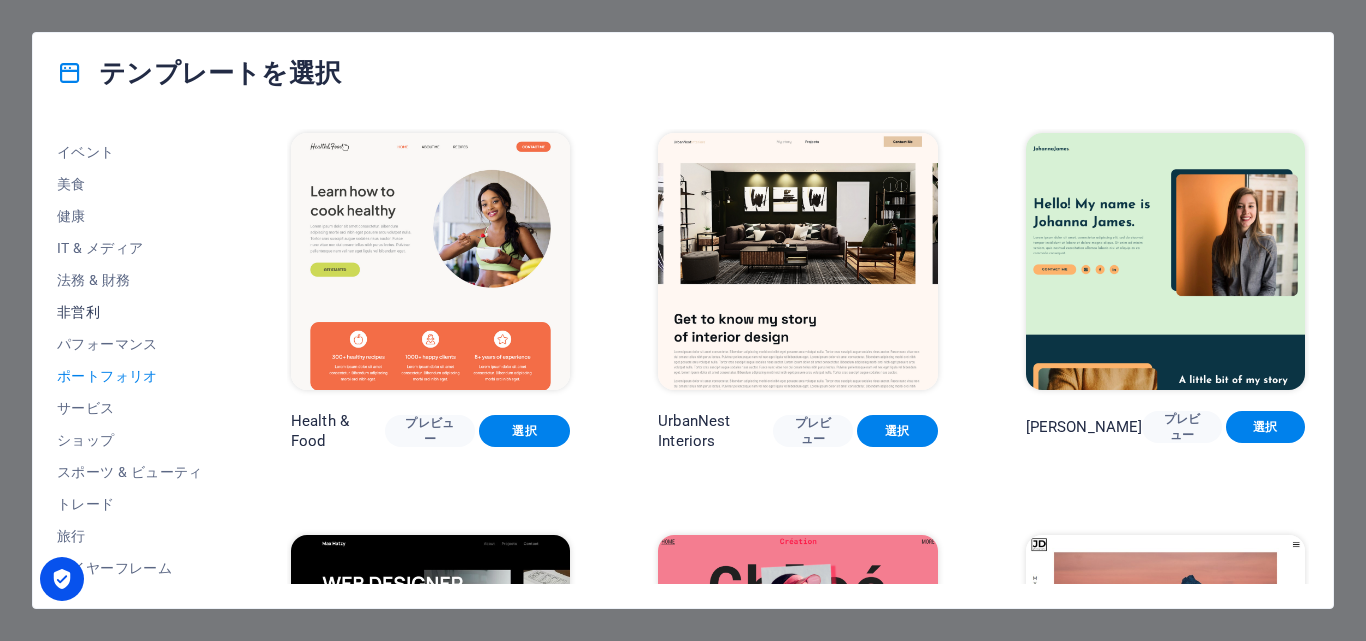 click on "非営利" at bounding box center (130, 312) 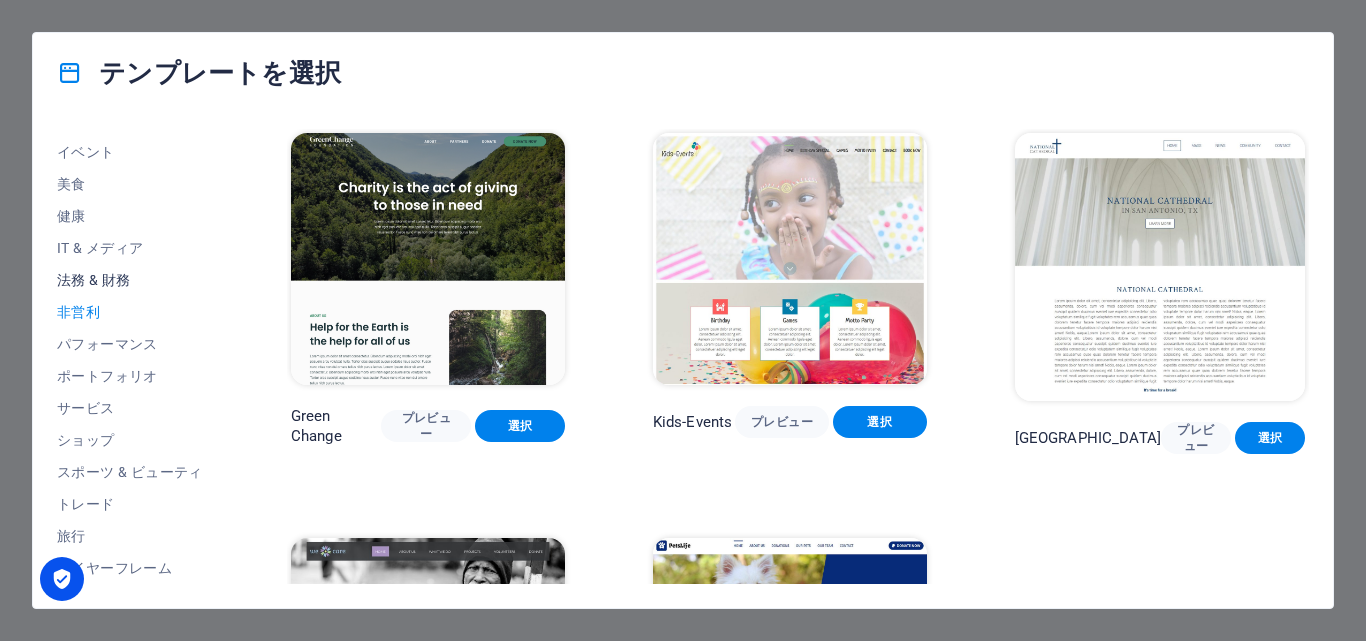 click on "法務 & 財務" at bounding box center (130, 280) 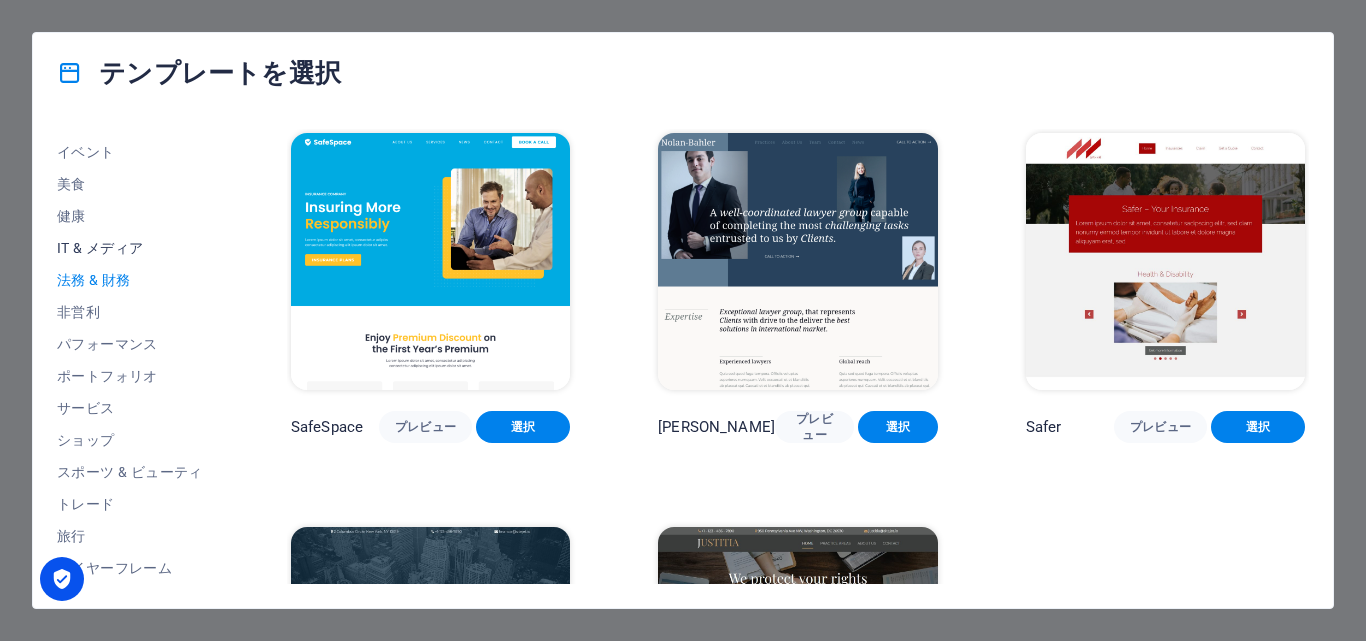 click on "IT & メディア" at bounding box center [130, 248] 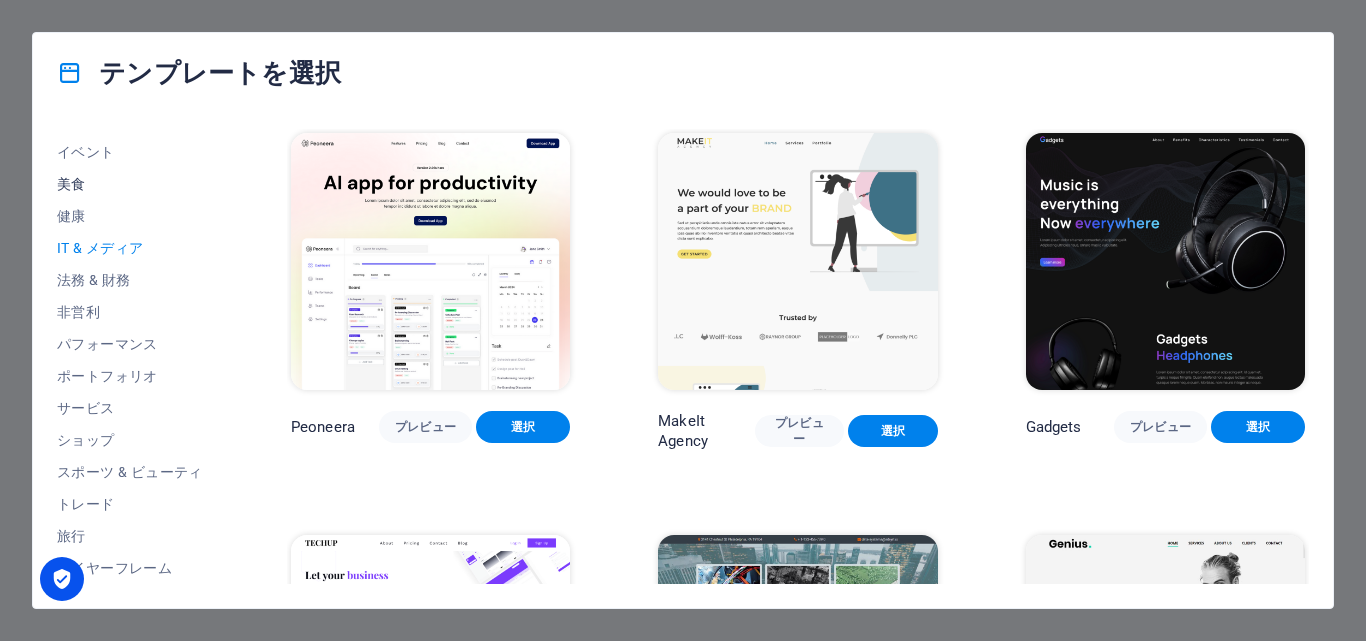 click on "美食" at bounding box center [130, 184] 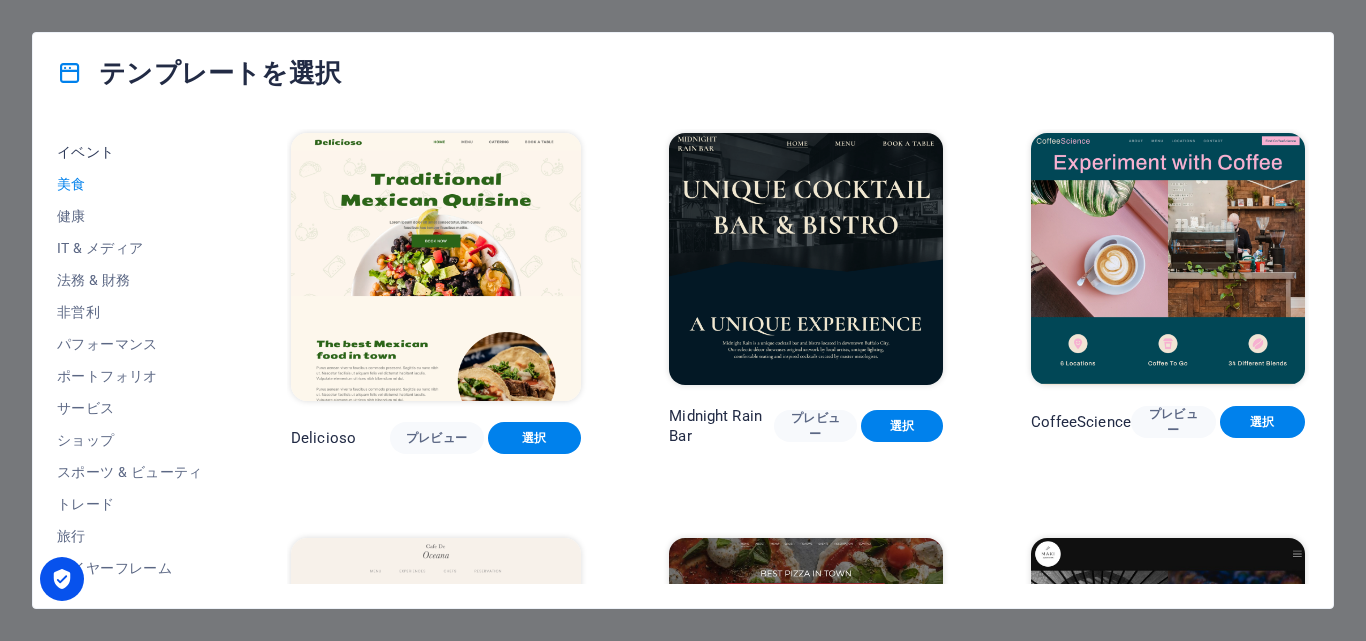 click on "イベント" at bounding box center (130, 152) 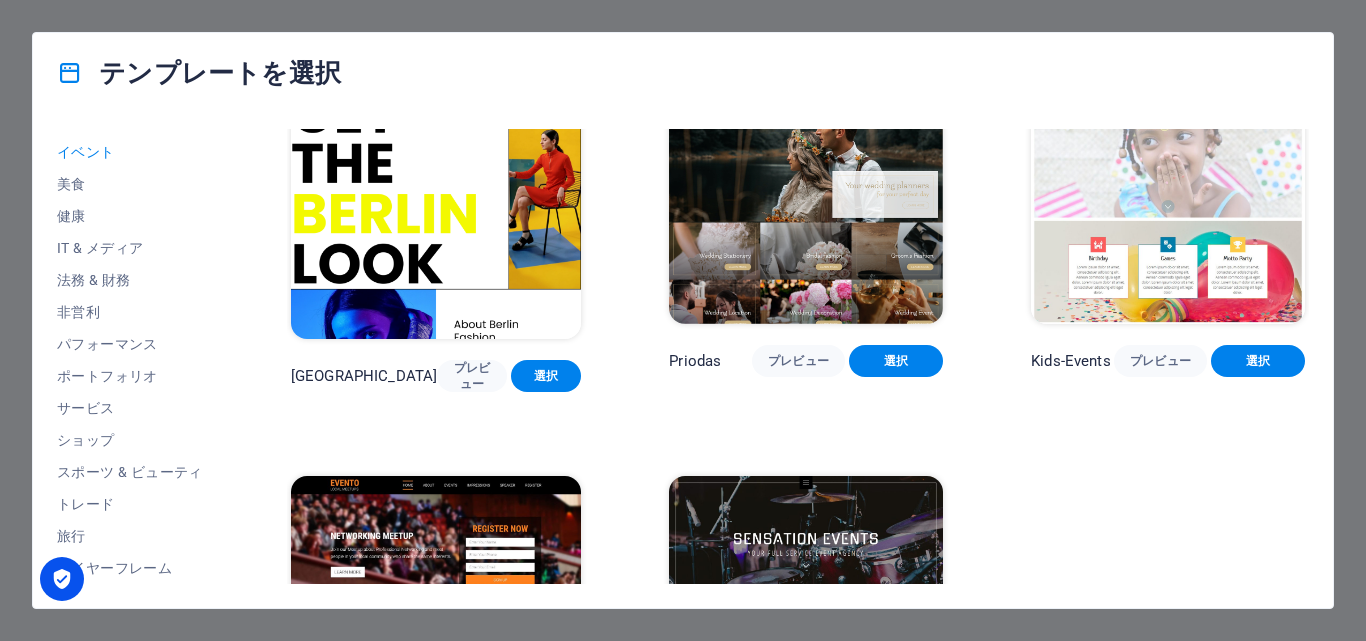 scroll, scrollTop: 649, scrollLeft: 0, axis: vertical 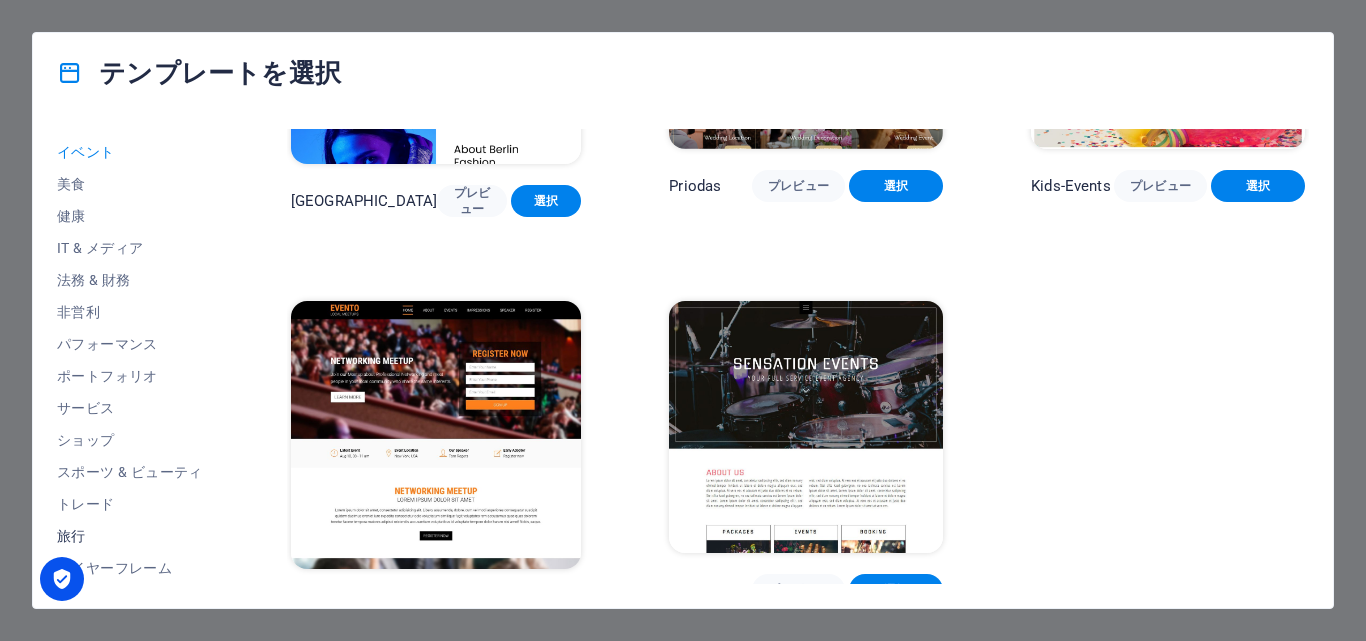 click on "旅行" at bounding box center [130, 536] 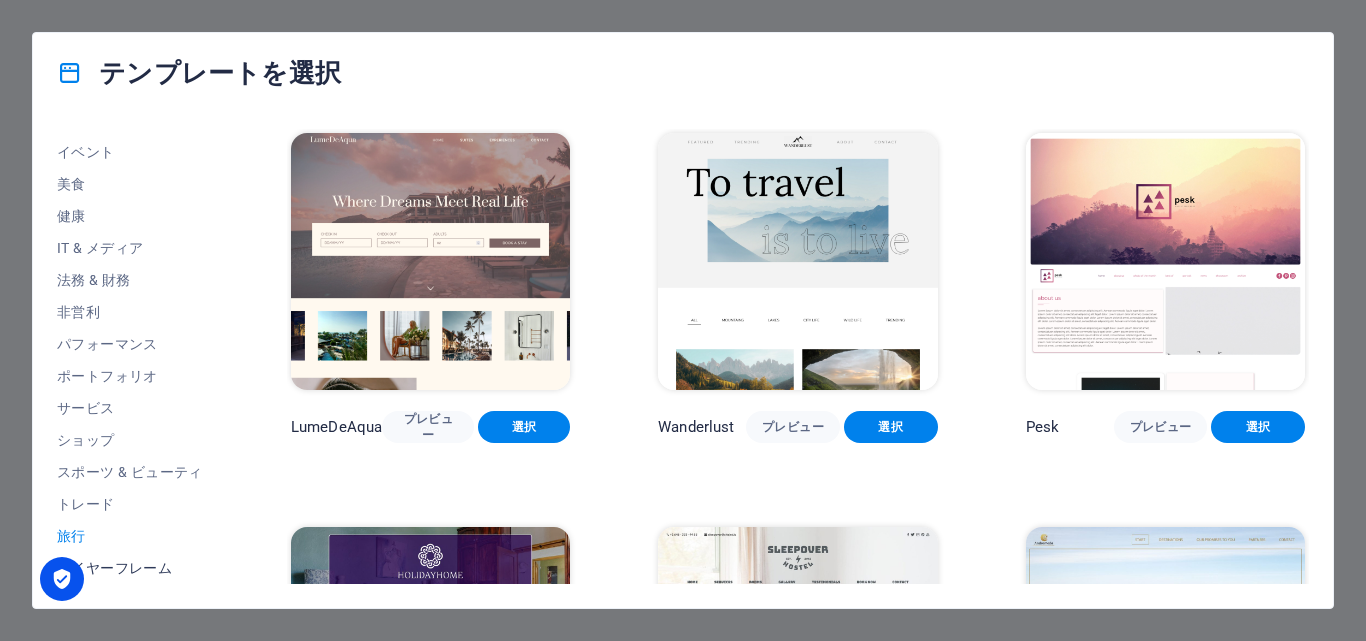 click on "ワイヤーフレーム" at bounding box center (130, 568) 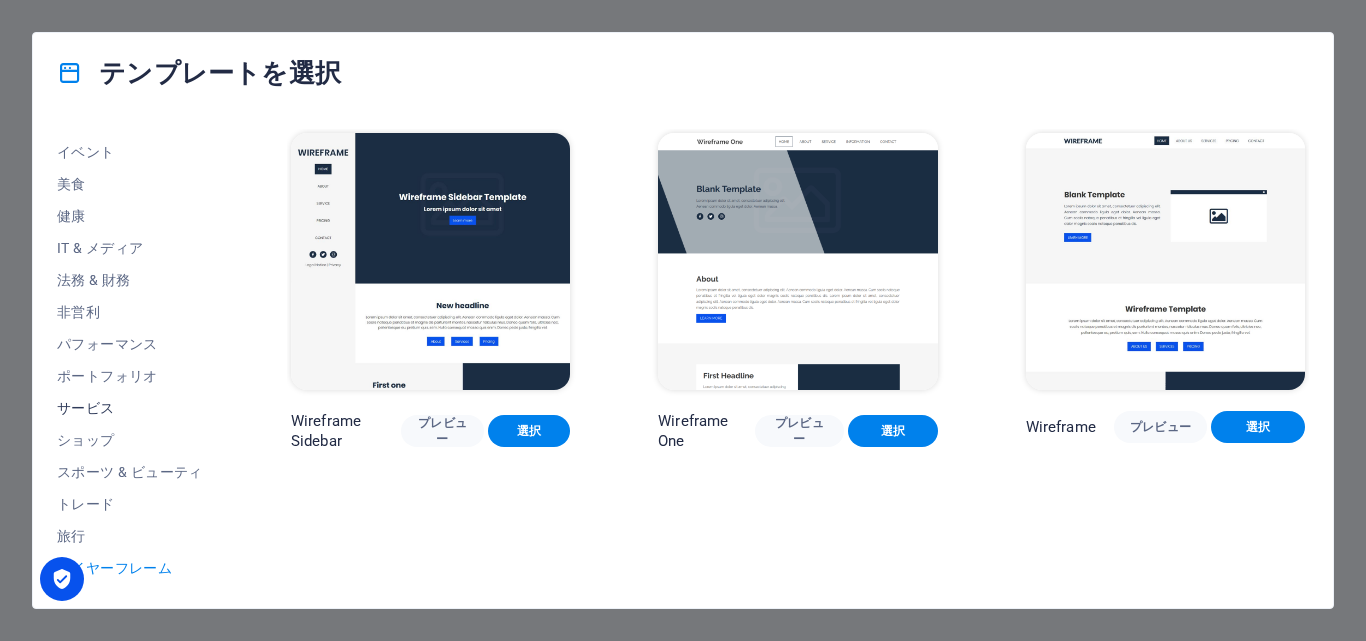click on "サービス" at bounding box center [130, 408] 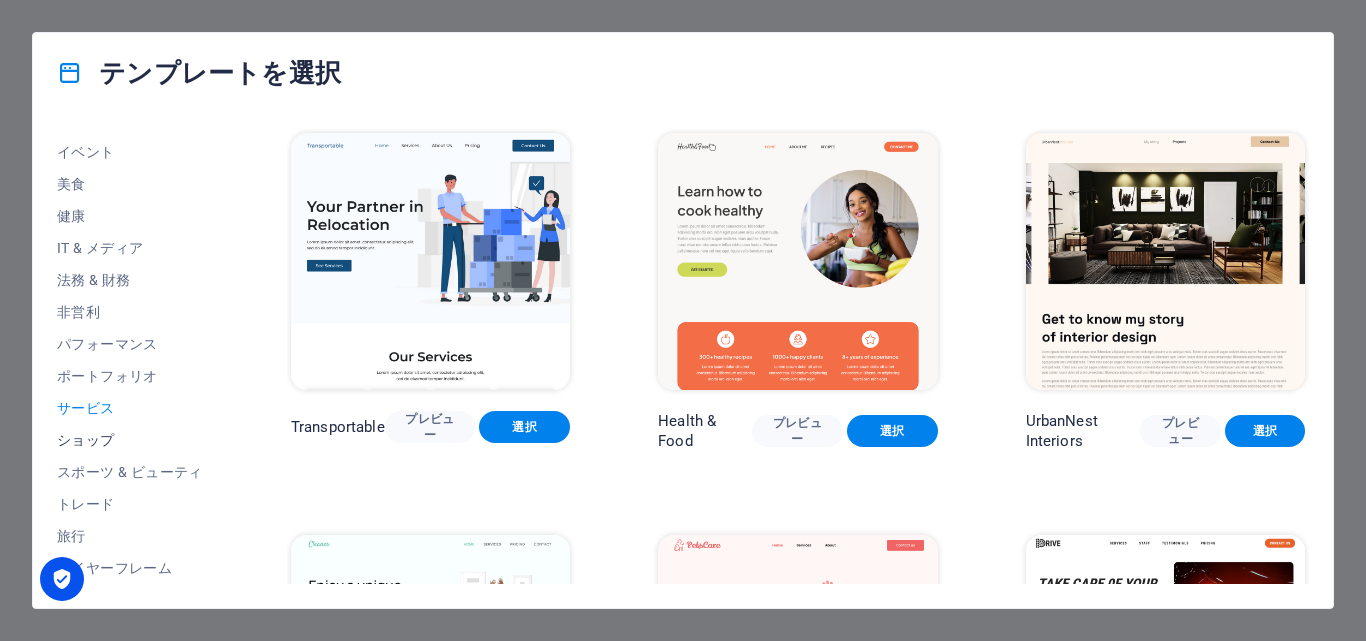 click on "ショップ" at bounding box center [130, 440] 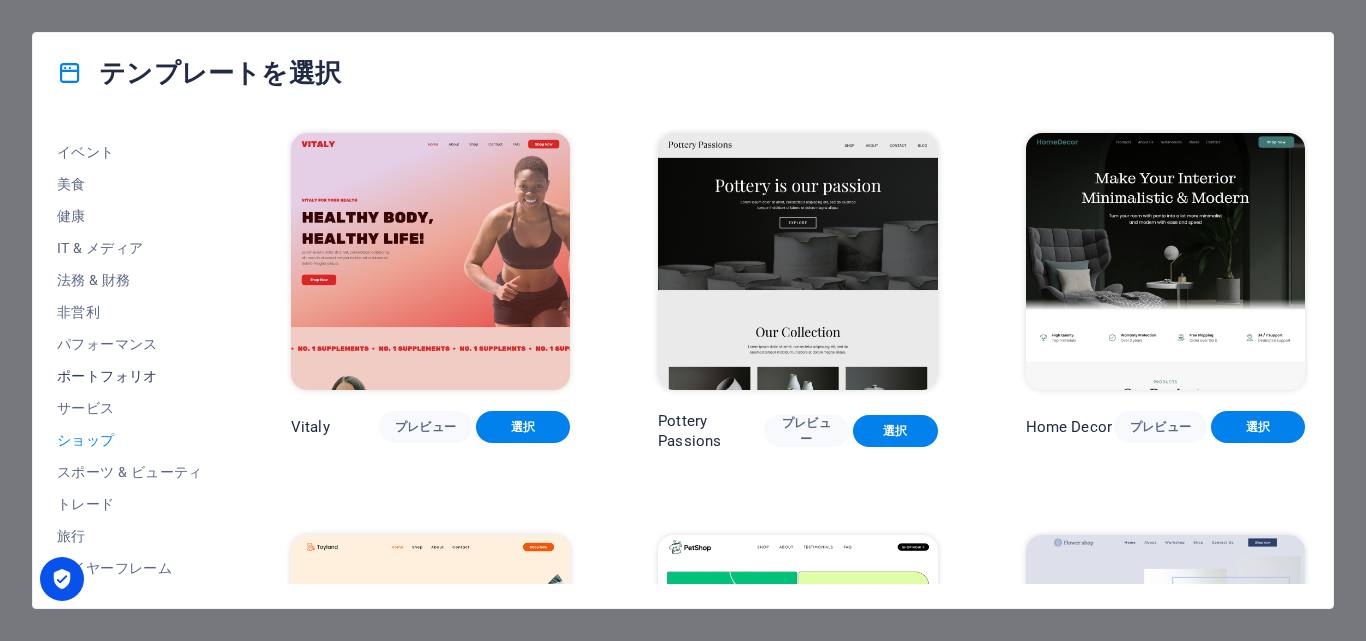 click on "ポートフォリオ" at bounding box center [130, 376] 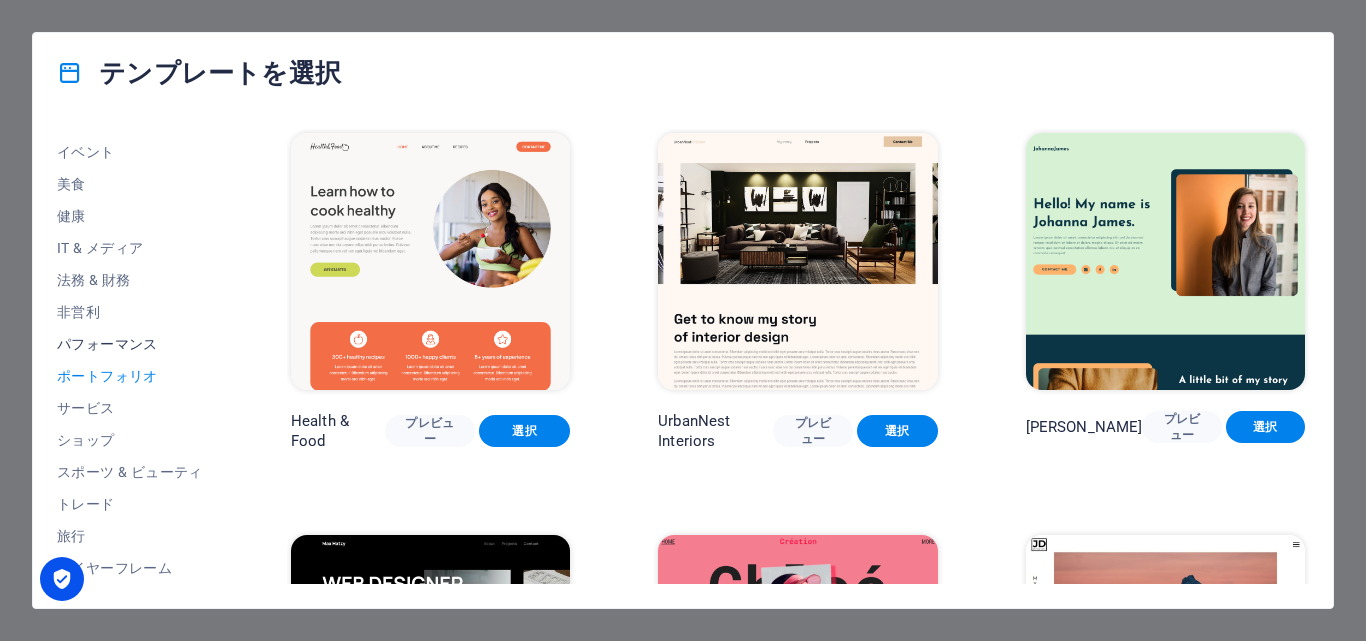 click on "パフォーマンス" at bounding box center (130, 344) 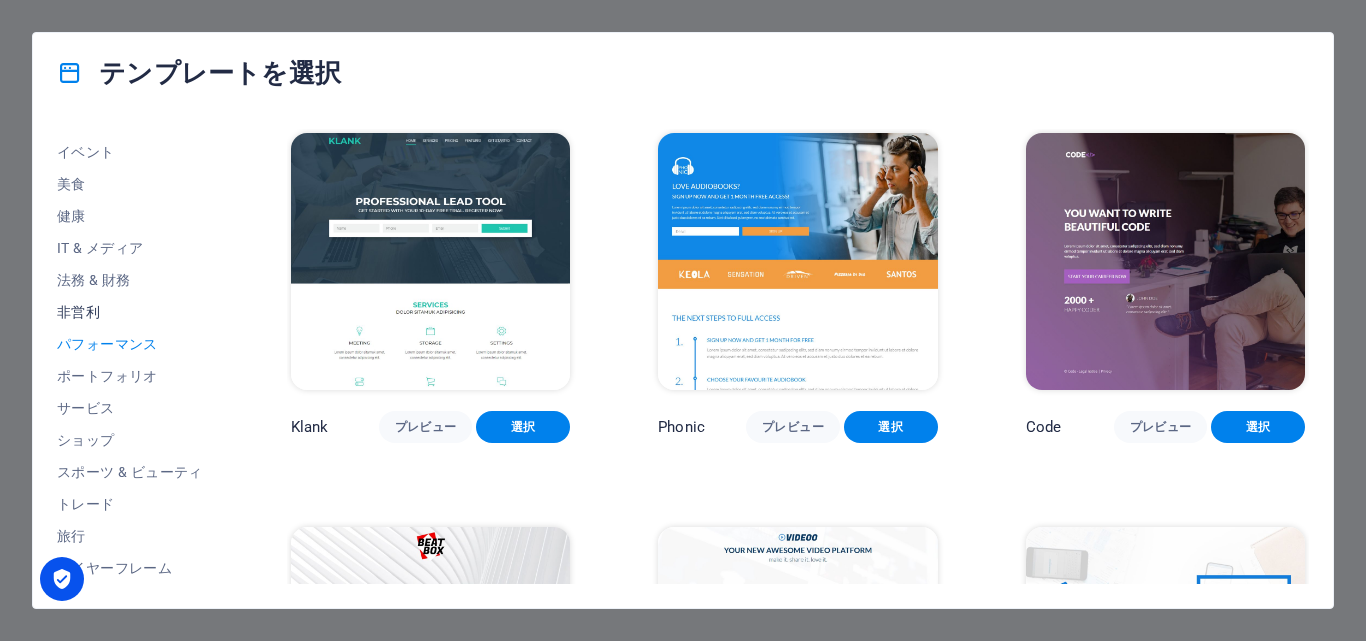 click on "非営利" at bounding box center [130, 312] 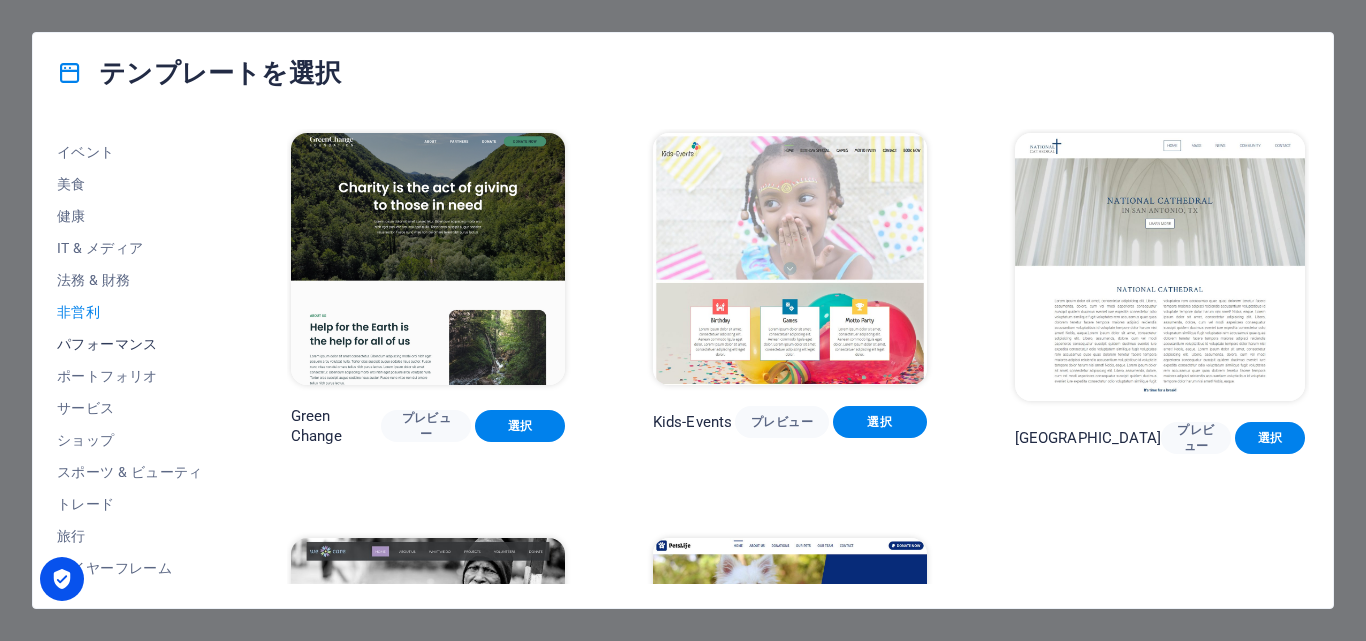 click on "パフォーマンス" at bounding box center (130, 344) 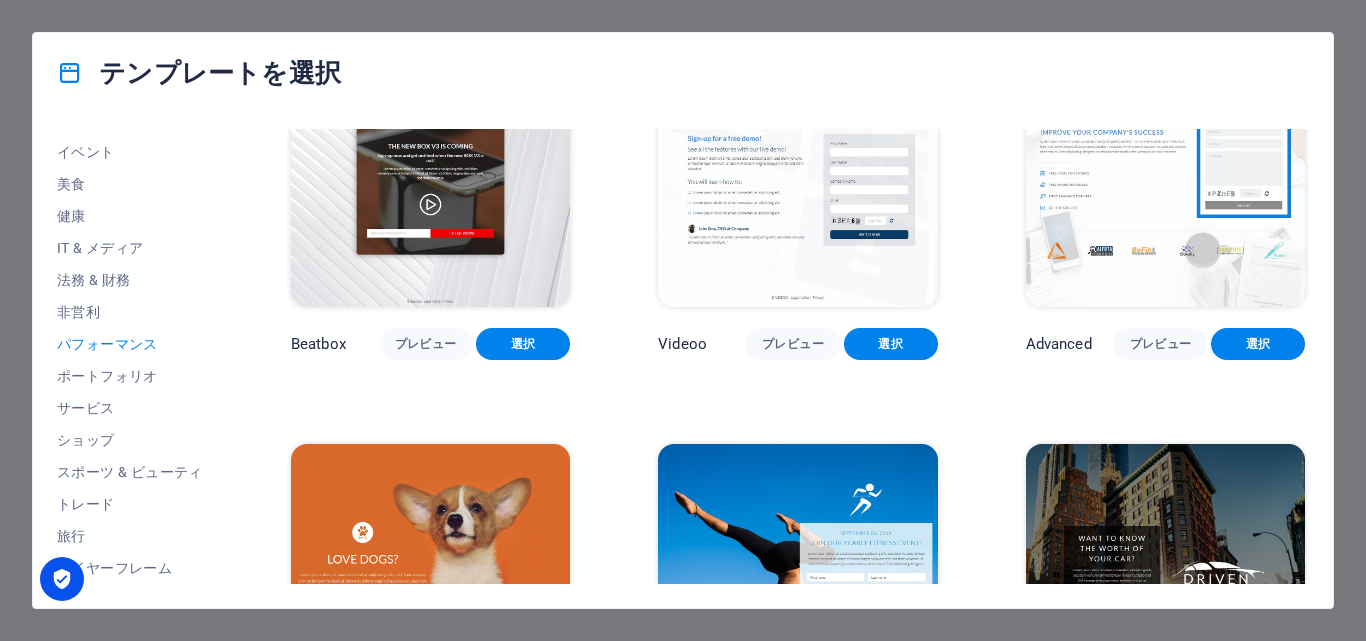 scroll, scrollTop: 622, scrollLeft: 0, axis: vertical 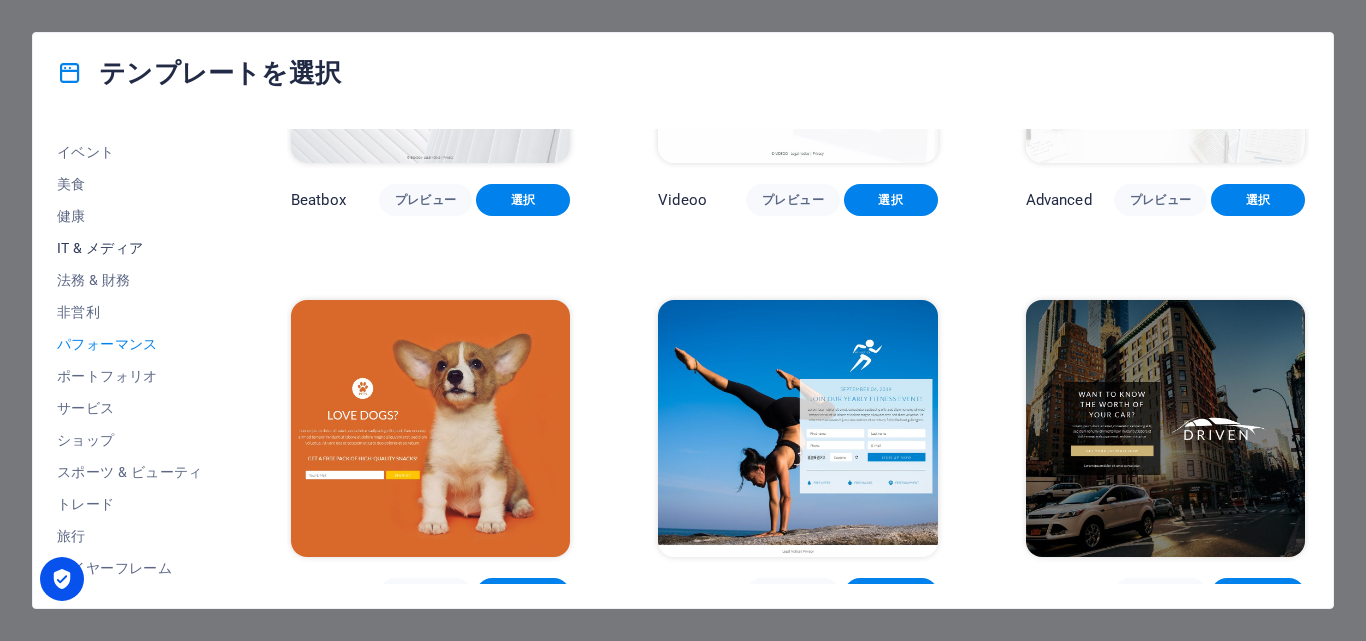 click on "IT & メディア" at bounding box center (130, 248) 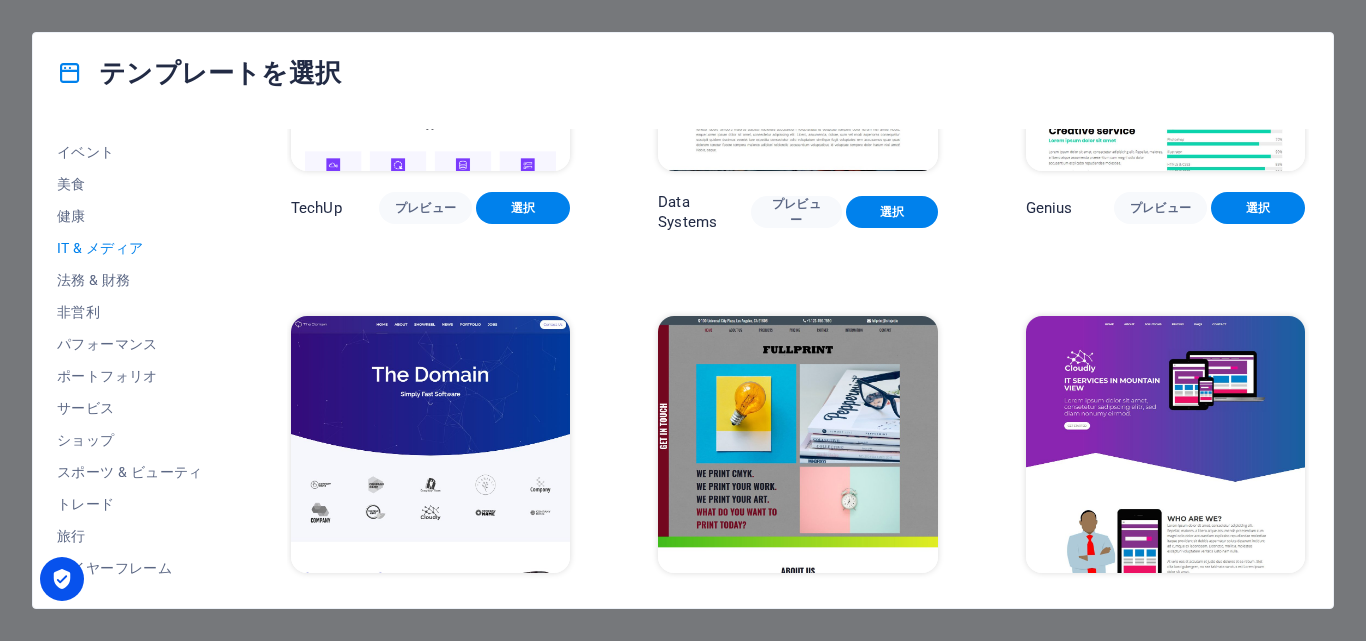 scroll, scrollTop: 622, scrollLeft: 0, axis: vertical 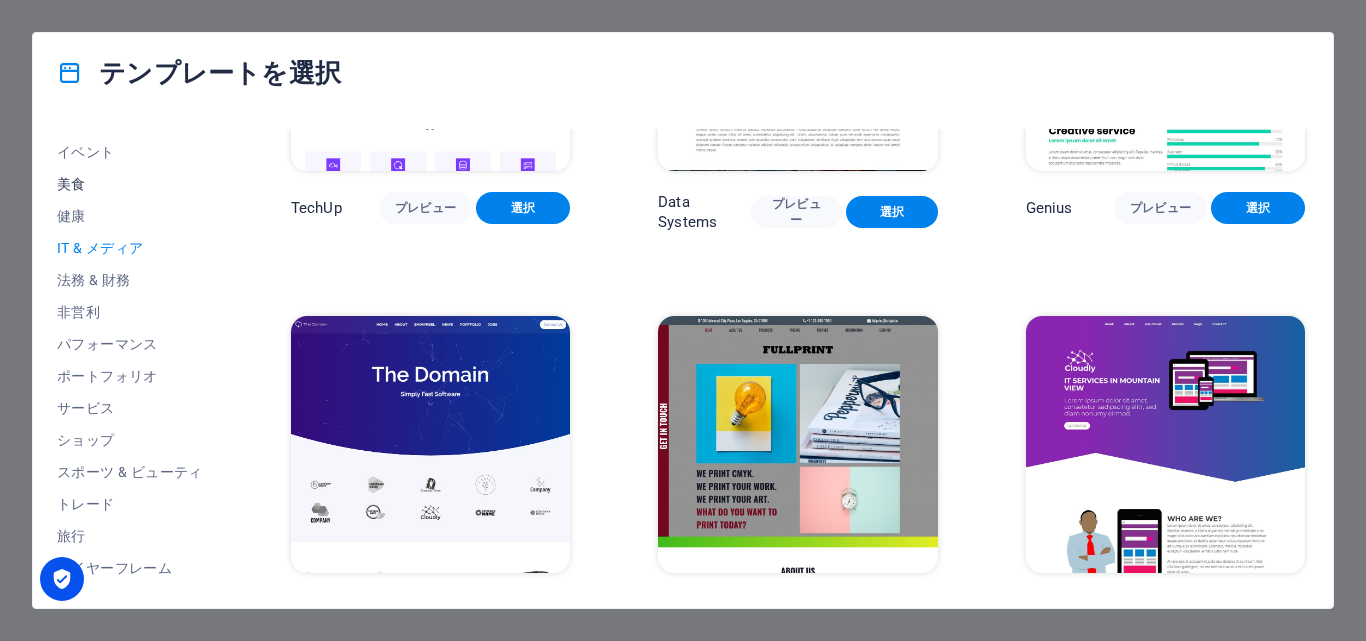 click on "美食" at bounding box center [130, 184] 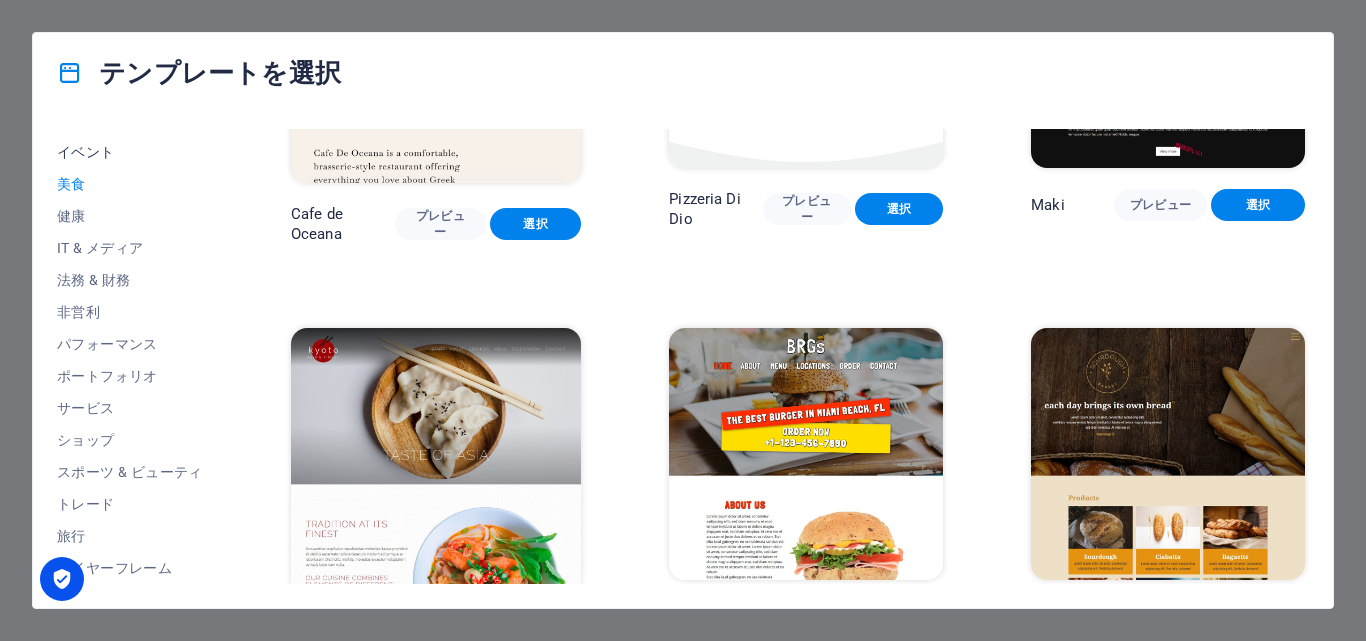 scroll, scrollTop: 622, scrollLeft: 0, axis: vertical 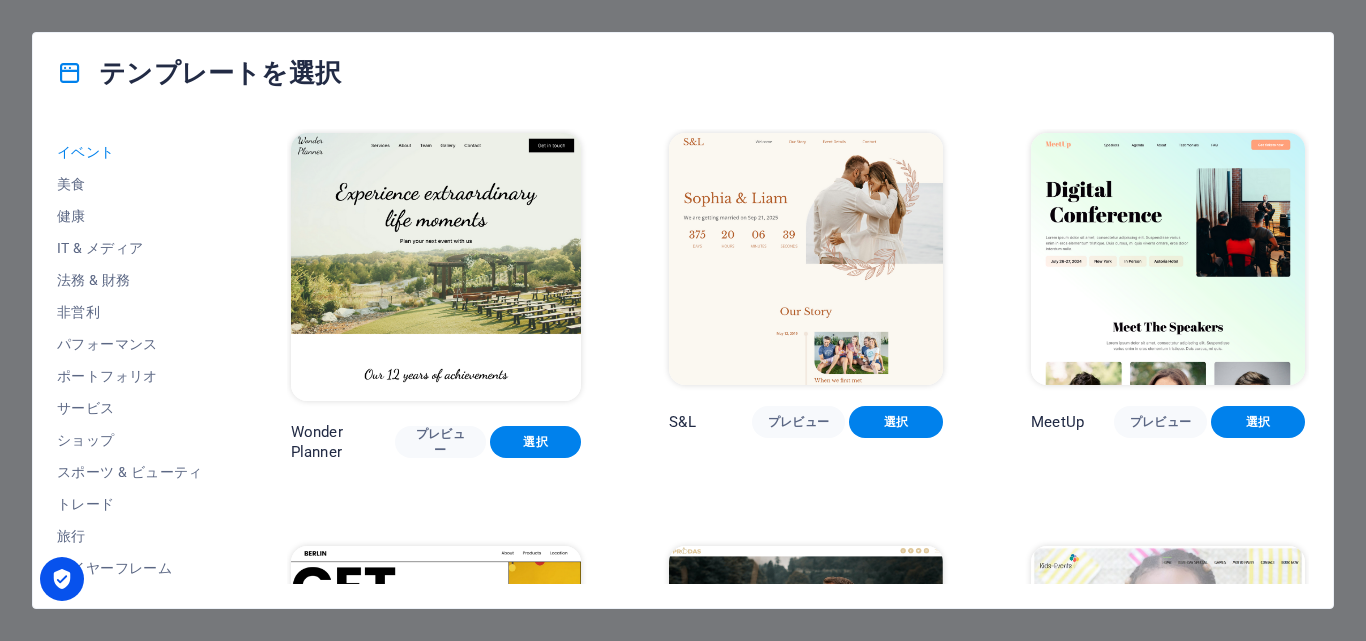 click at bounding box center (62, 579) 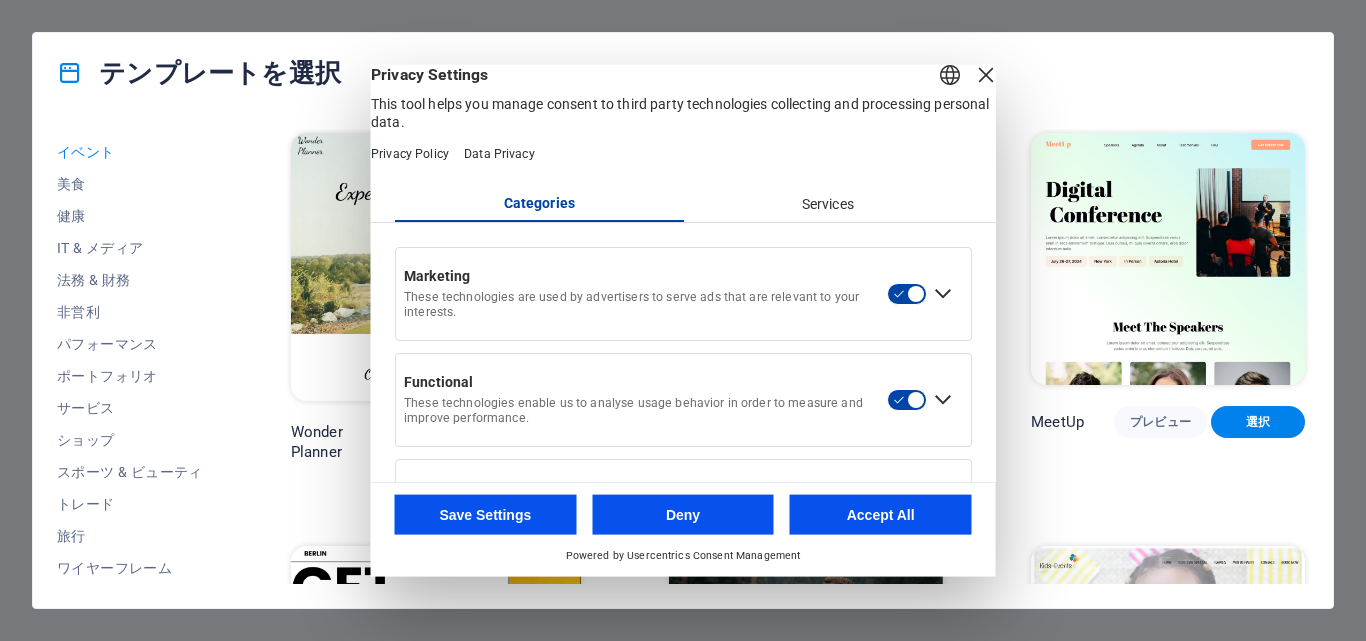 click on "Services" at bounding box center (827, 204) 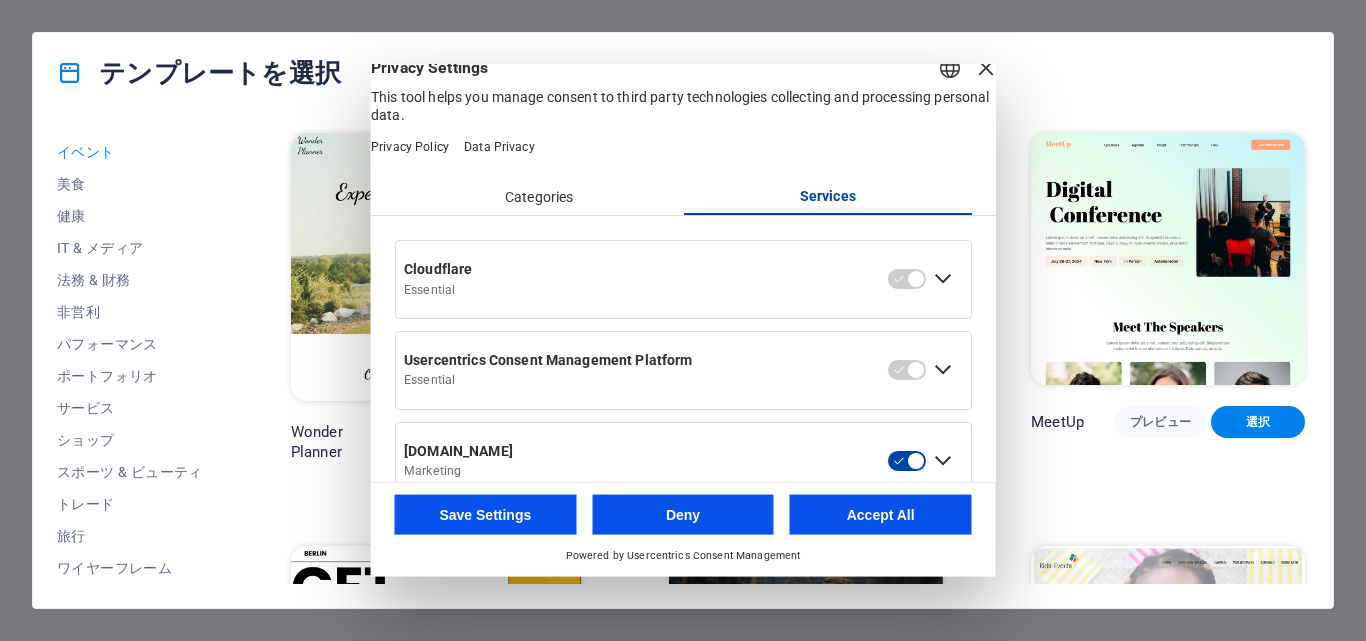 scroll, scrollTop: 0, scrollLeft: 0, axis: both 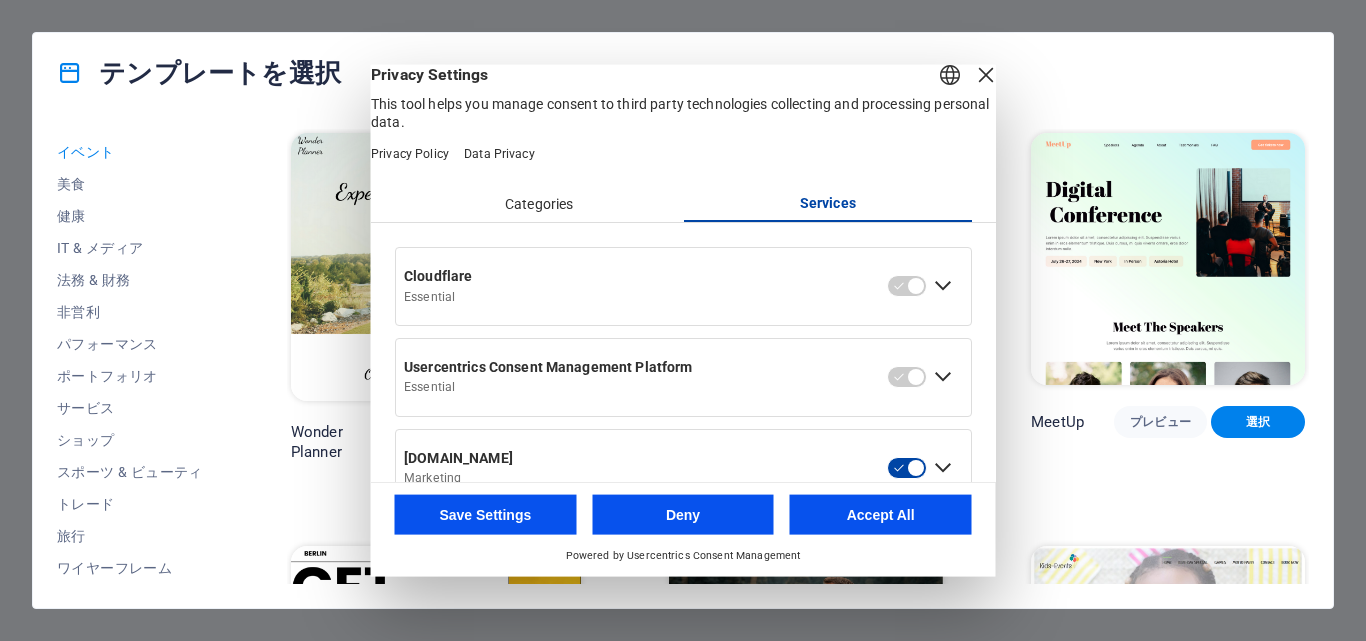 click on "English
Deutsch" at bounding box center (950, 76) 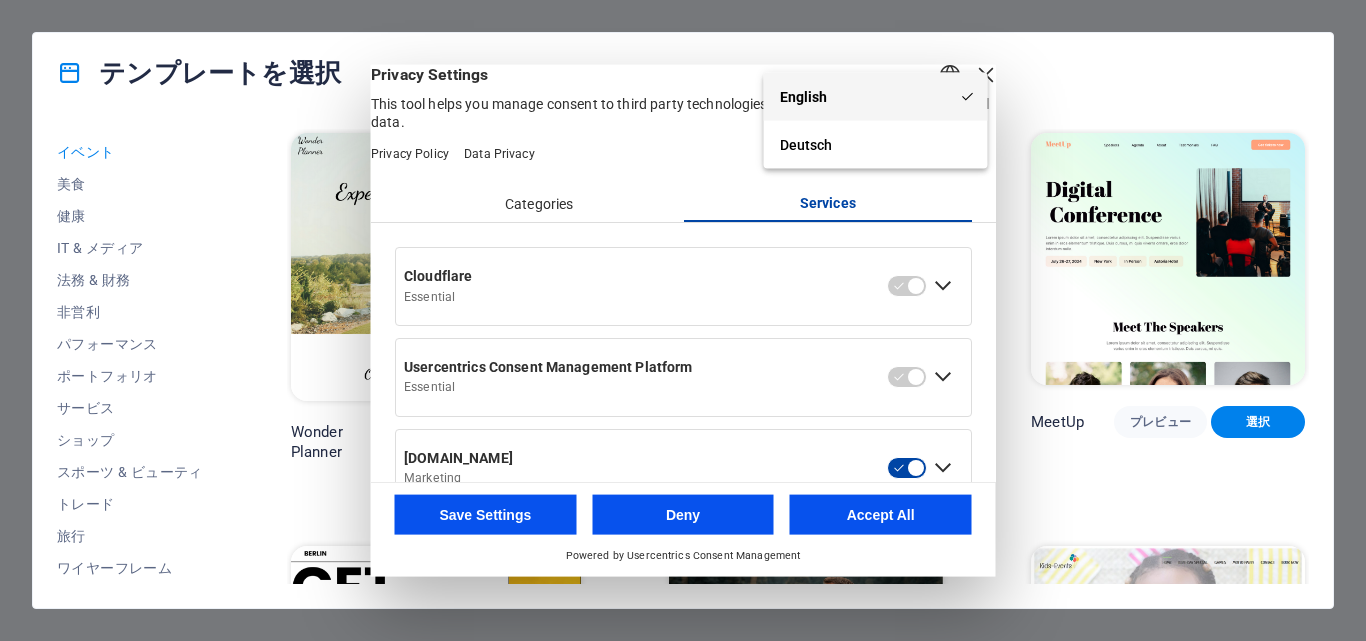 click on "English" at bounding box center [876, 96] 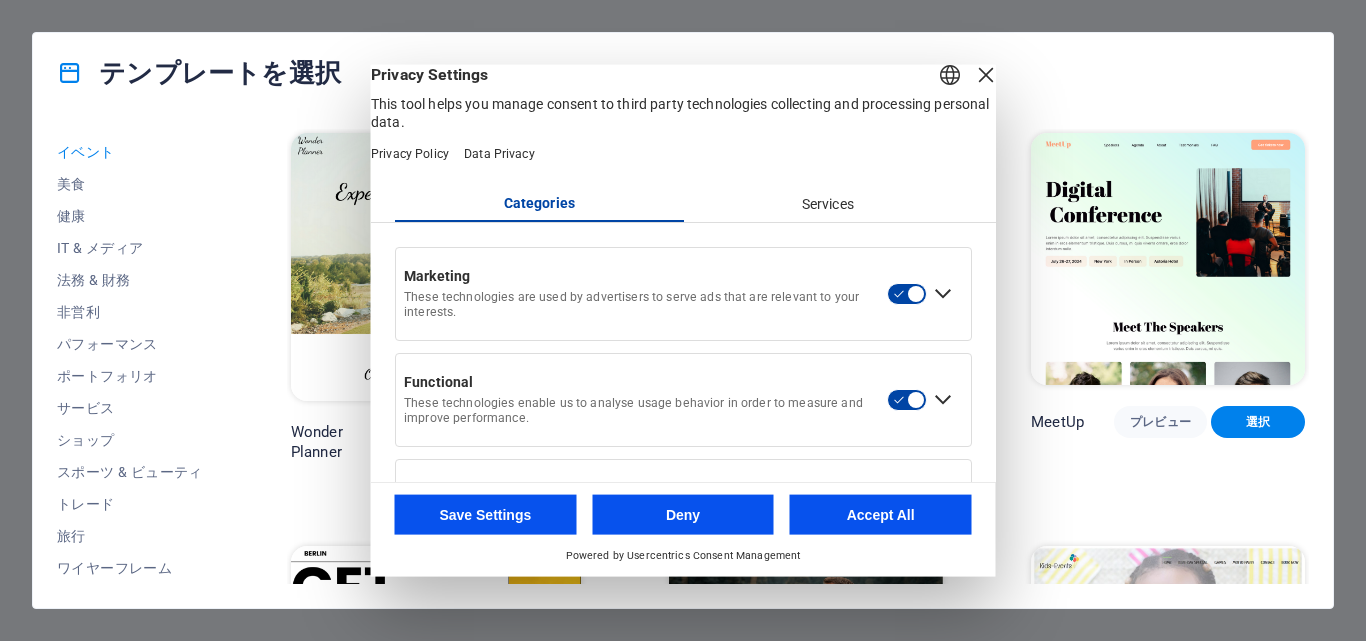 click at bounding box center (986, 74) 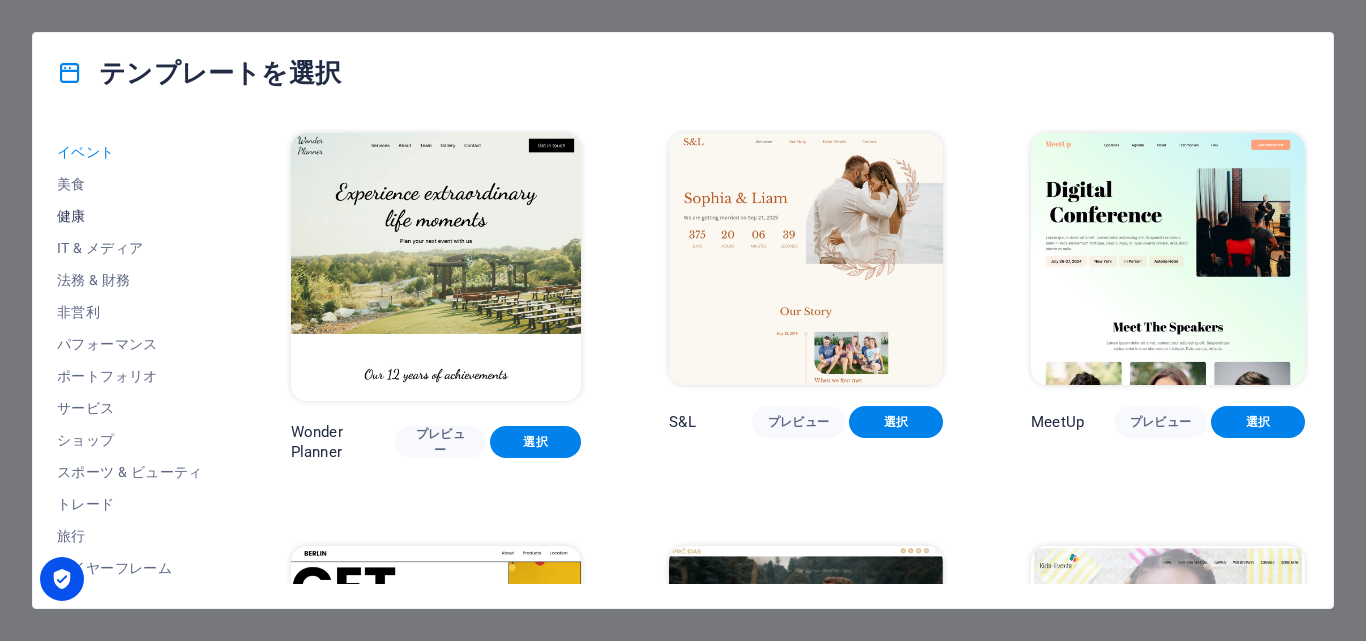 click on "健康" at bounding box center (130, 216) 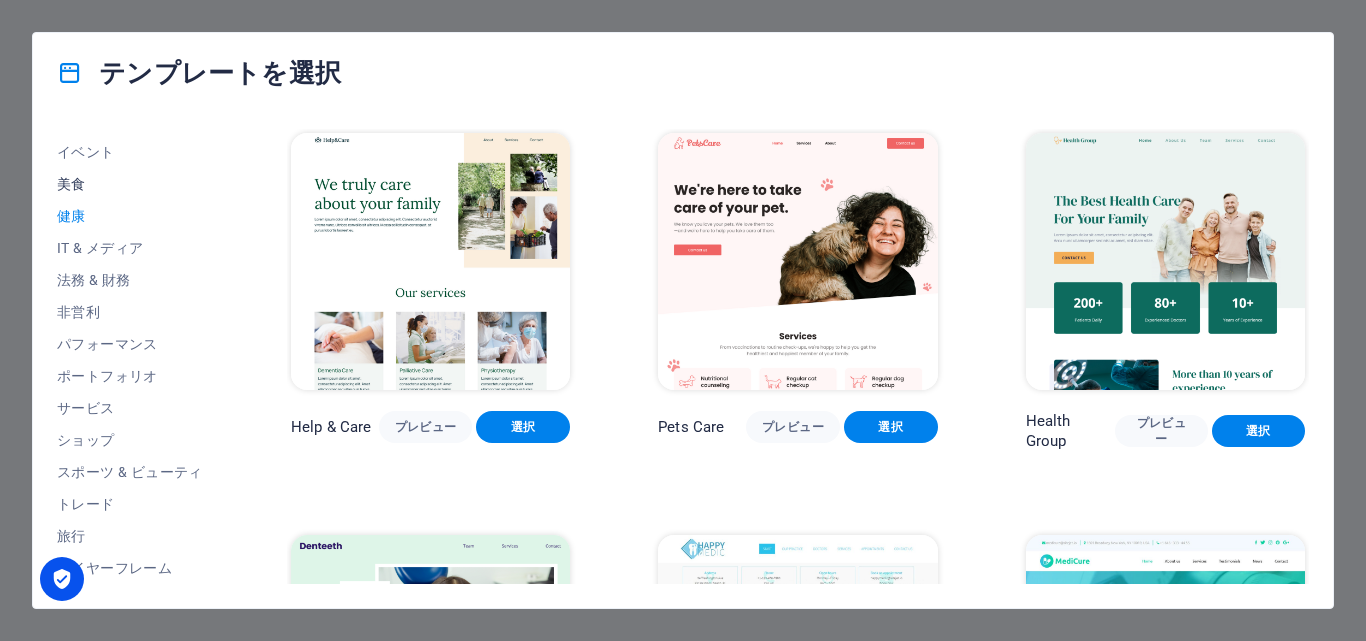 click on "美食" at bounding box center [130, 184] 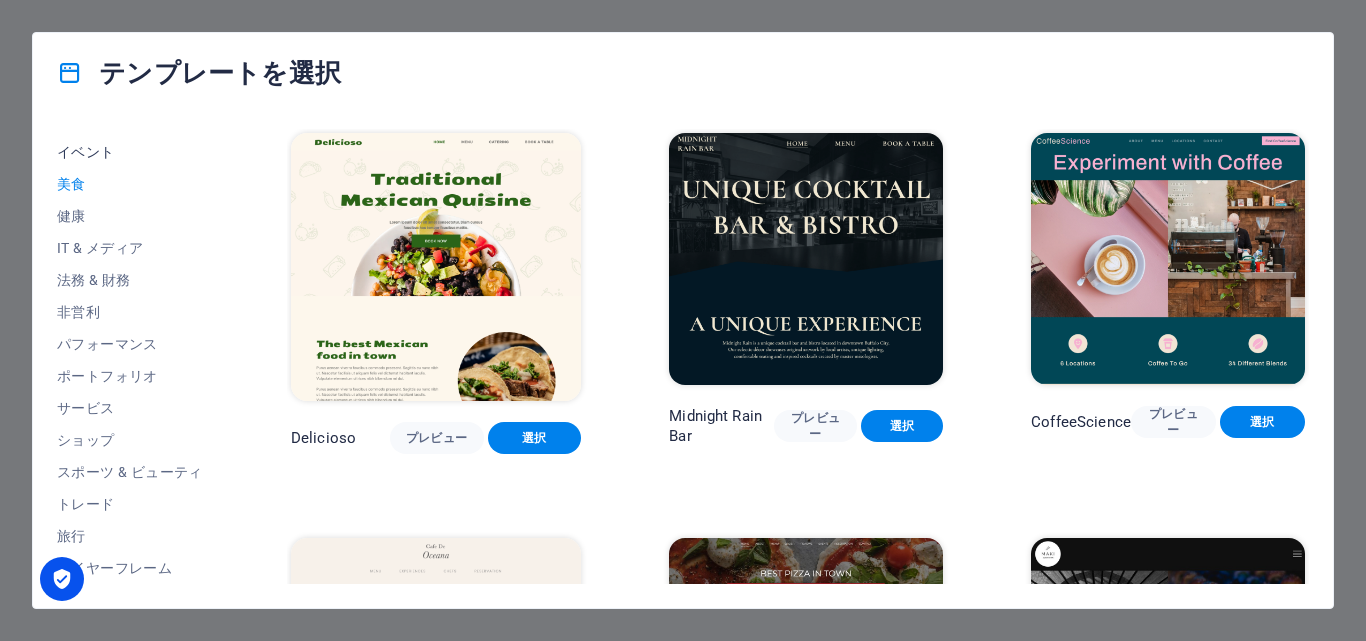 click on "イベント" at bounding box center (130, 152) 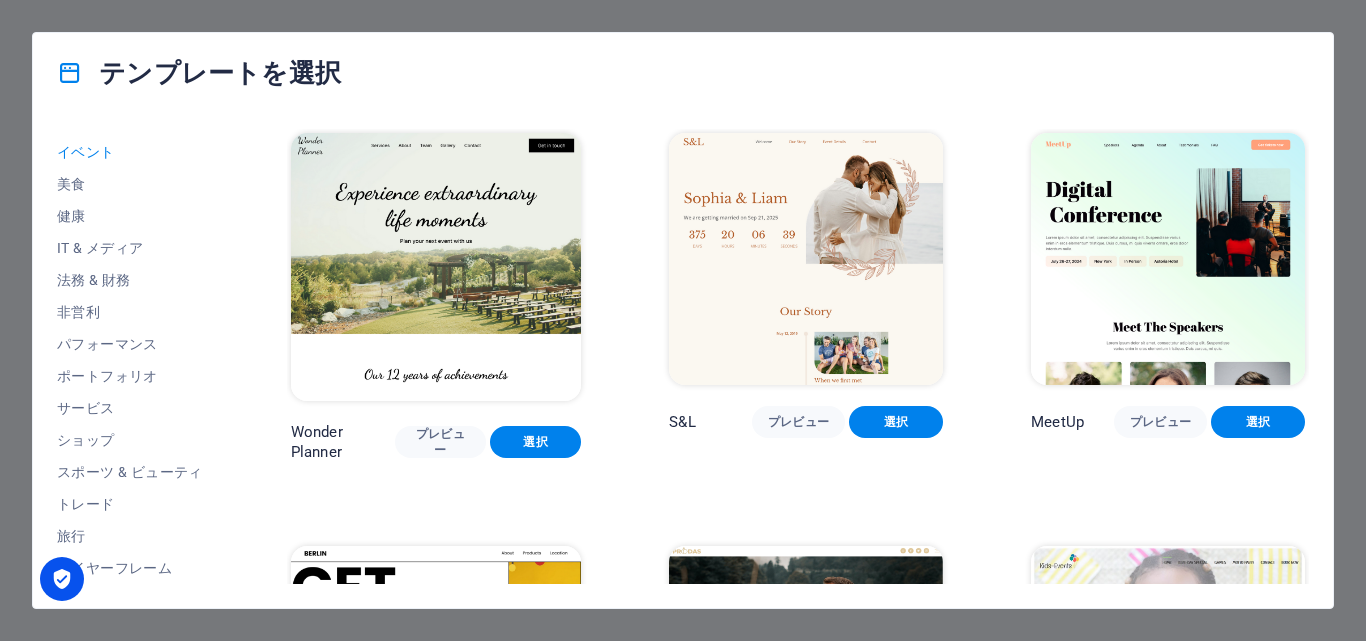 scroll, scrollTop: 222, scrollLeft: 0, axis: vertical 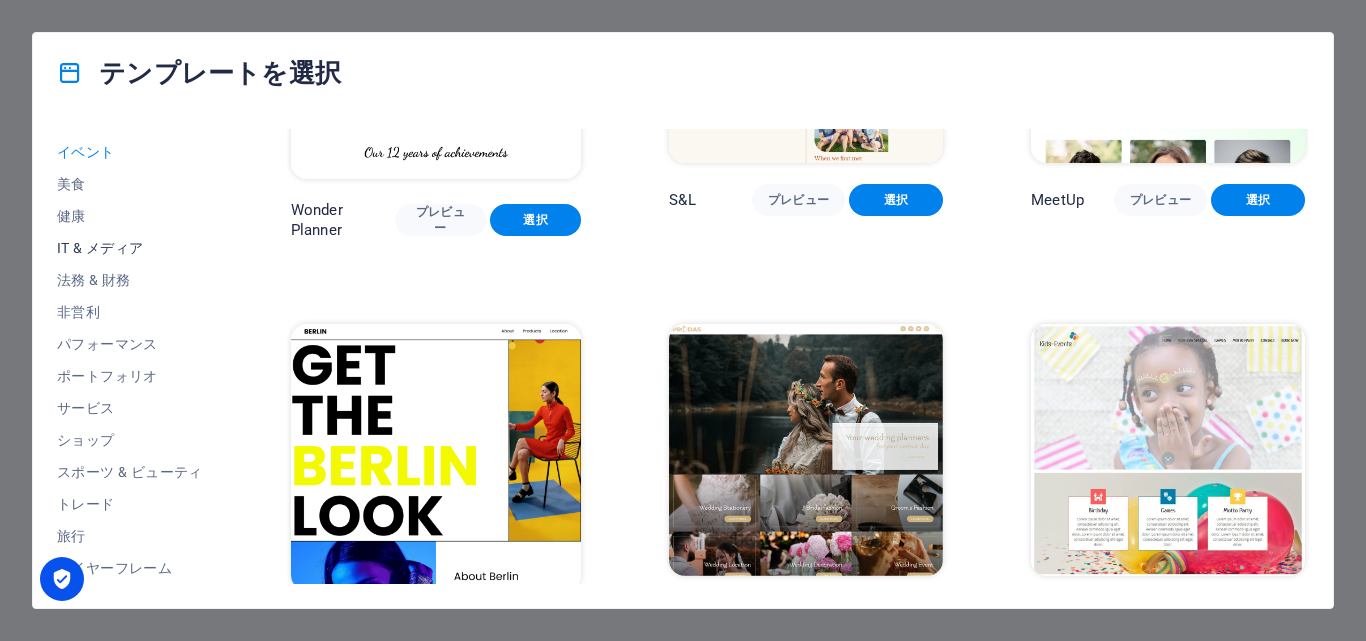 click on "IT & メディア" at bounding box center [130, 248] 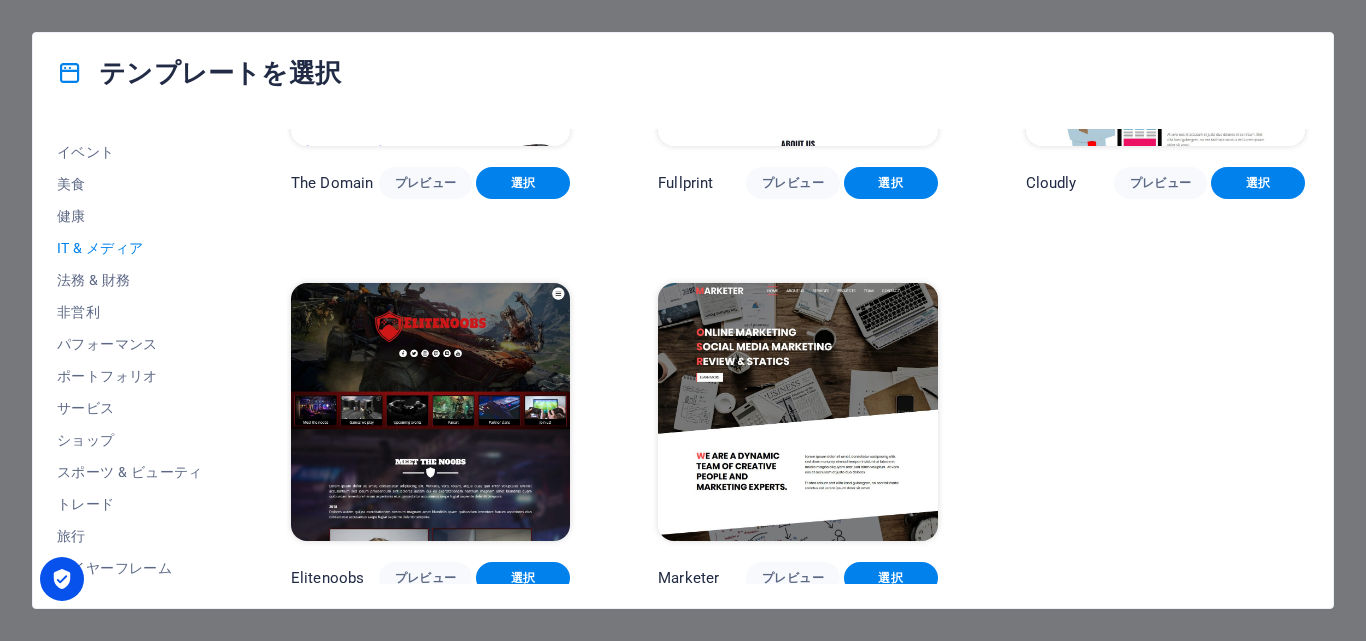 scroll, scrollTop: 0, scrollLeft: 0, axis: both 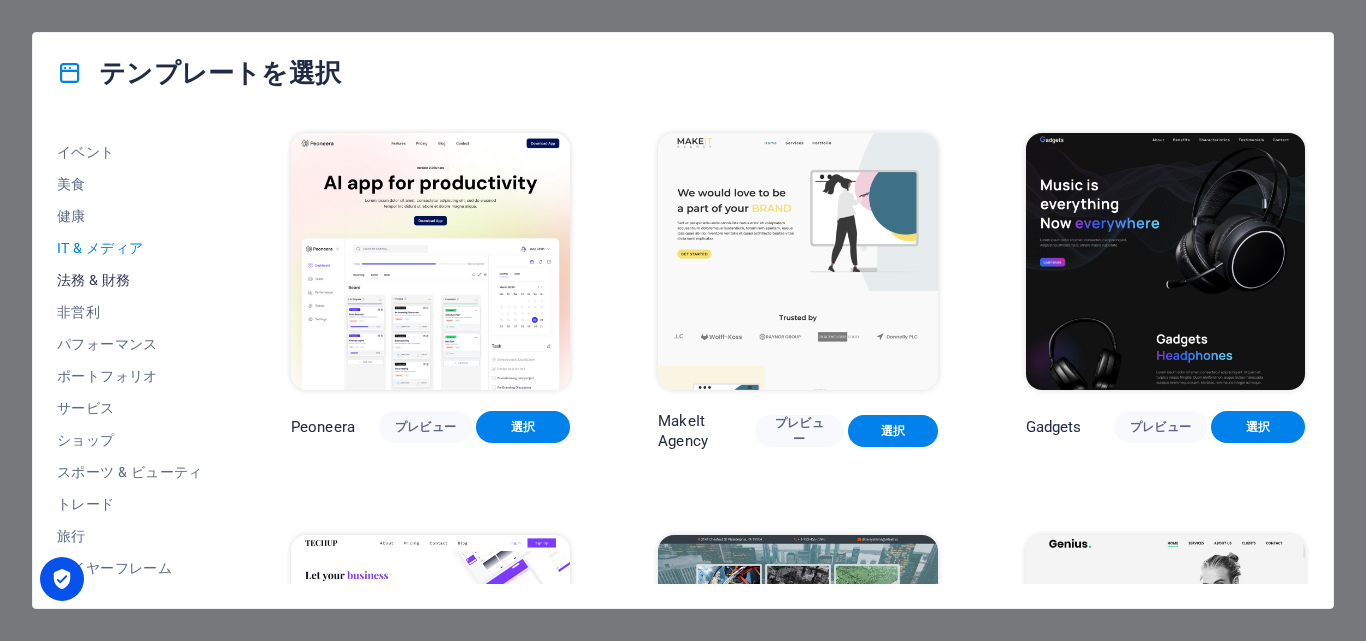 click on "法務 & 財務" at bounding box center (130, 280) 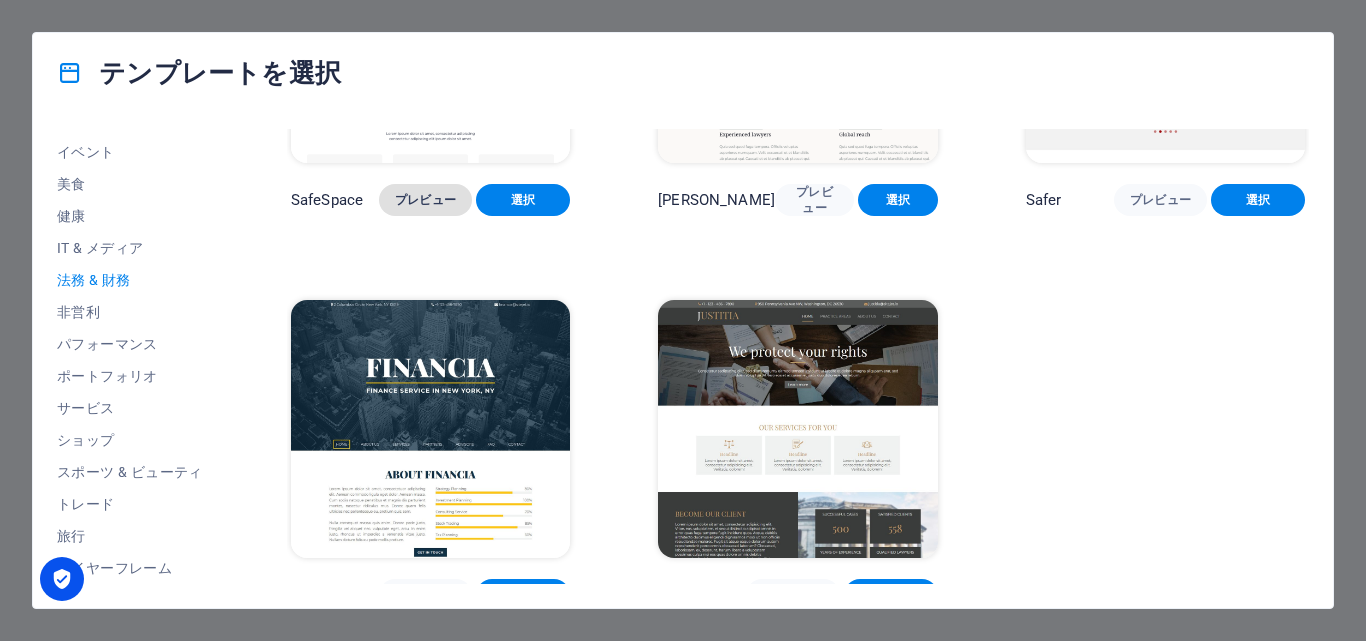 scroll, scrollTop: 257, scrollLeft: 0, axis: vertical 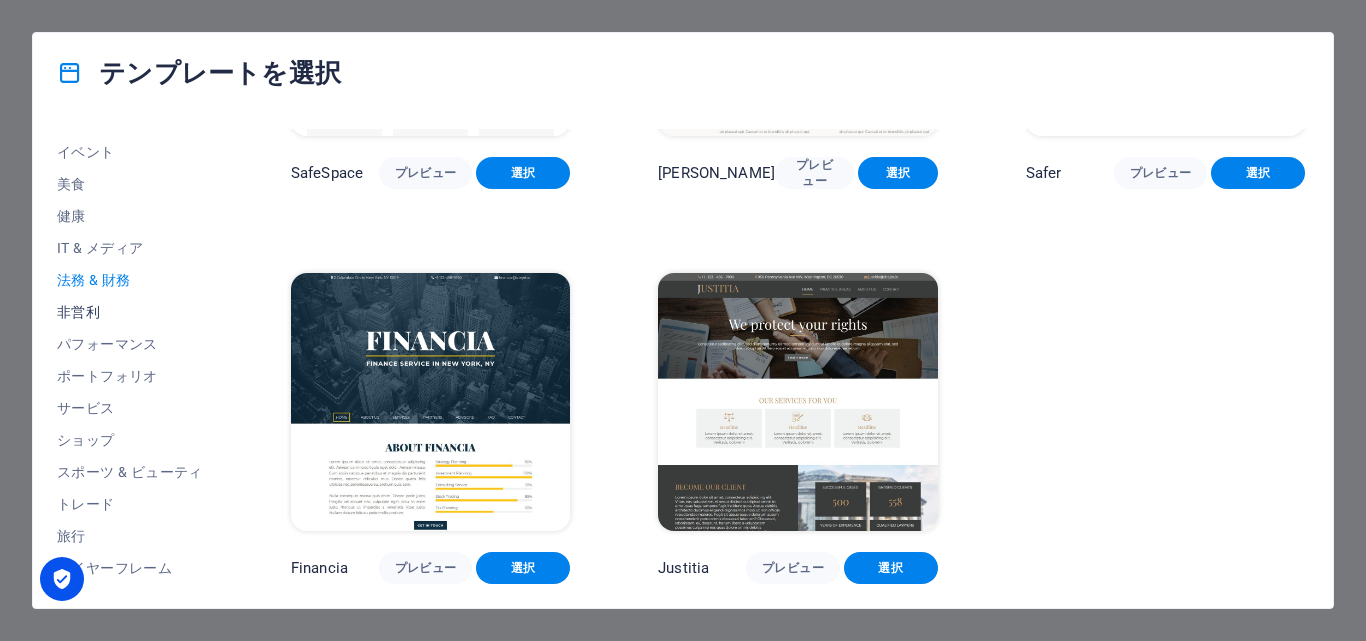 click on "非営利" at bounding box center [130, 312] 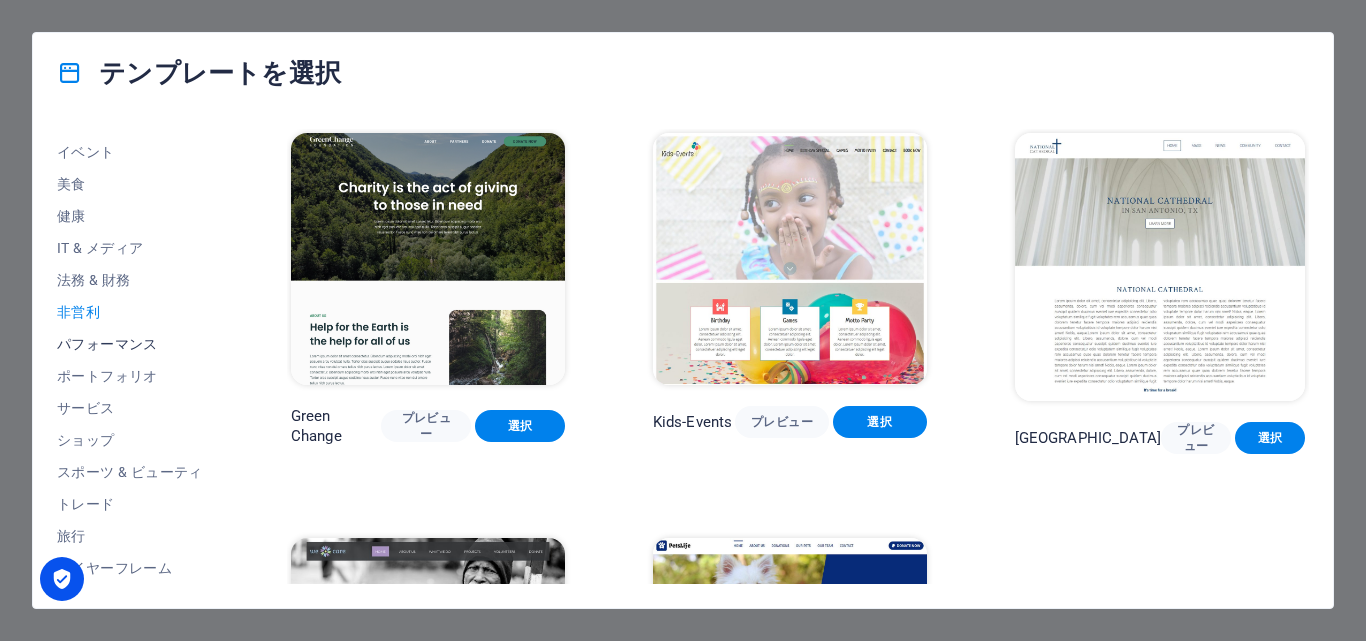 click on "パフォーマンス" at bounding box center (130, 344) 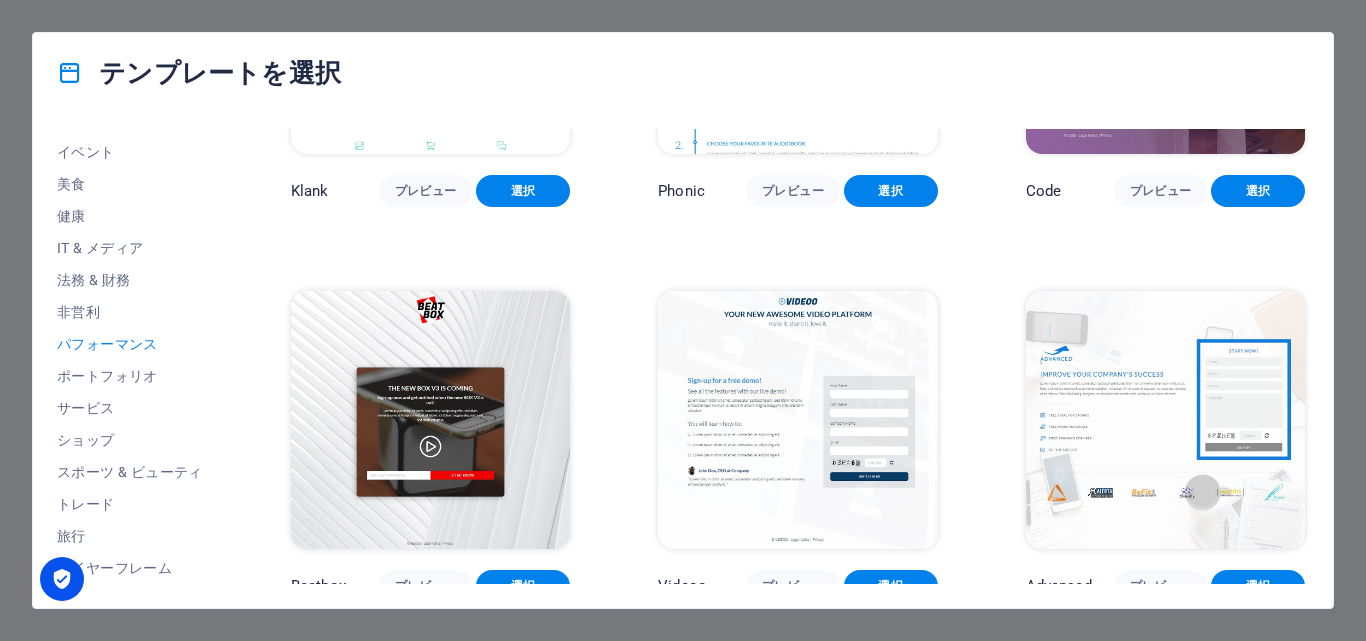 scroll, scrollTop: 256, scrollLeft: 0, axis: vertical 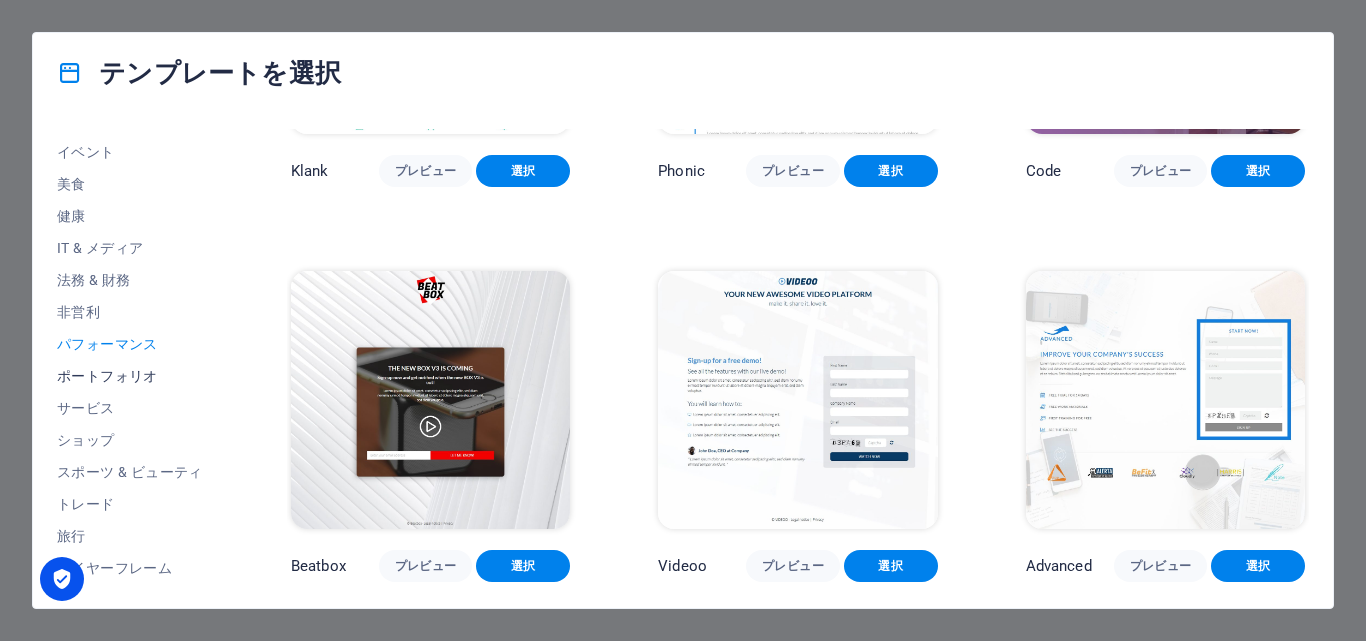 click on "ポートフォリオ" at bounding box center [130, 376] 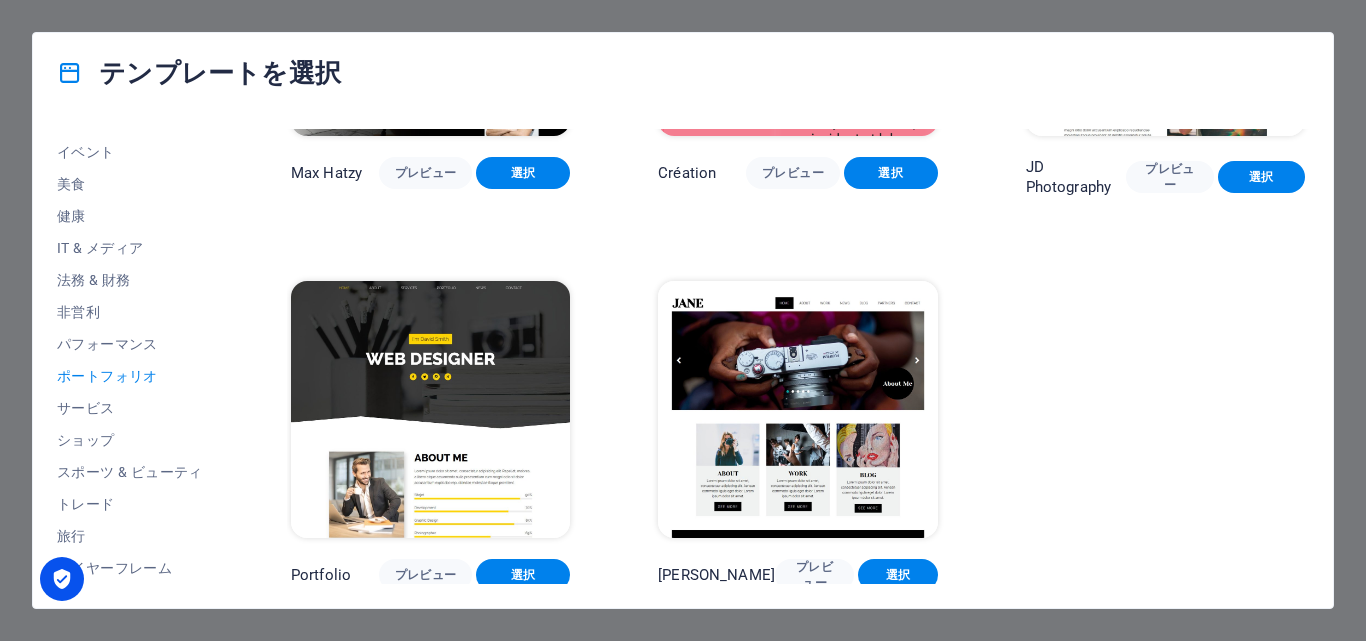 scroll, scrollTop: 0, scrollLeft: 0, axis: both 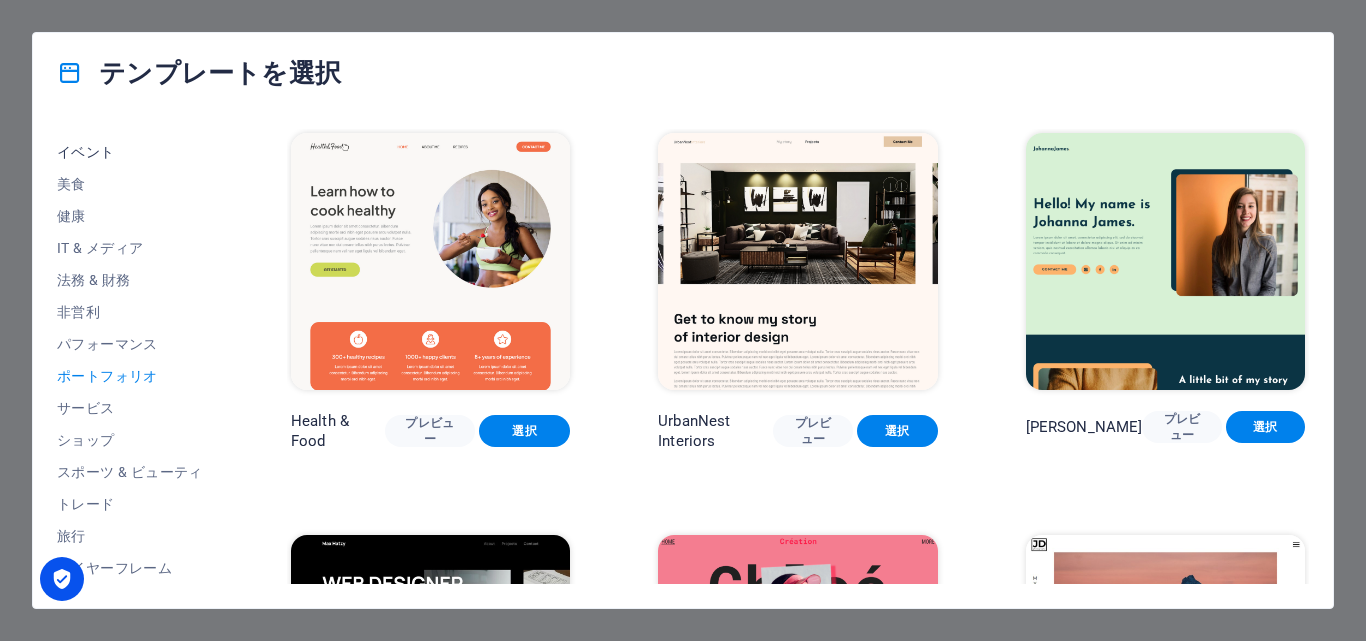 click on "イベント" at bounding box center (130, 152) 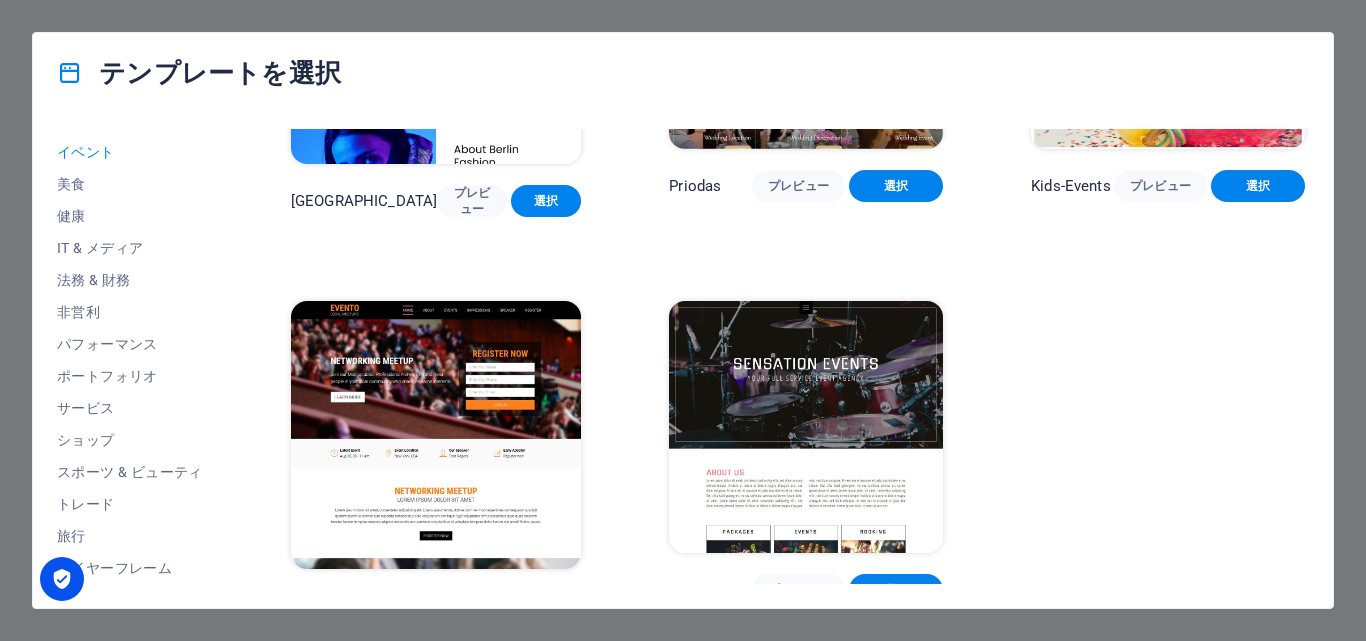 scroll, scrollTop: 0, scrollLeft: 0, axis: both 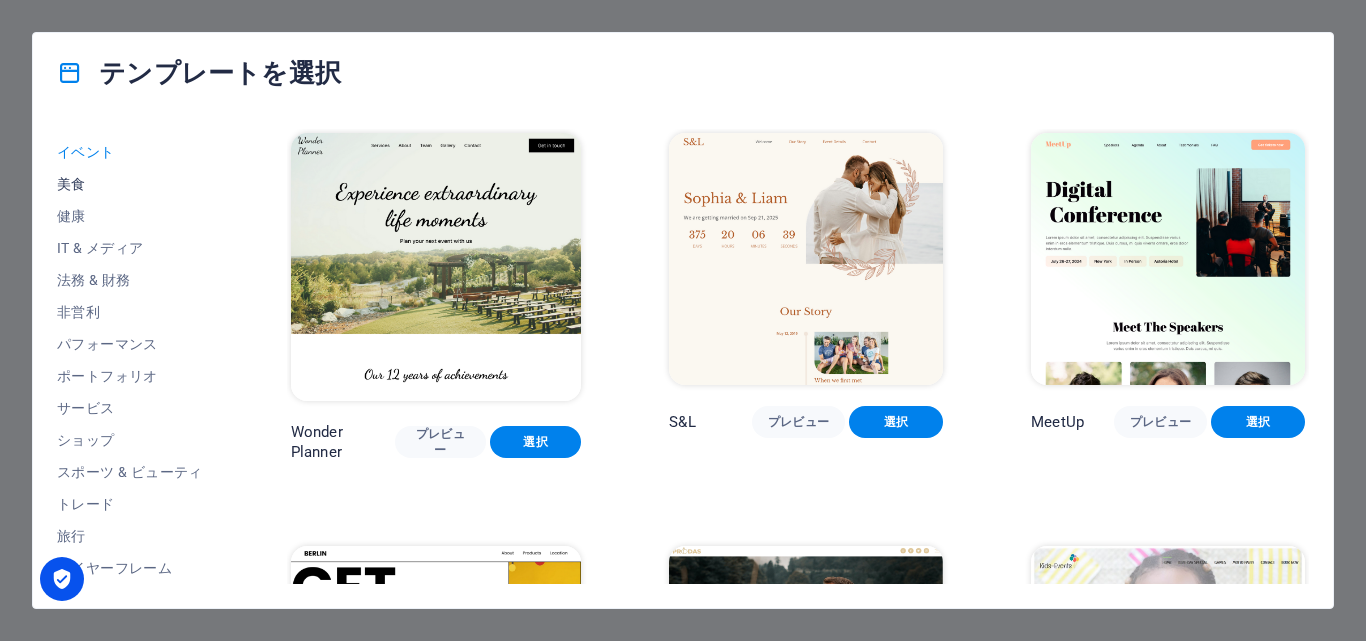 click on "美食" at bounding box center [130, 184] 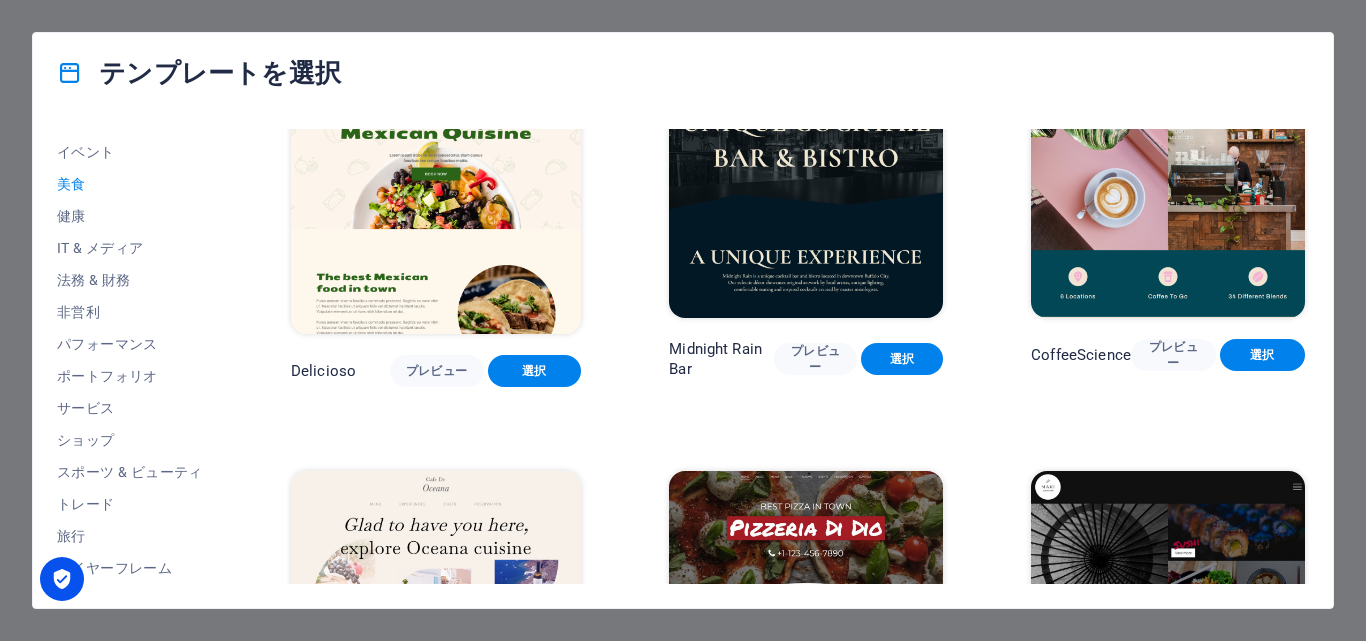 scroll, scrollTop: 0, scrollLeft: 0, axis: both 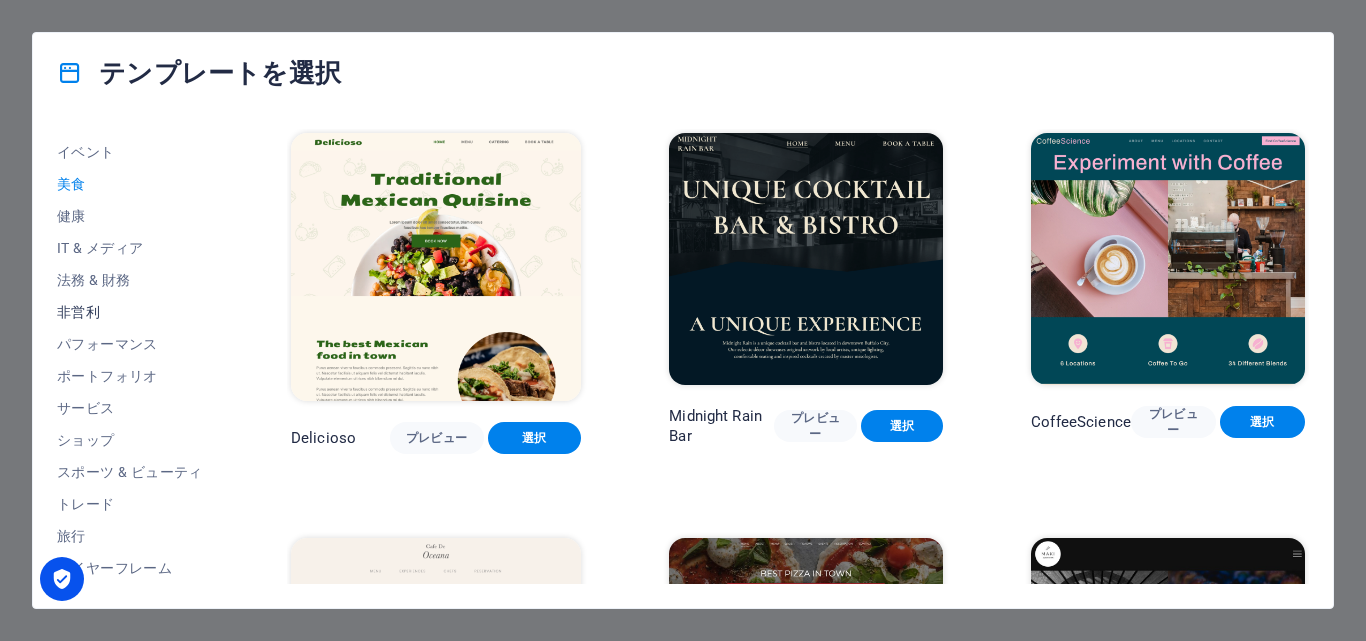 click on "非営利" at bounding box center (130, 312) 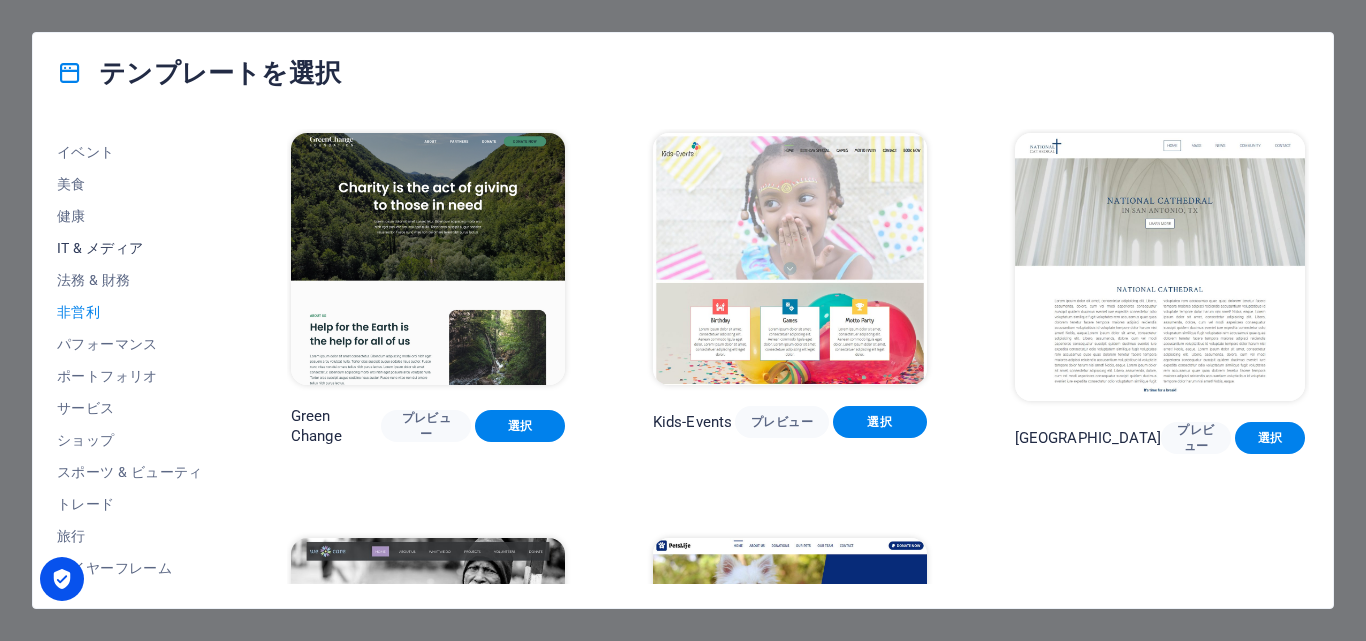 click on "IT & メディア" at bounding box center (130, 248) 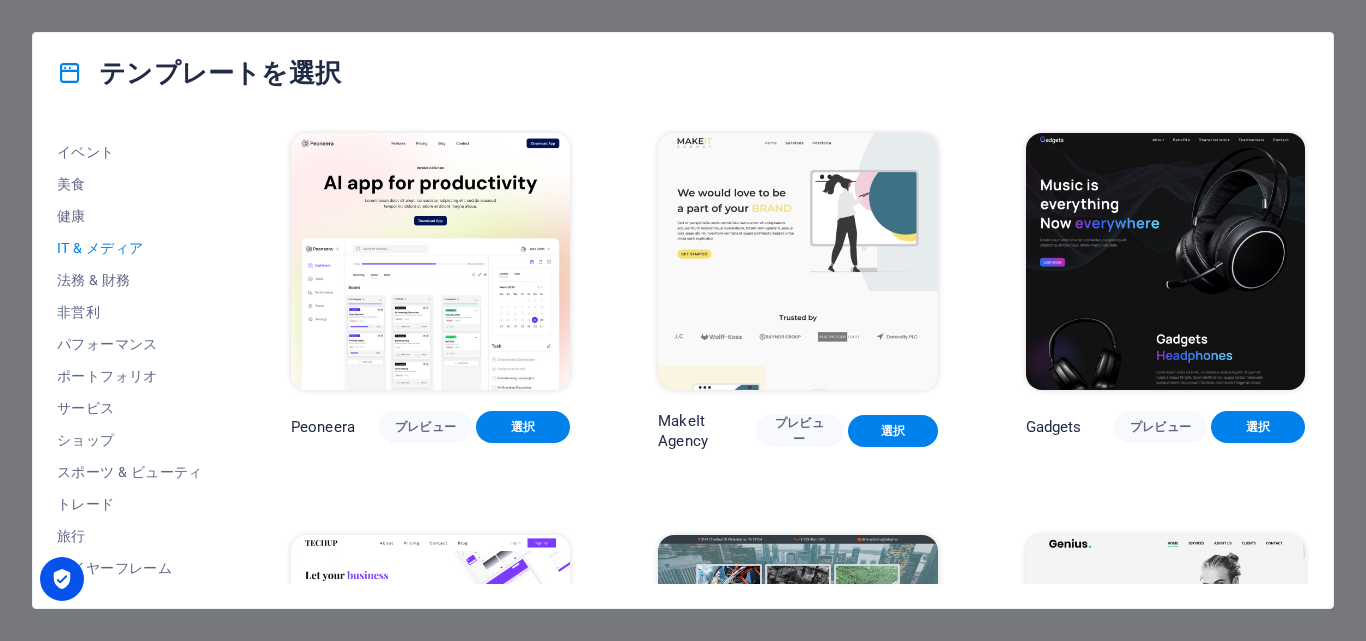 click on "すべてのテンプレート 自分のテンプレート 新規 人気 ランディングページ 複数ページ 1 ページ アート & デザイン 空白 ブログ Business 教育 & カルチャー イベント 美食 健康 IT & メディア 法務 & 財務 非営利 パフォーマンス ポートフォリオ サービス ショップ スポーツ & ビューティ トレード 旅行 ワイヤーフレーム" at bounding box center (142, 356) 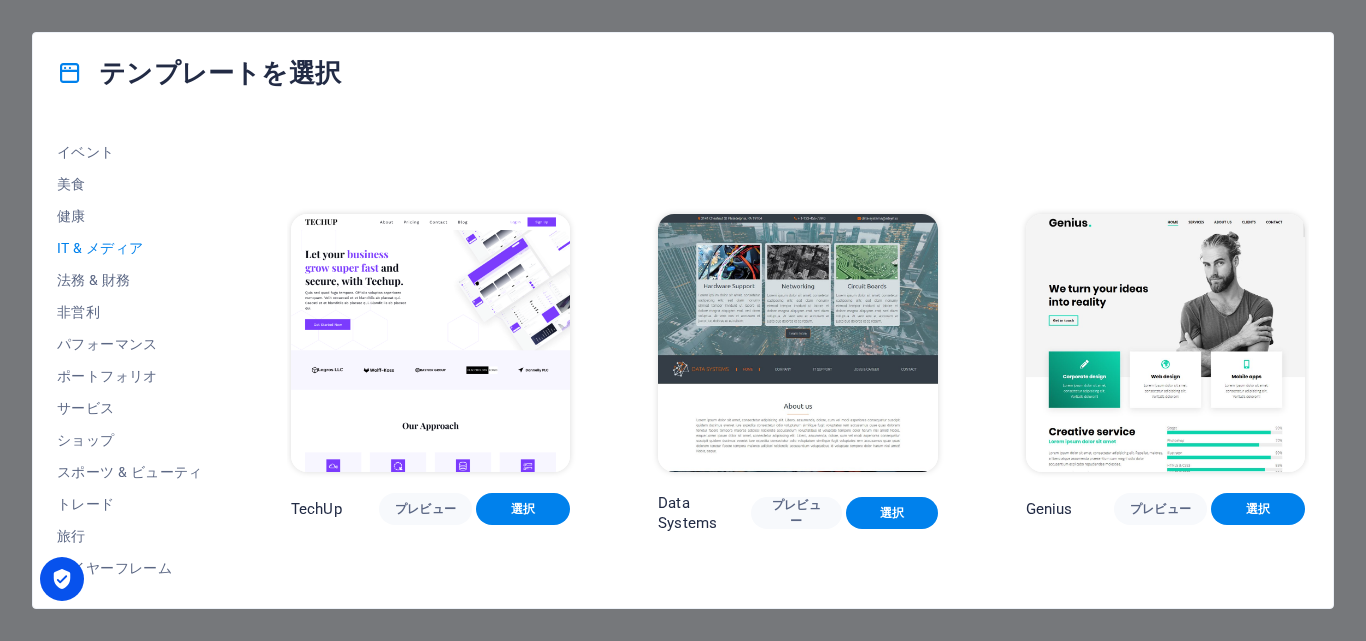 scroll, scrollTop: 322, scrollLeft: 0, axis: vertical 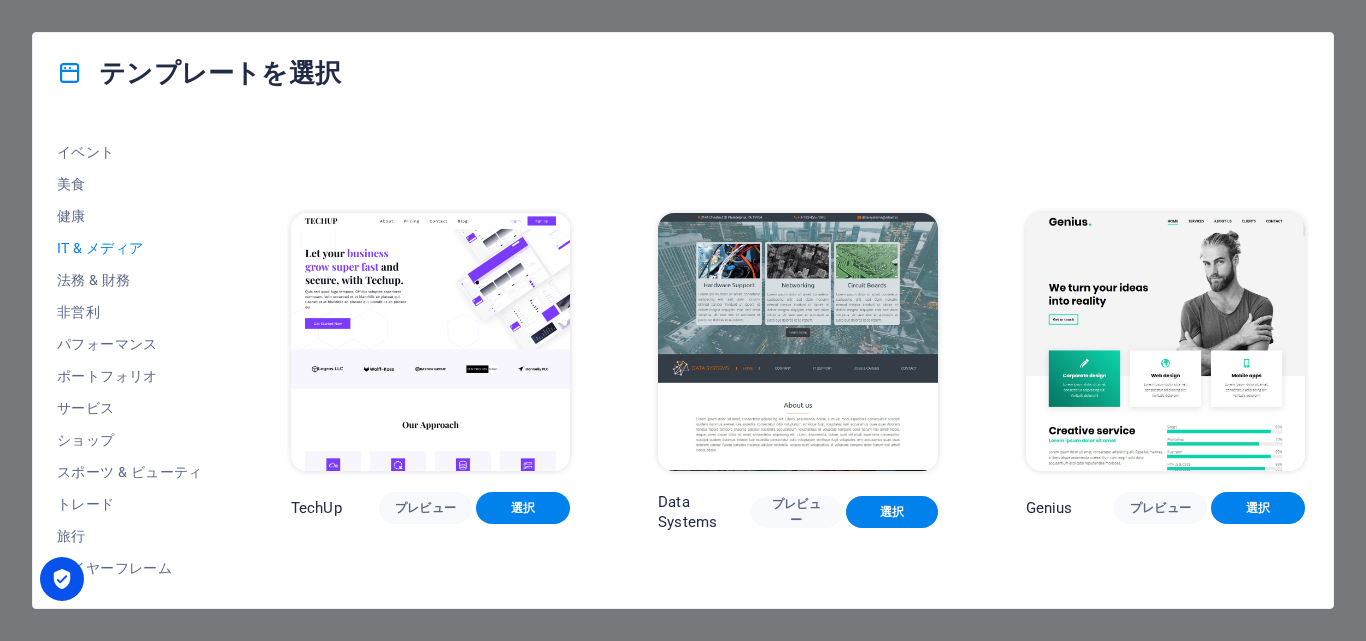 click on "すべてのテンプレート 自分のテンプレート 新規 人気 ランディングページ 複数ページ 1 ページ アート & デザイン 空白 ブログ Business 教育 & カルチャー イベント 美食 健康 IT & メディア 法務 & 財務 非営利 パフォーマンス ポートフォリオ サービス ショップ スポーツ & ビューティ トレード 旅行 ワイヤーフレーム Peoneera プレビュー 選択 MakeIt Agency プレビュー 選択 Gadgets プレビュー 選択 TechUp プレビュー 選択 Data Systems プレビュー 選択 Genius プレビュー 選択 The Domain プレビュー 選択 Fullprint プレビュー 選択 Cloudly プレビュー 選択 Elitenoobs プレビュー 選択 Marketer プレビュー 選択" at bounding box center [683, 360] 